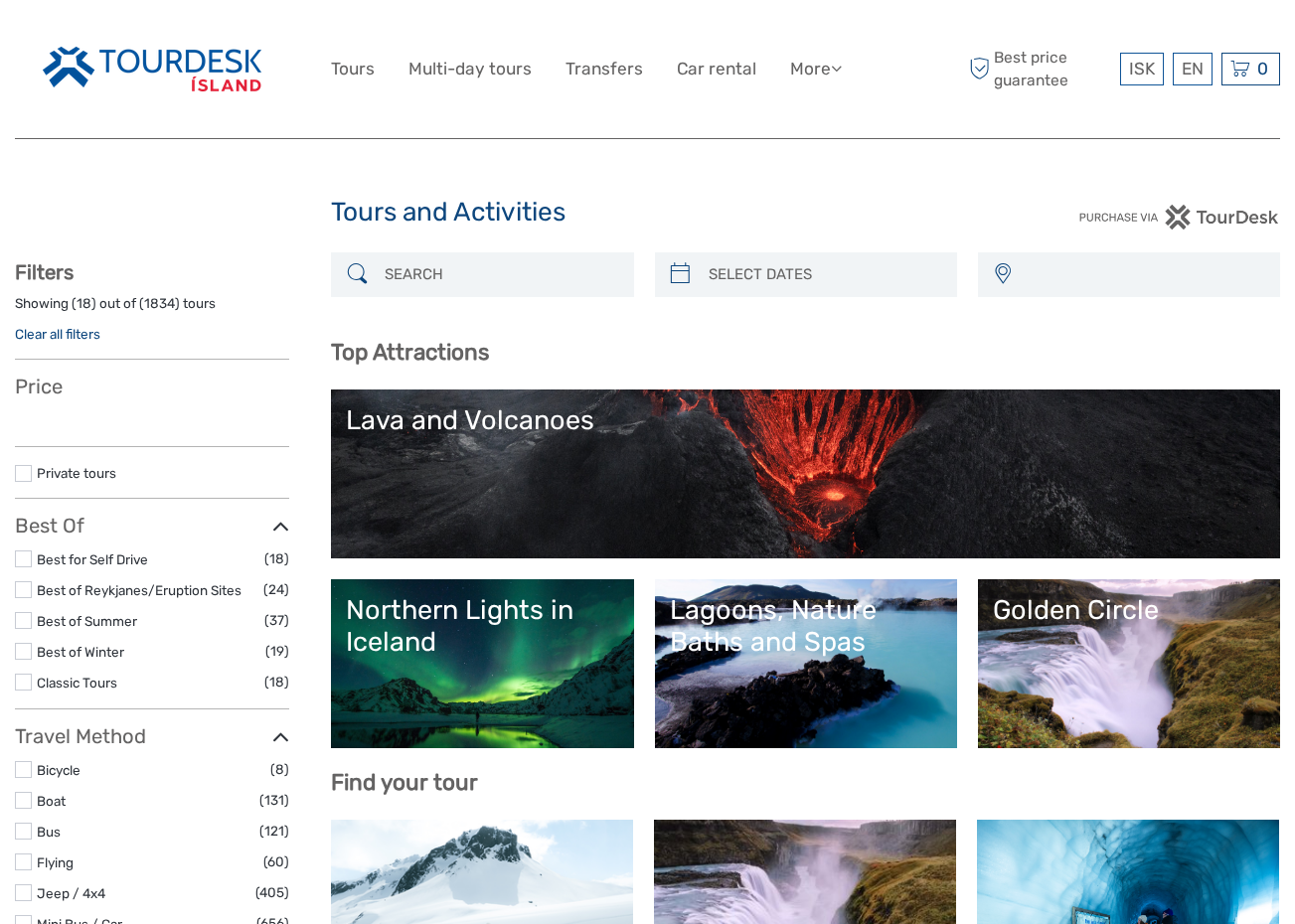 select 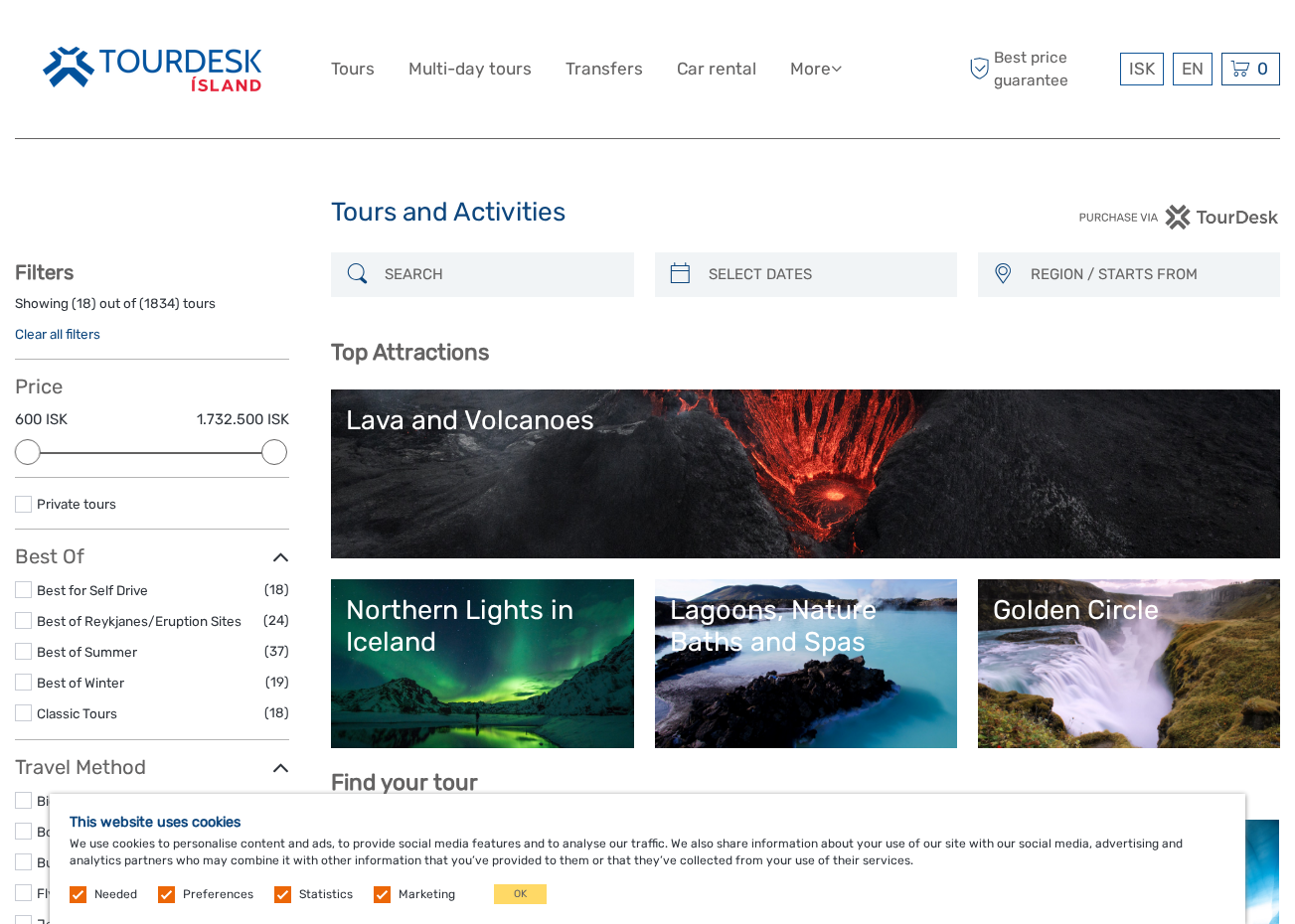scroll, scrollTop: 0, scrollLeft: 0, axis: both 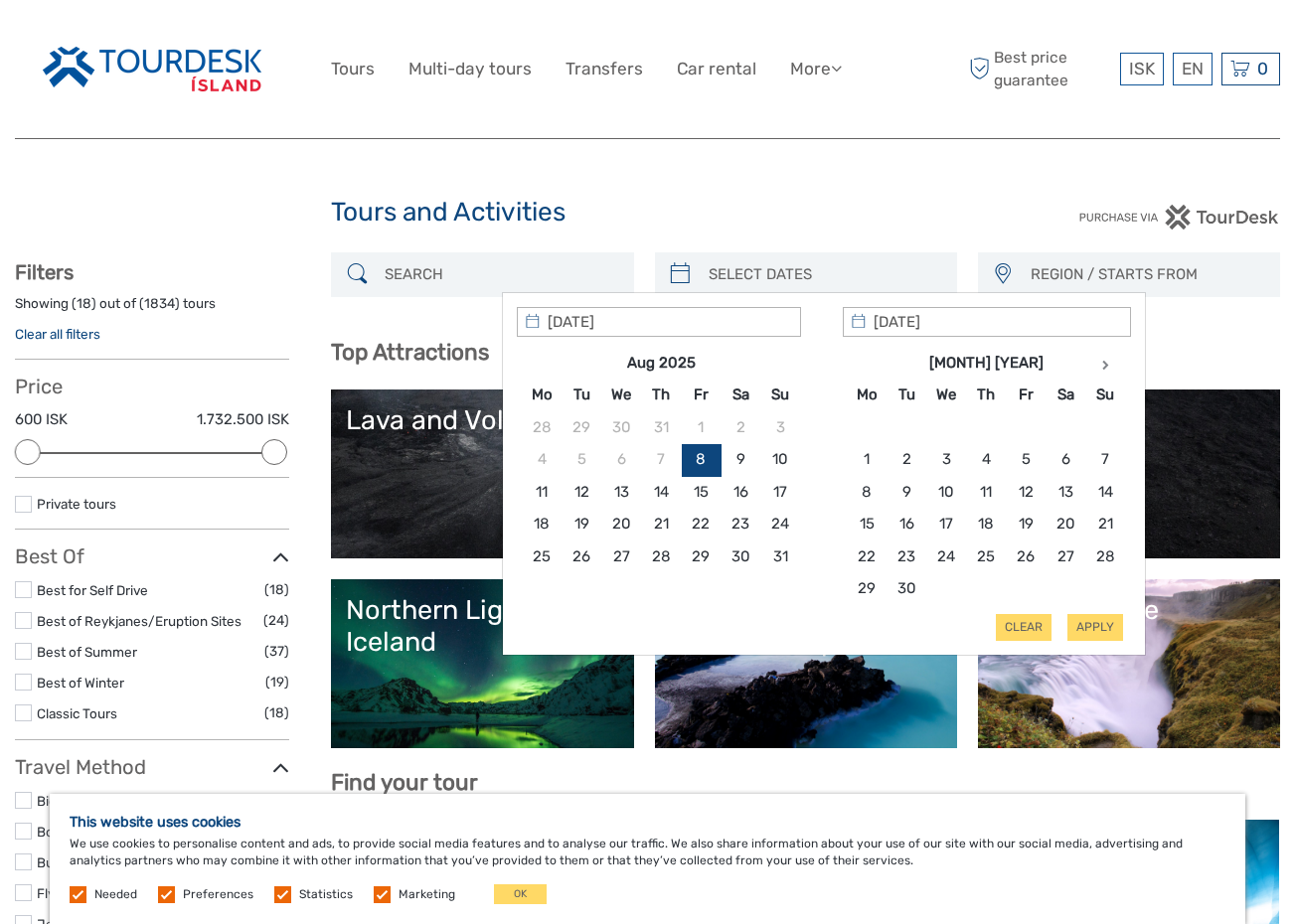 click at bounding box center (824, 274) 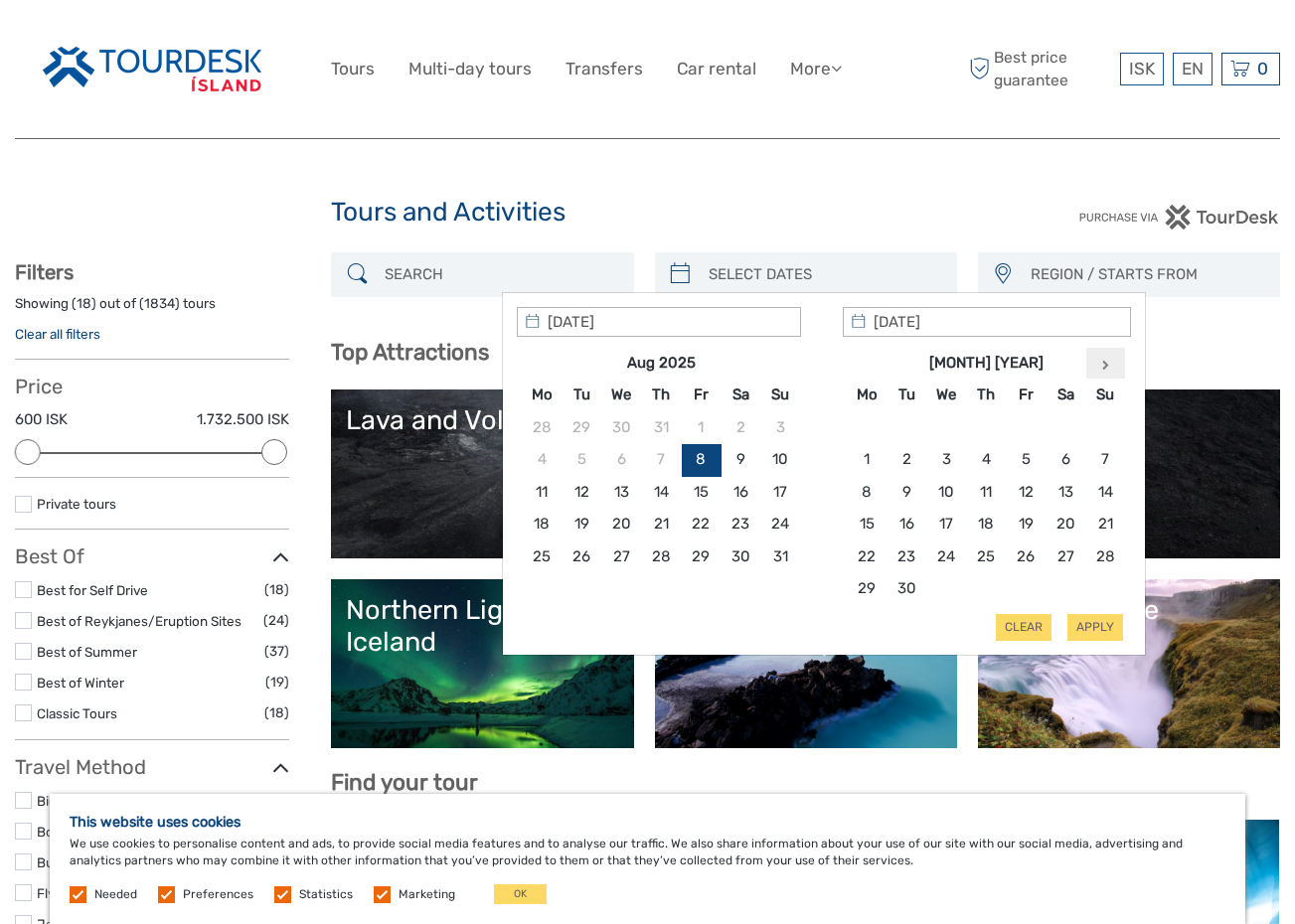 click at bounding box center [1105, 365] 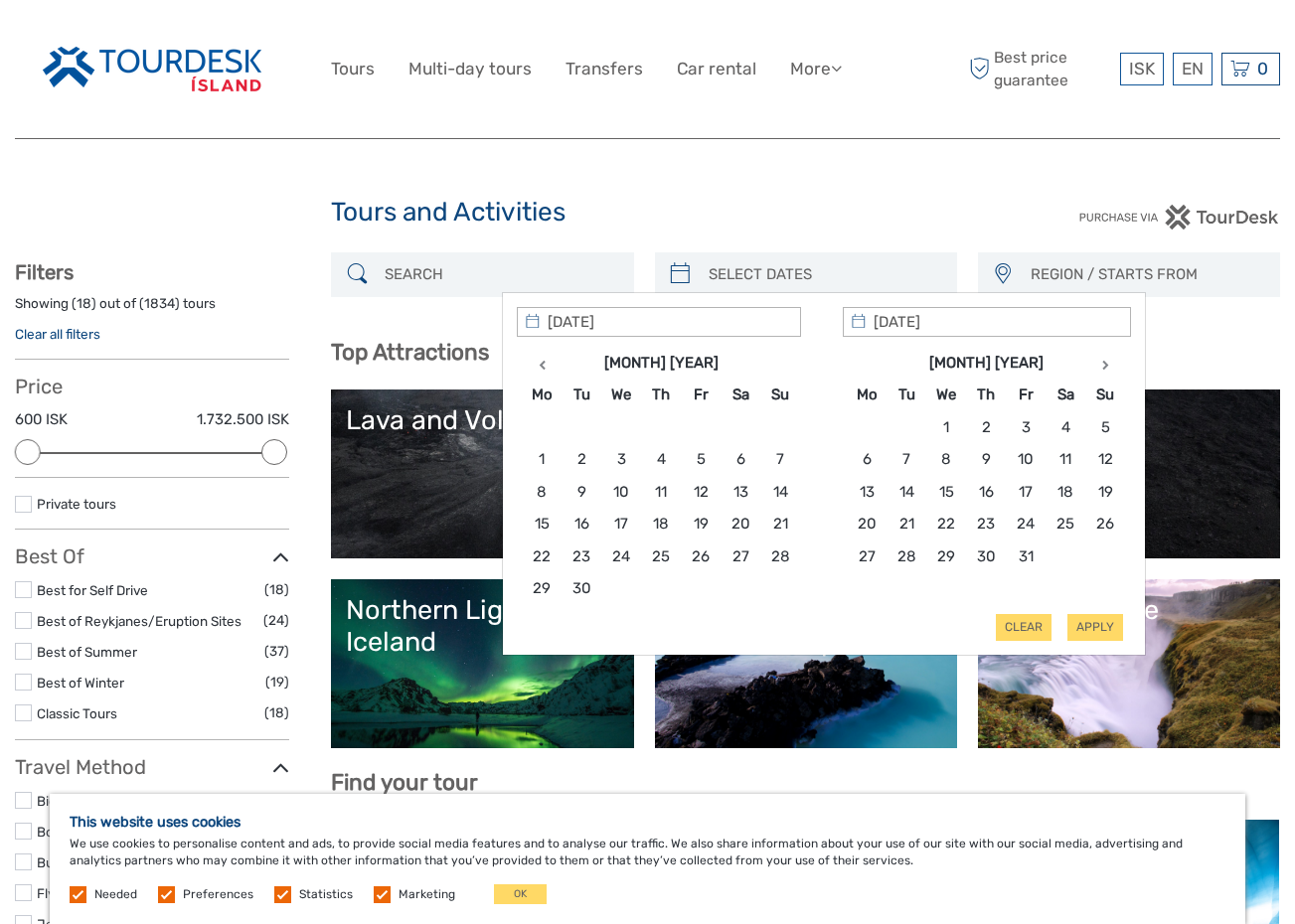 click at bounding box center (1105, 365) 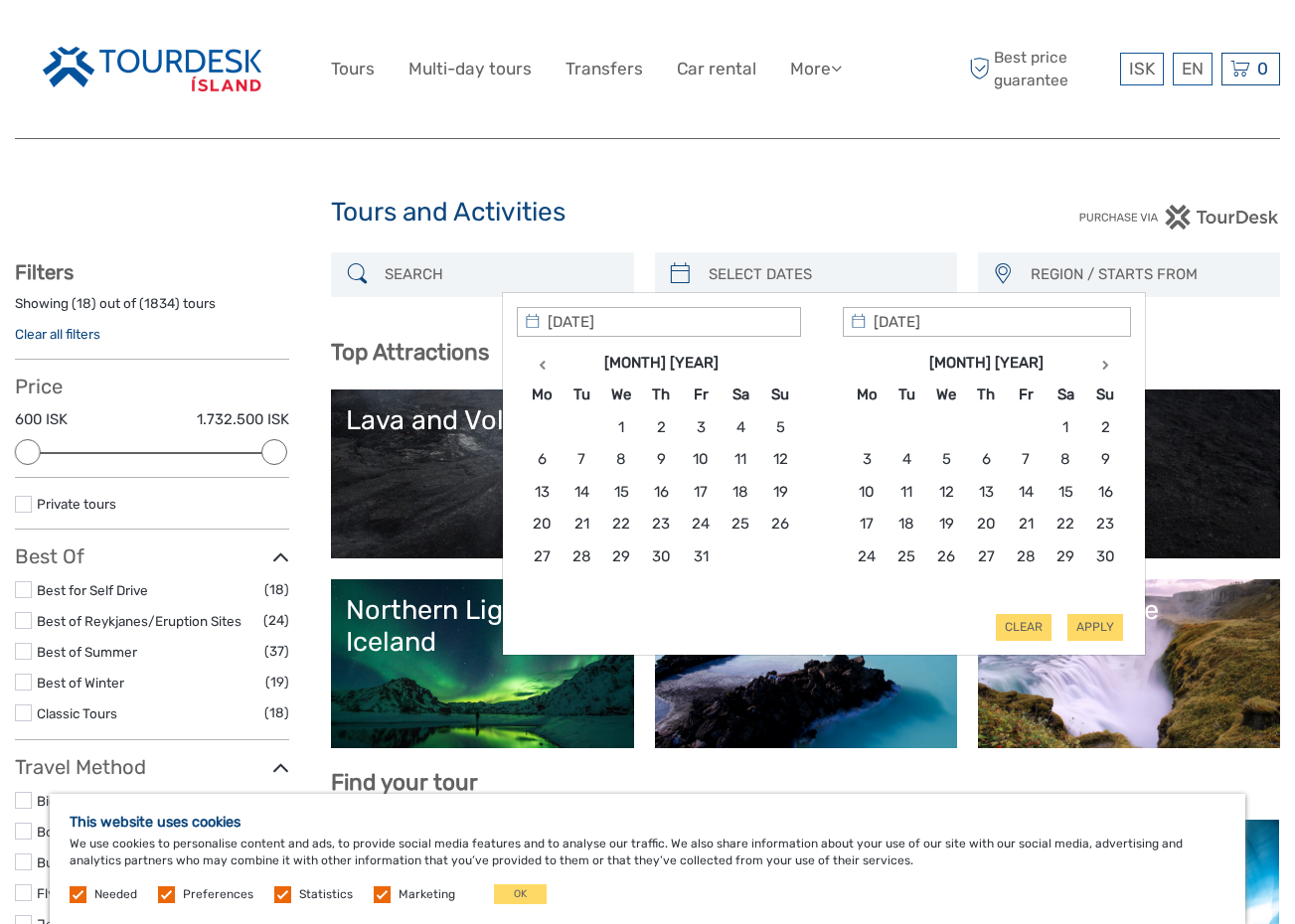 click at bounding box center [1105, 365] 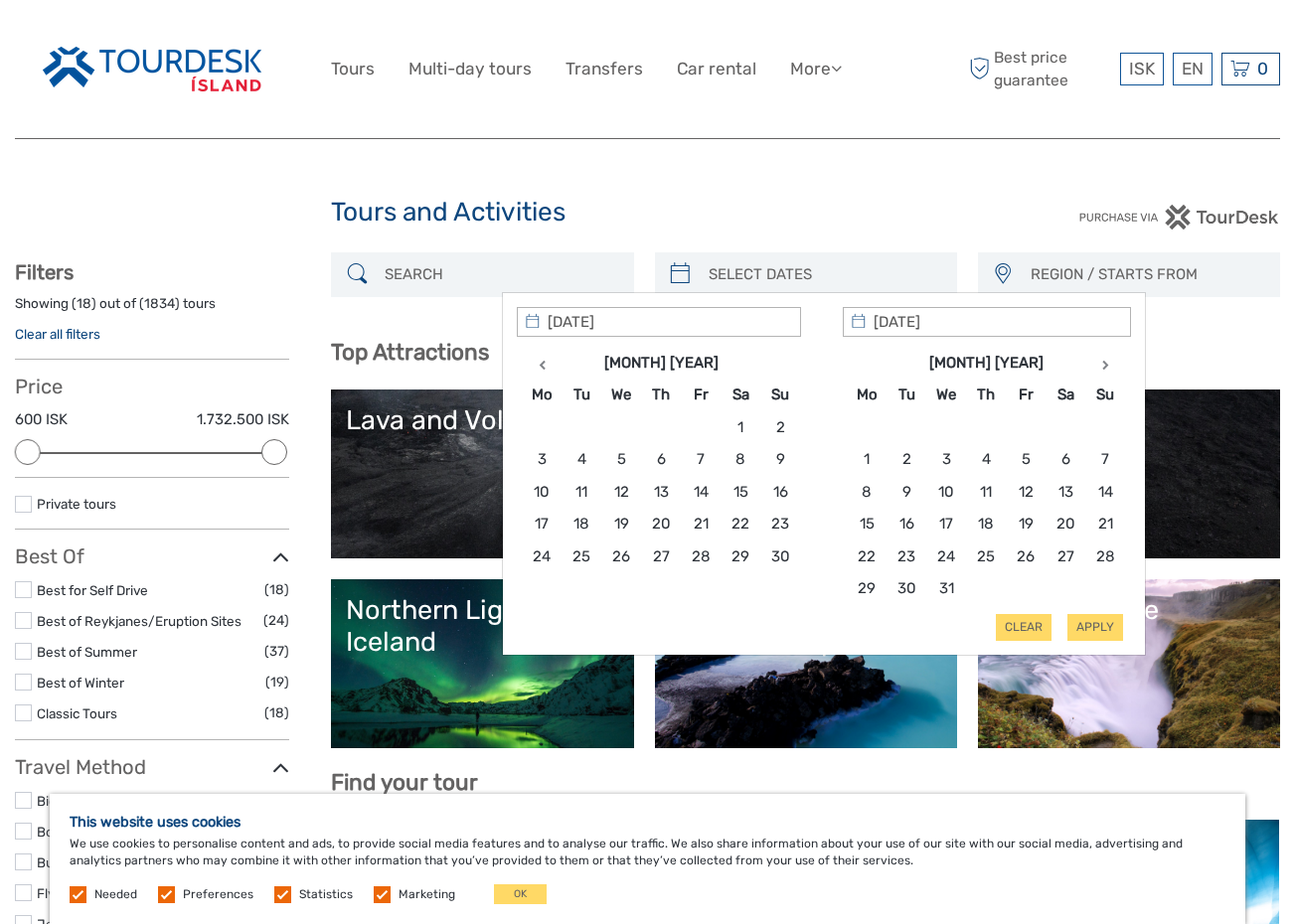 click at bounding box center [1105, 365] 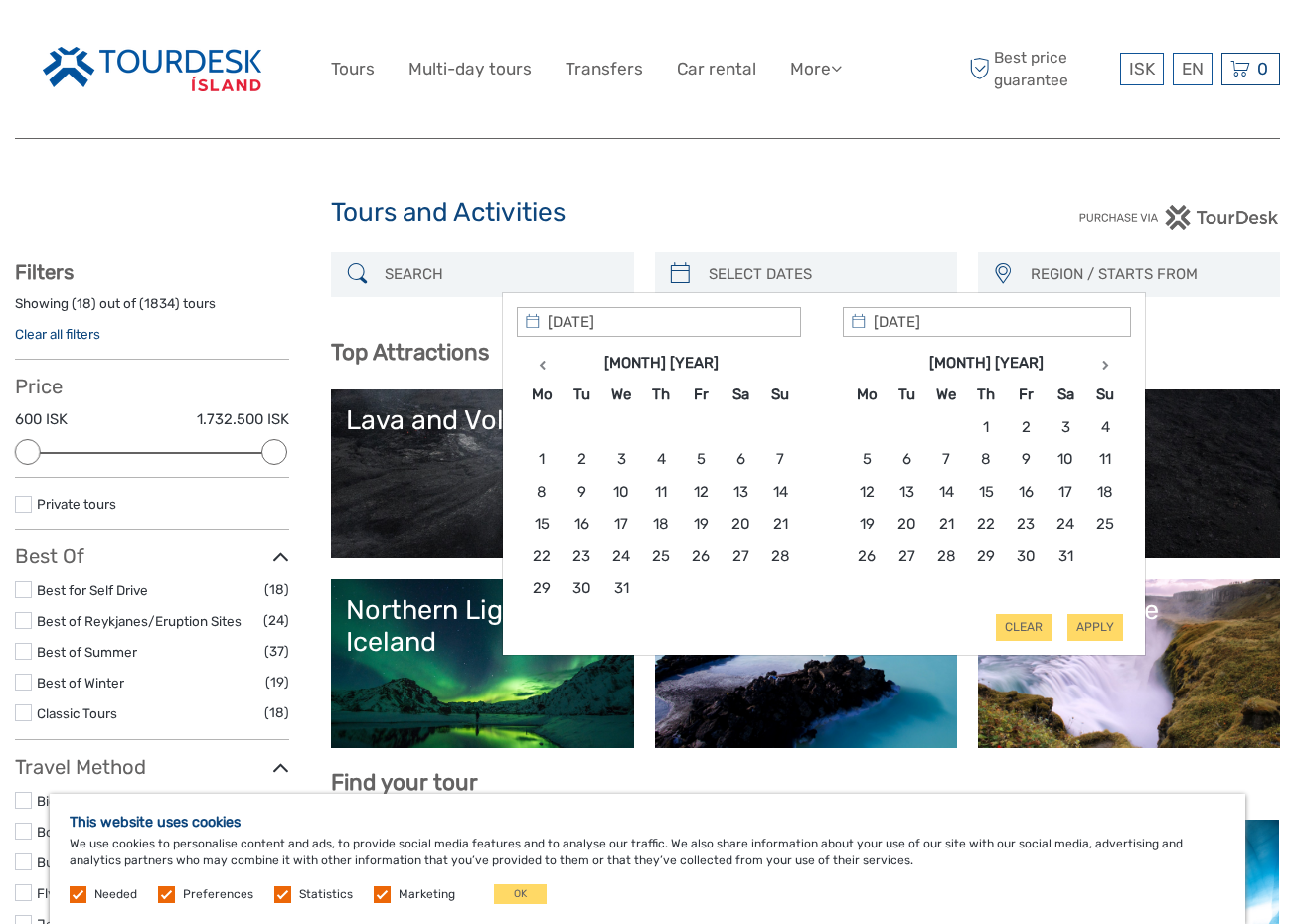 click at bounding box center [1105, 365] 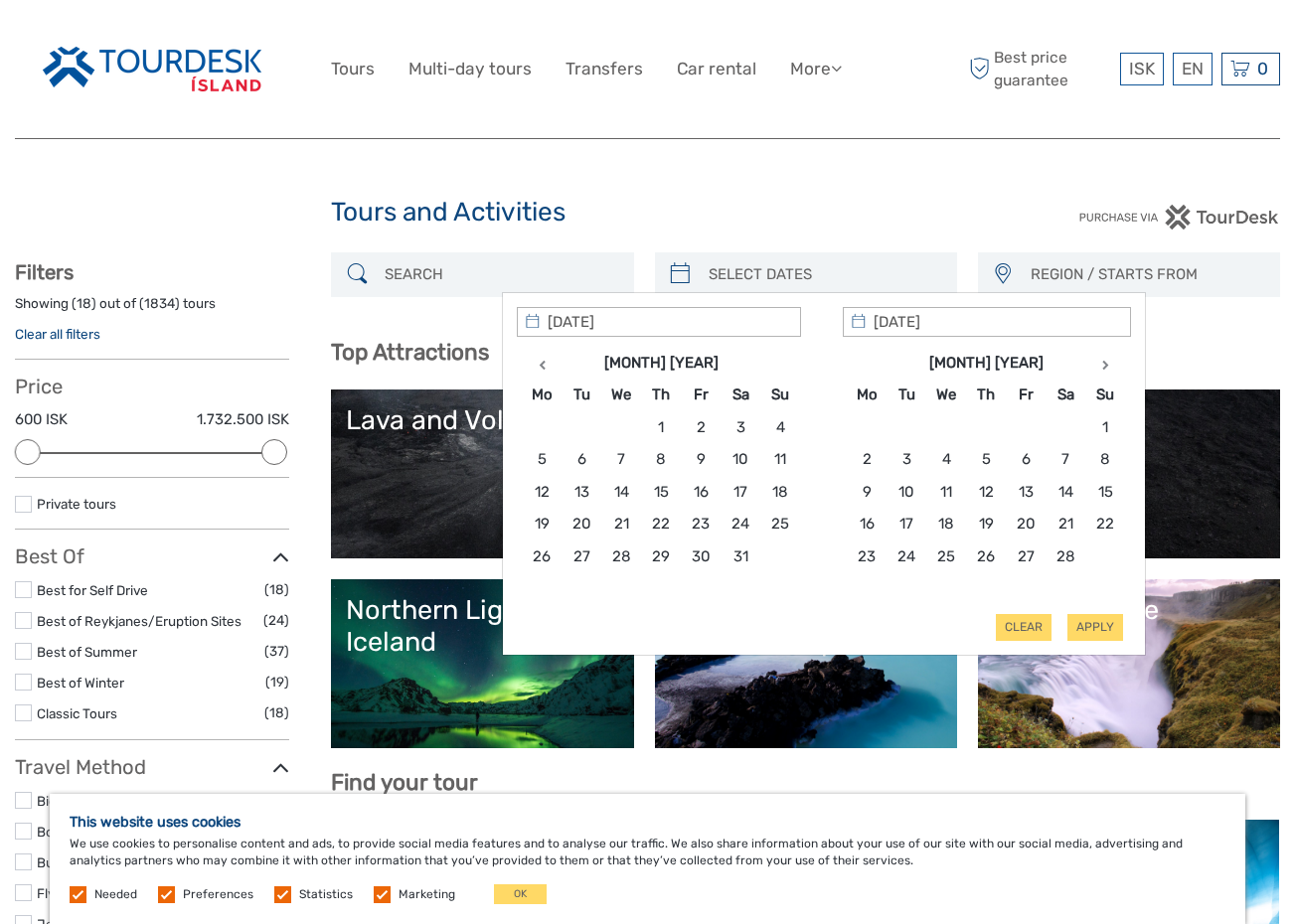 click at bounding box center [1105, 365] 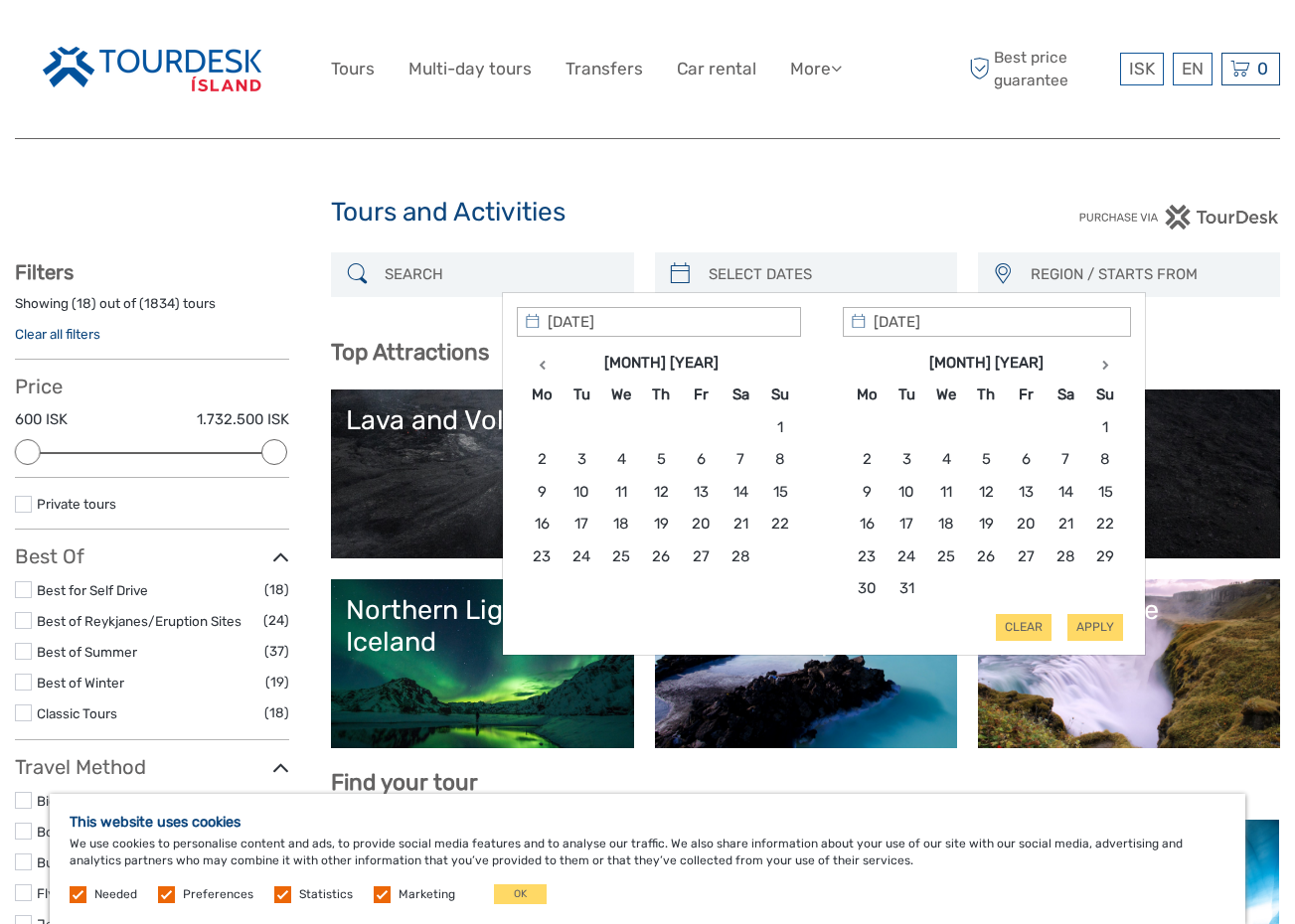 click at bounding box center [1105, 365] 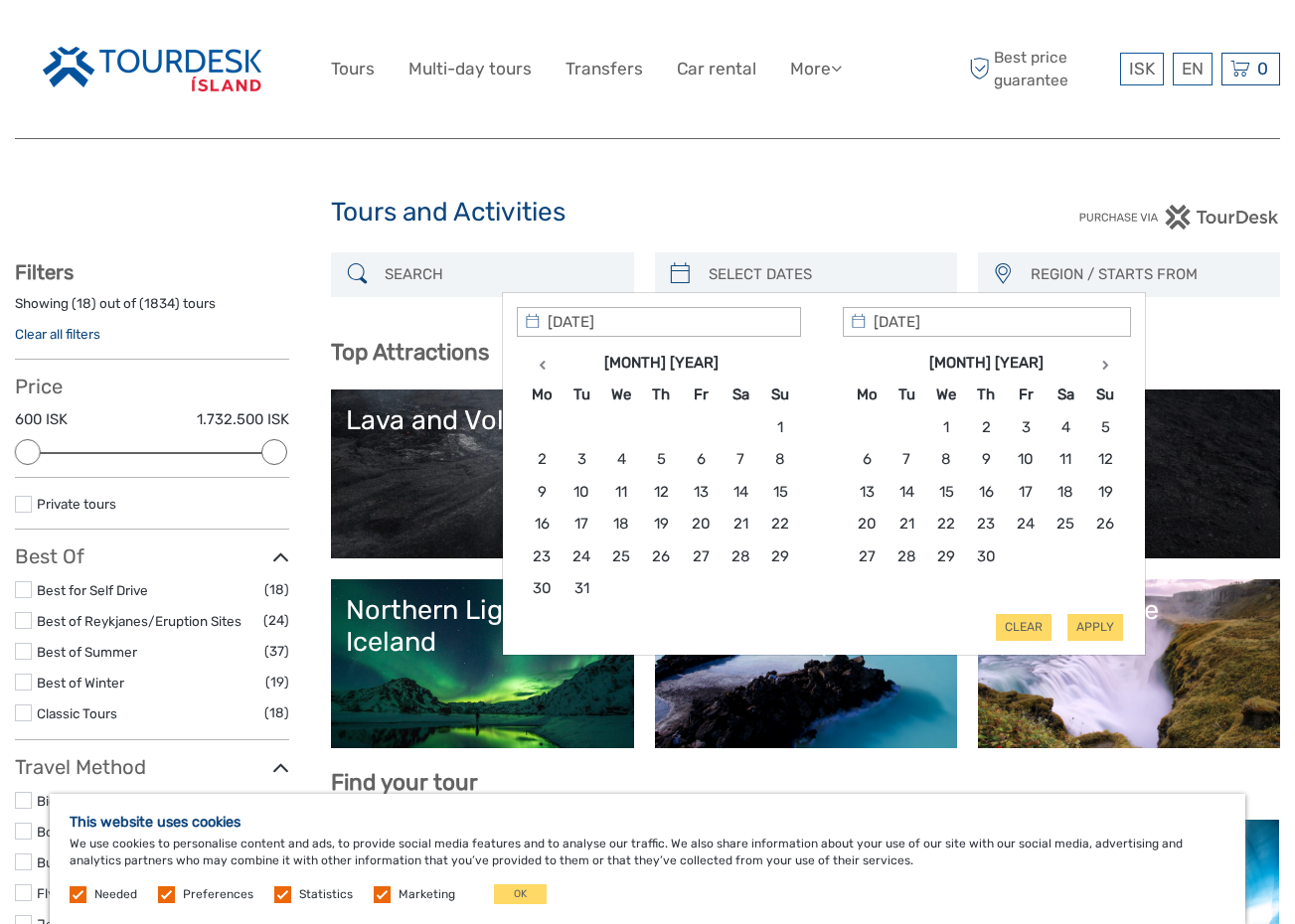 click at bounding box center (1105, 365) 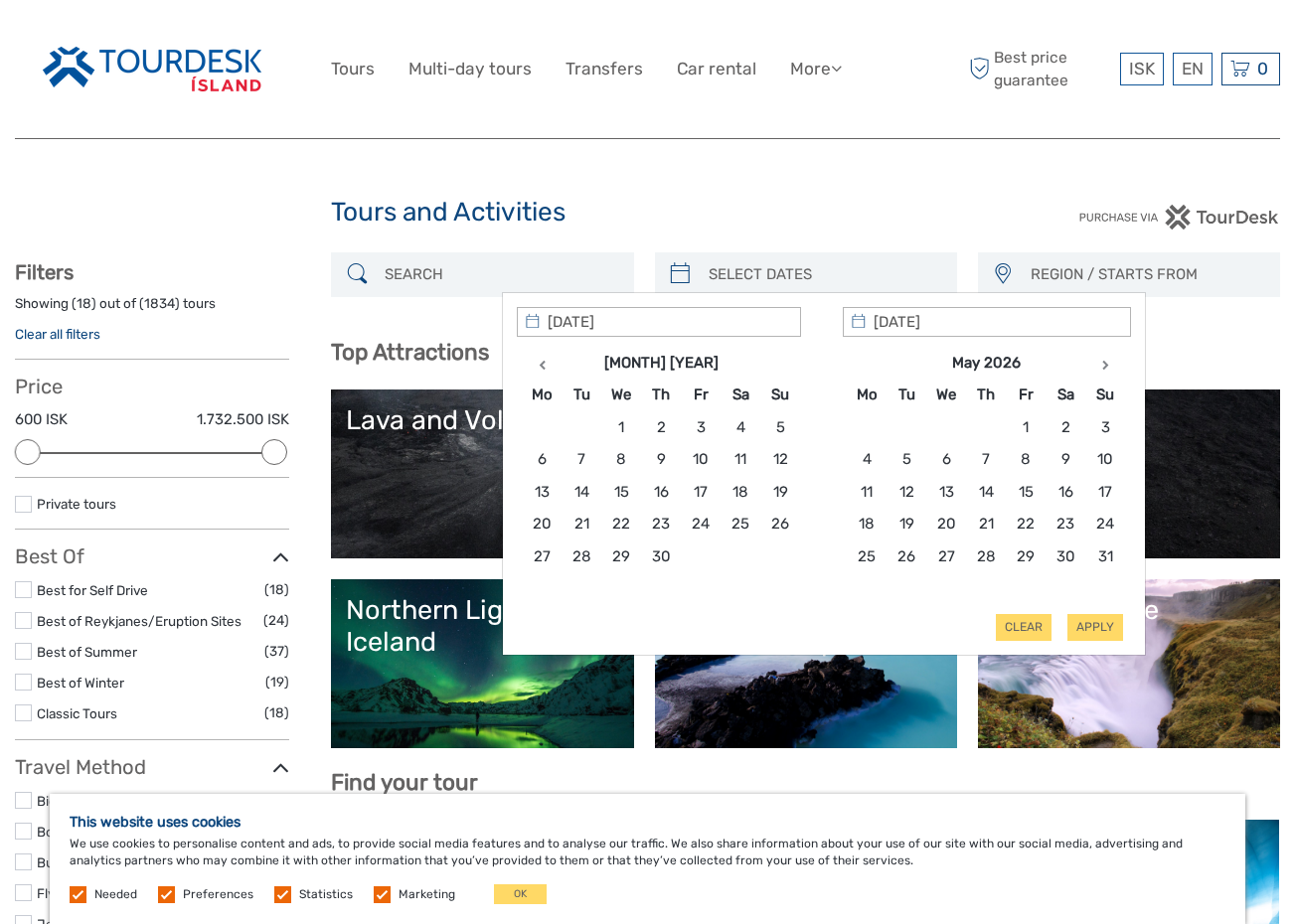 click at bounding box center (1105, 365) 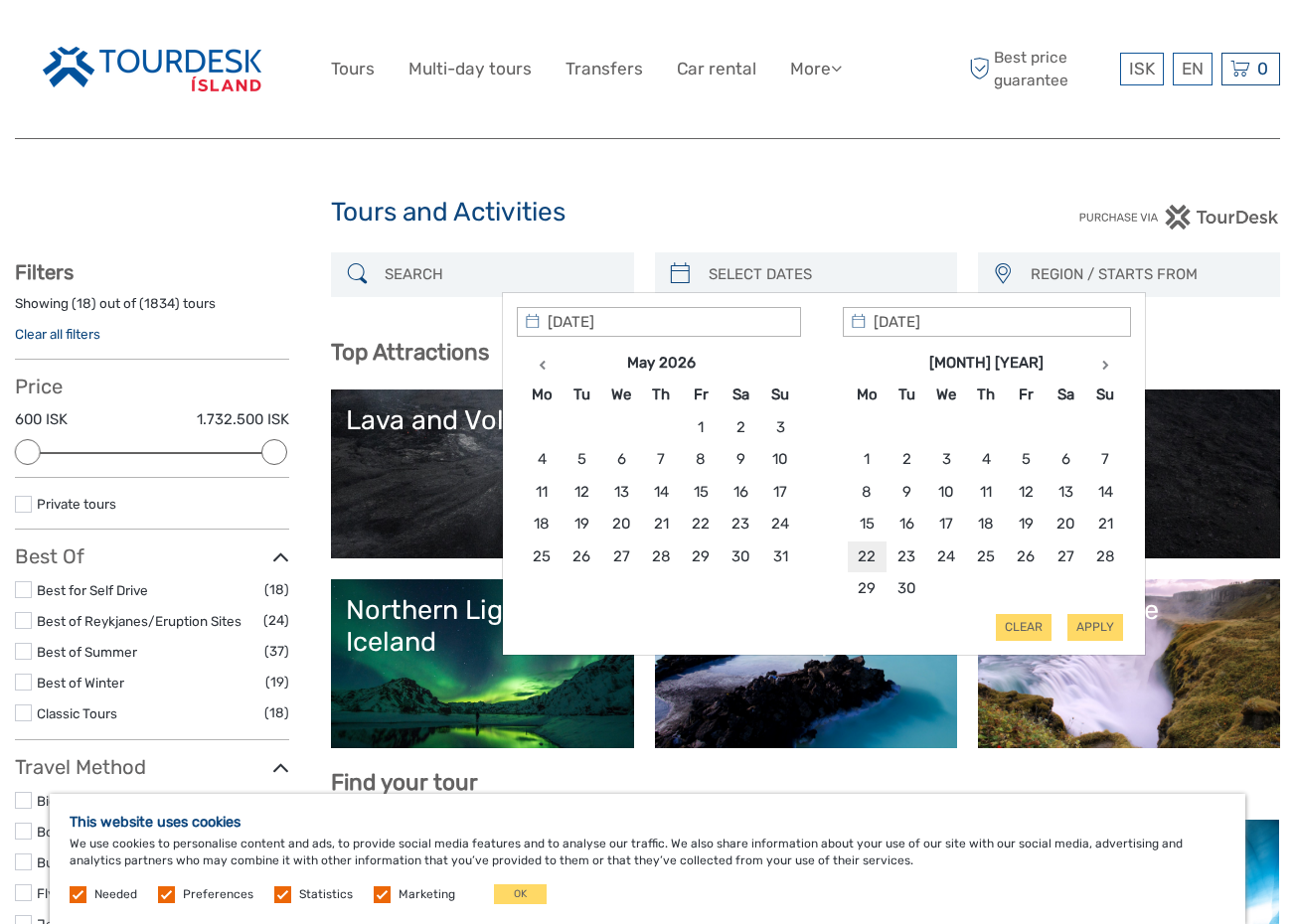 type on "22/06/2026" 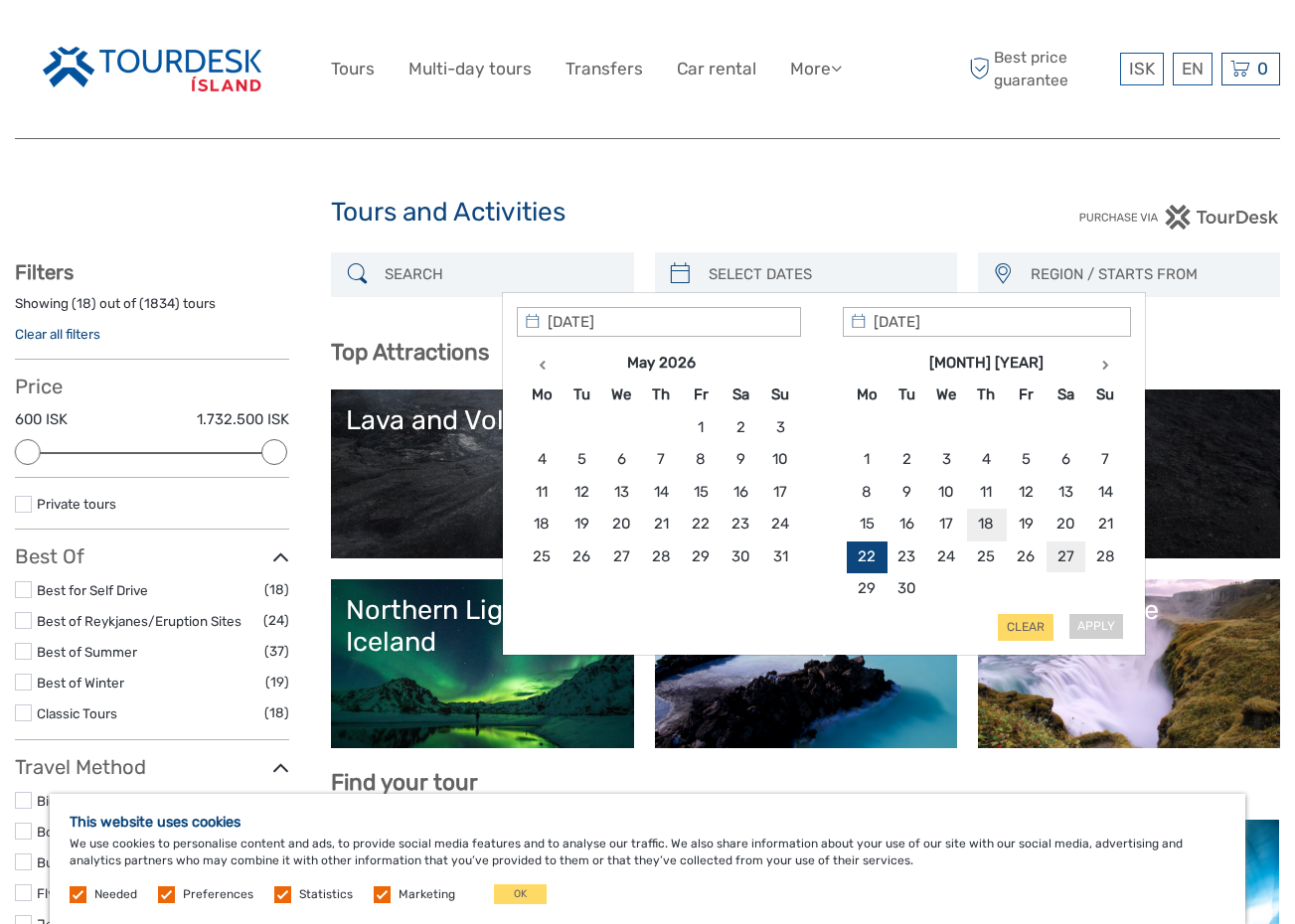 type on "27/06/2026" 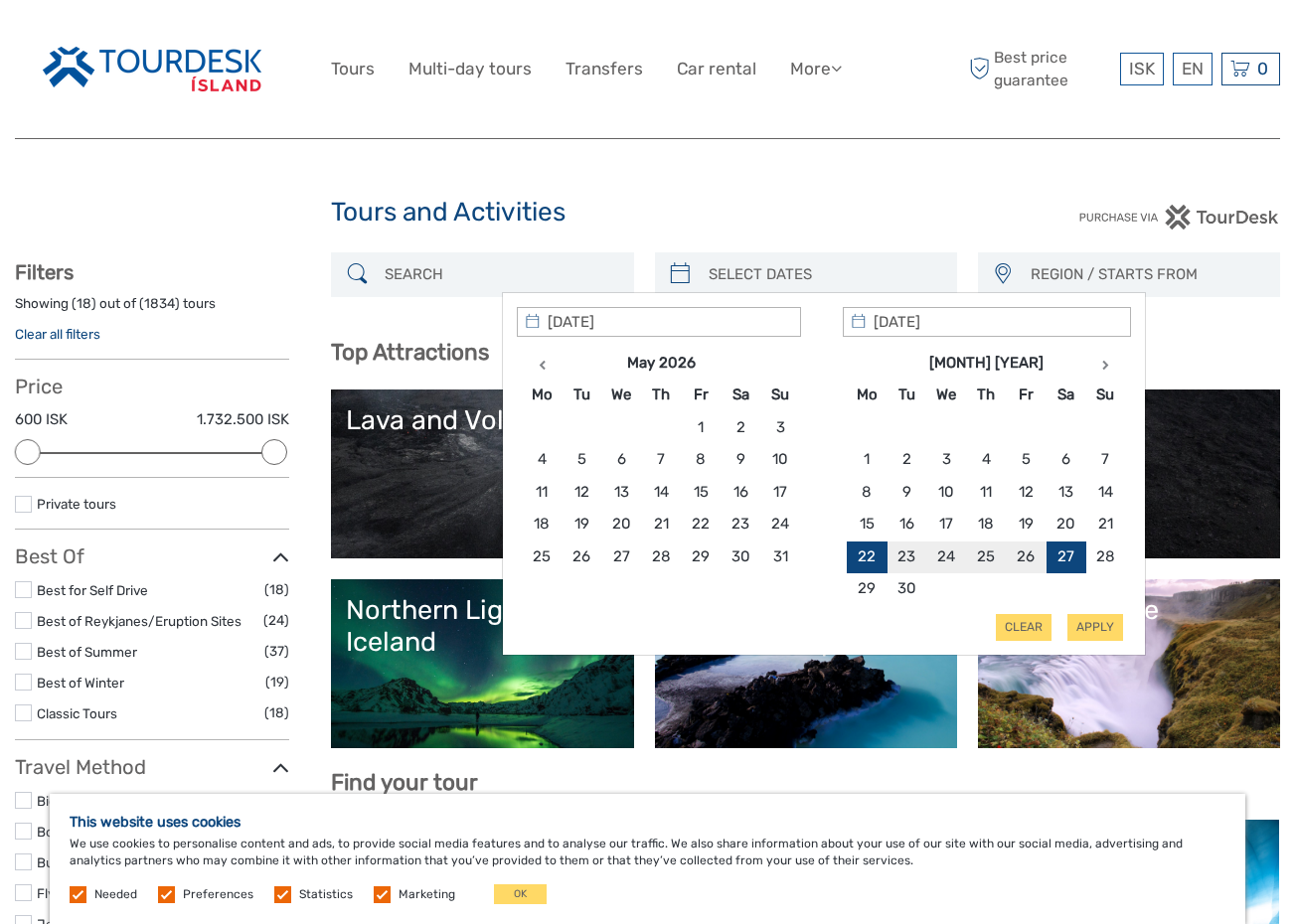 type on "22/06/2026" 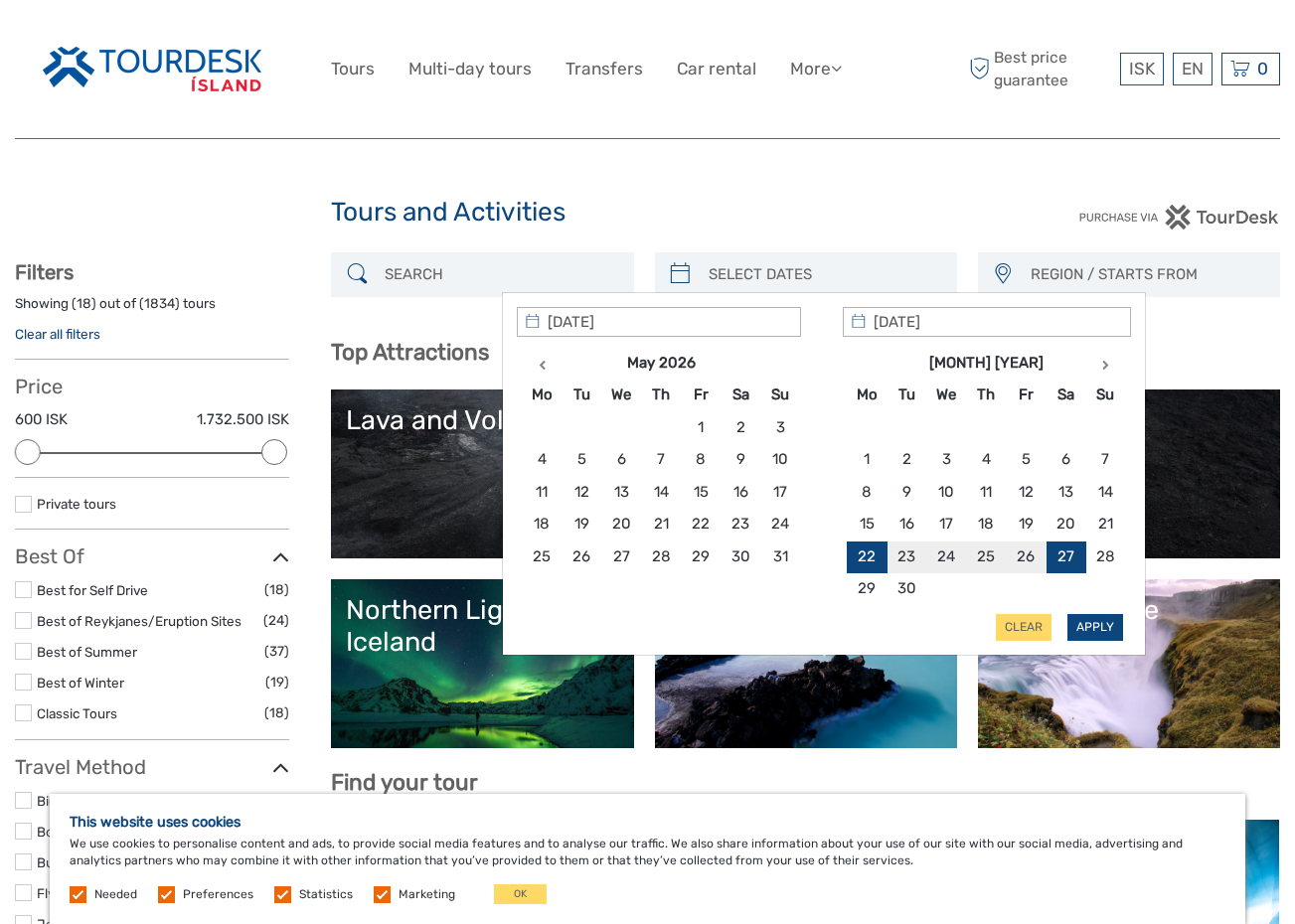 click on "Apply" at bounding box center (1095, 627) 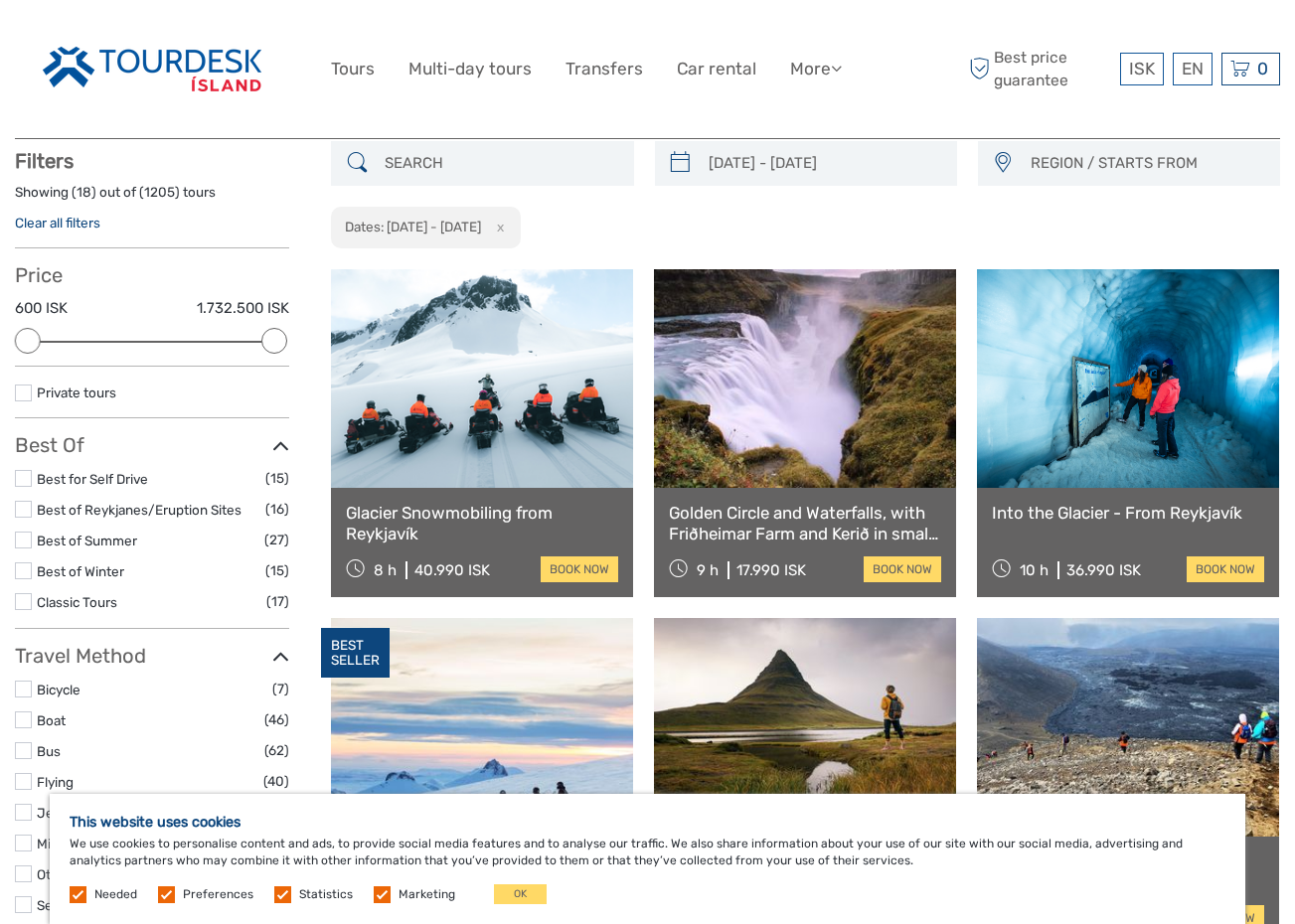 scroll, scrollTop: 112, scrollLeft: 0, axis: vertical 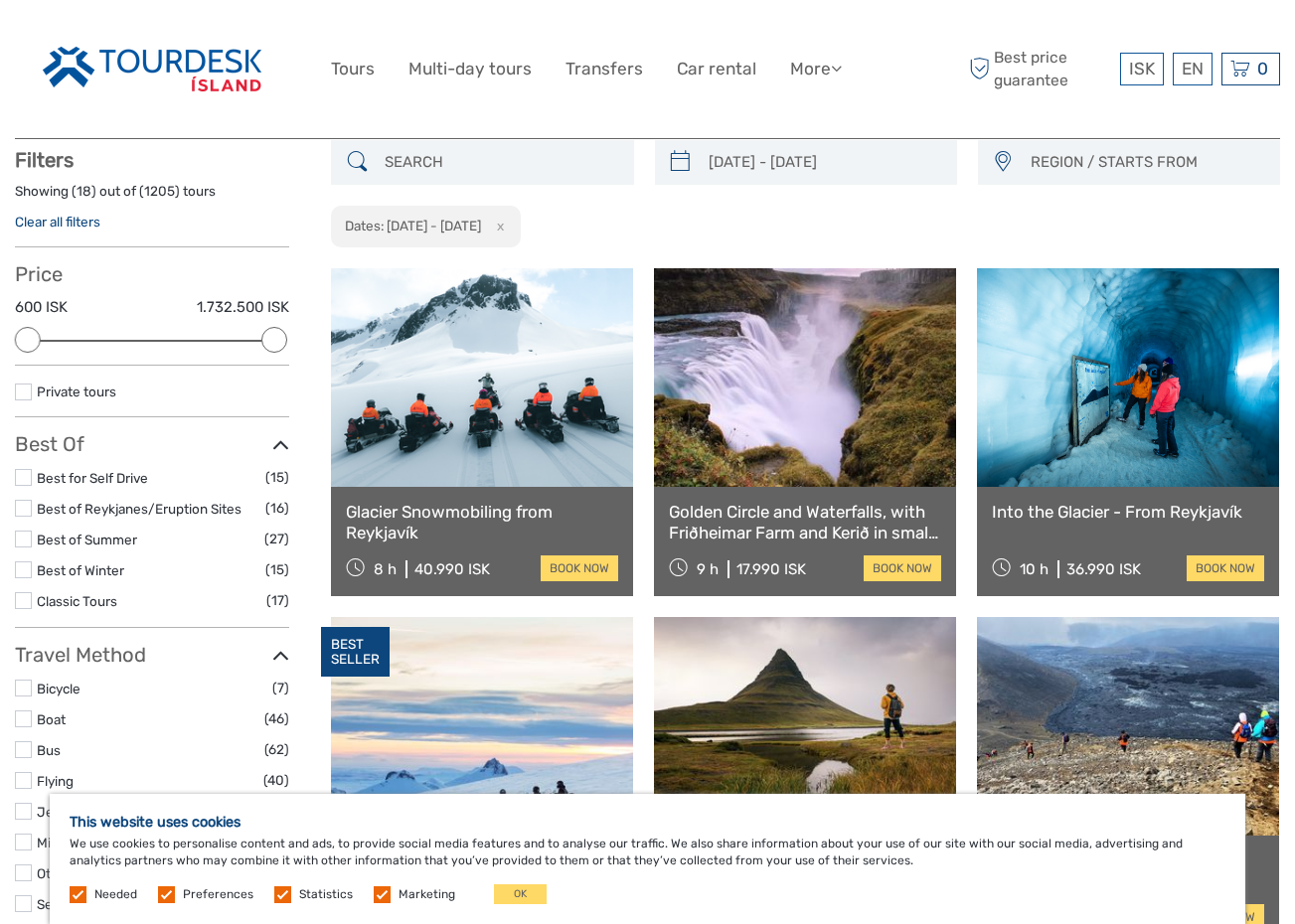 click at bounding box center (23, 539) 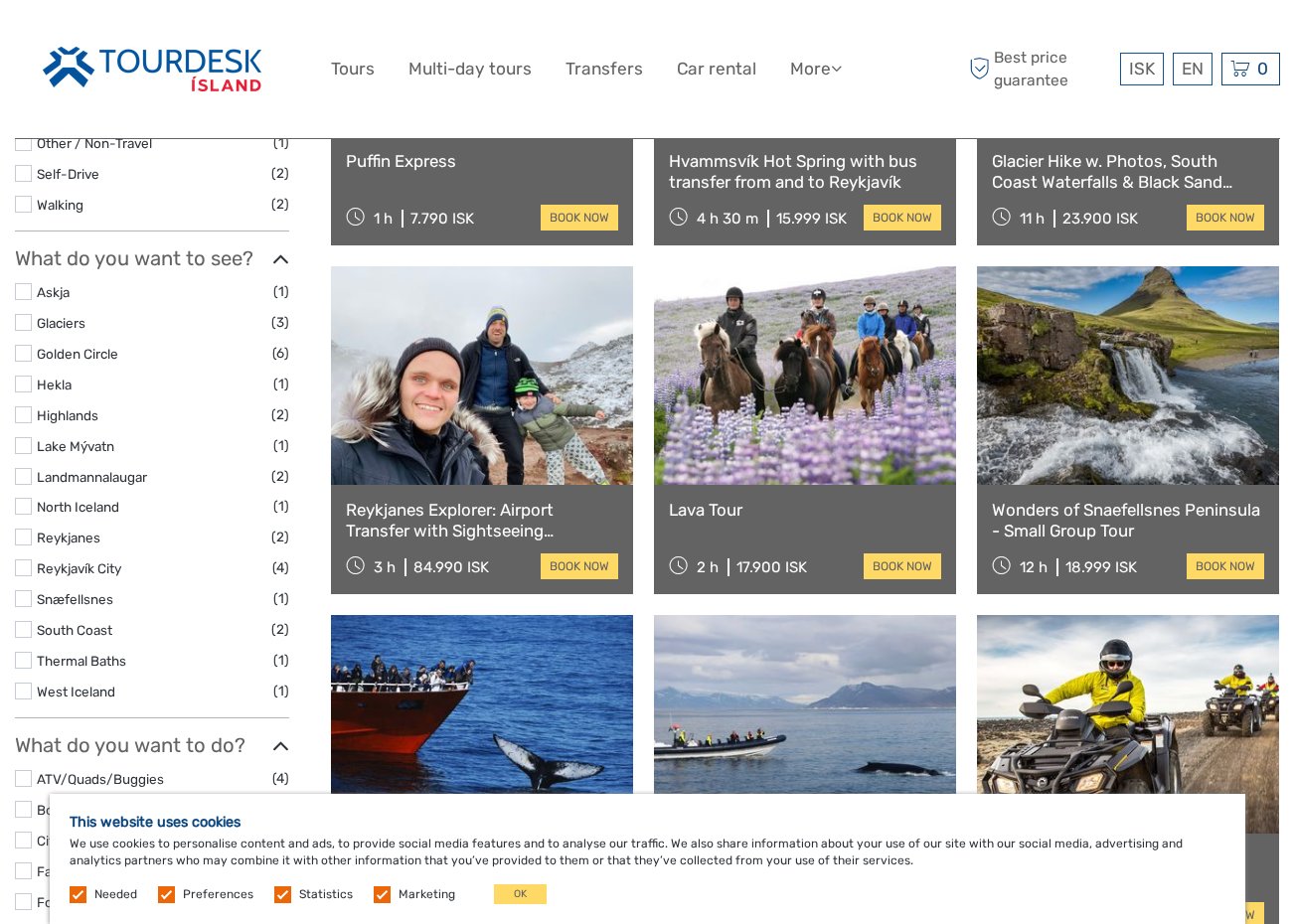 scroll, scrollTop: 815, scrollLeft: 0, axis: vertical 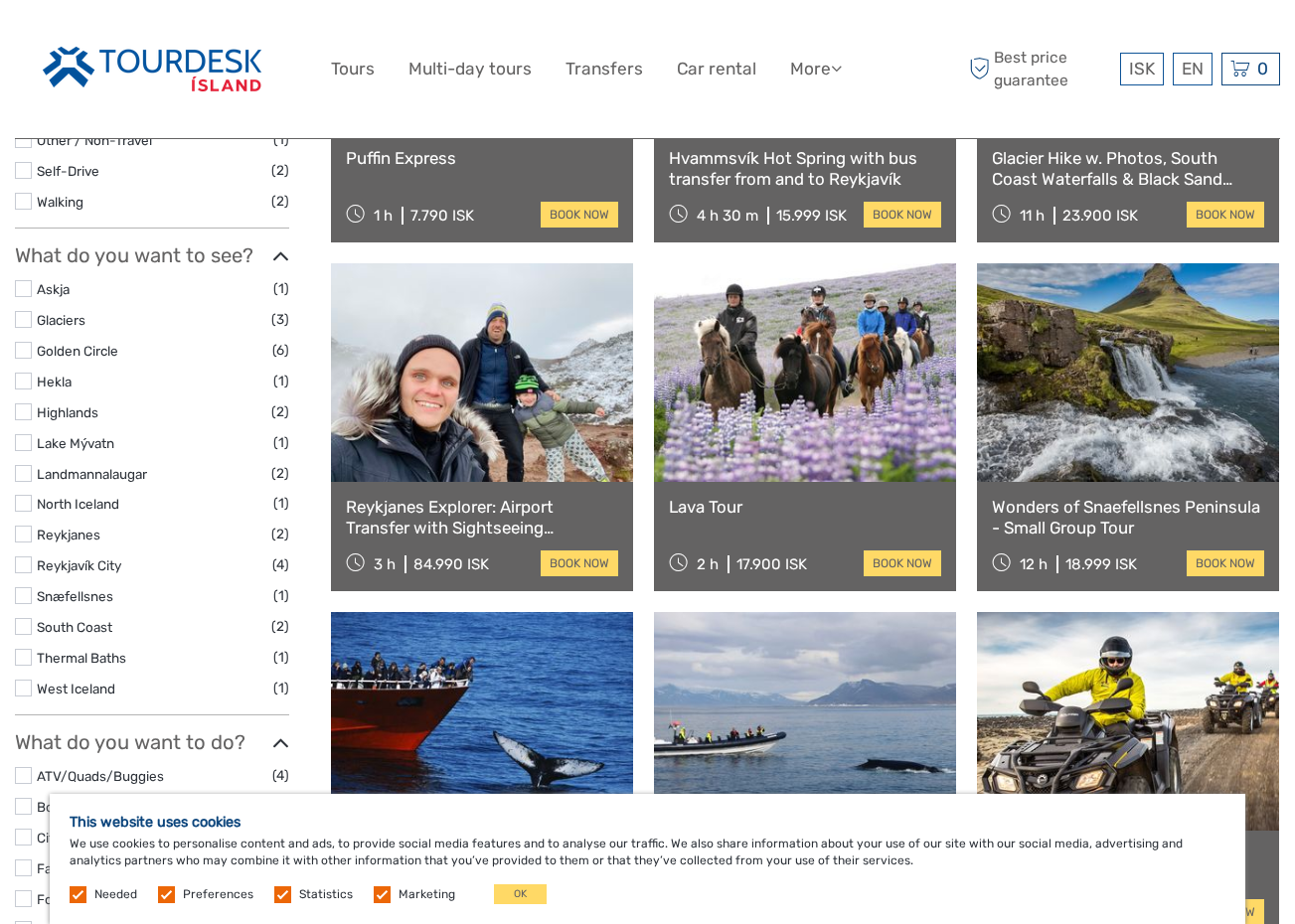 click at bounding box center (23, 442) 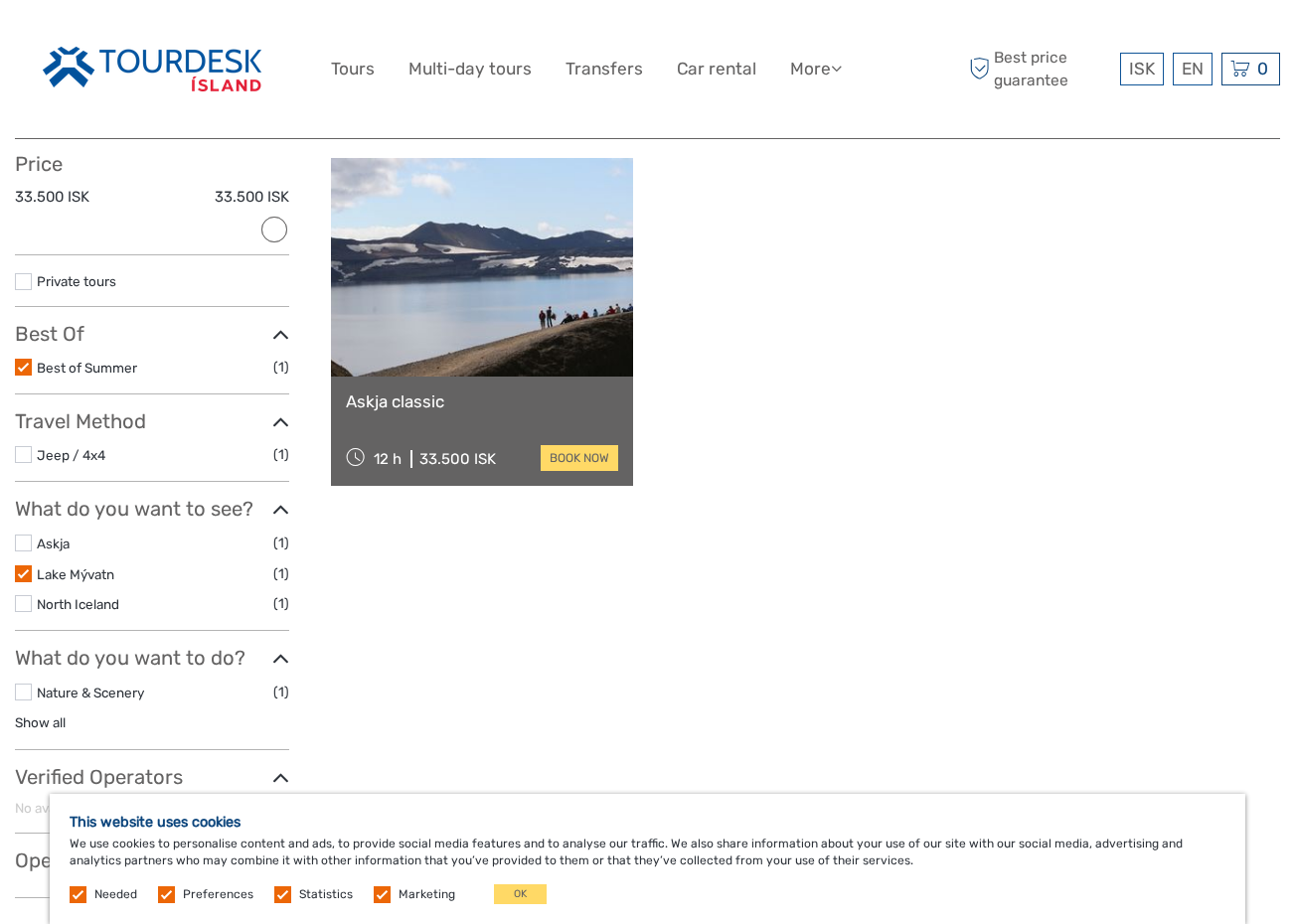 scroll, scrollTop: 211, scrollLeft: 0, axis: vertical 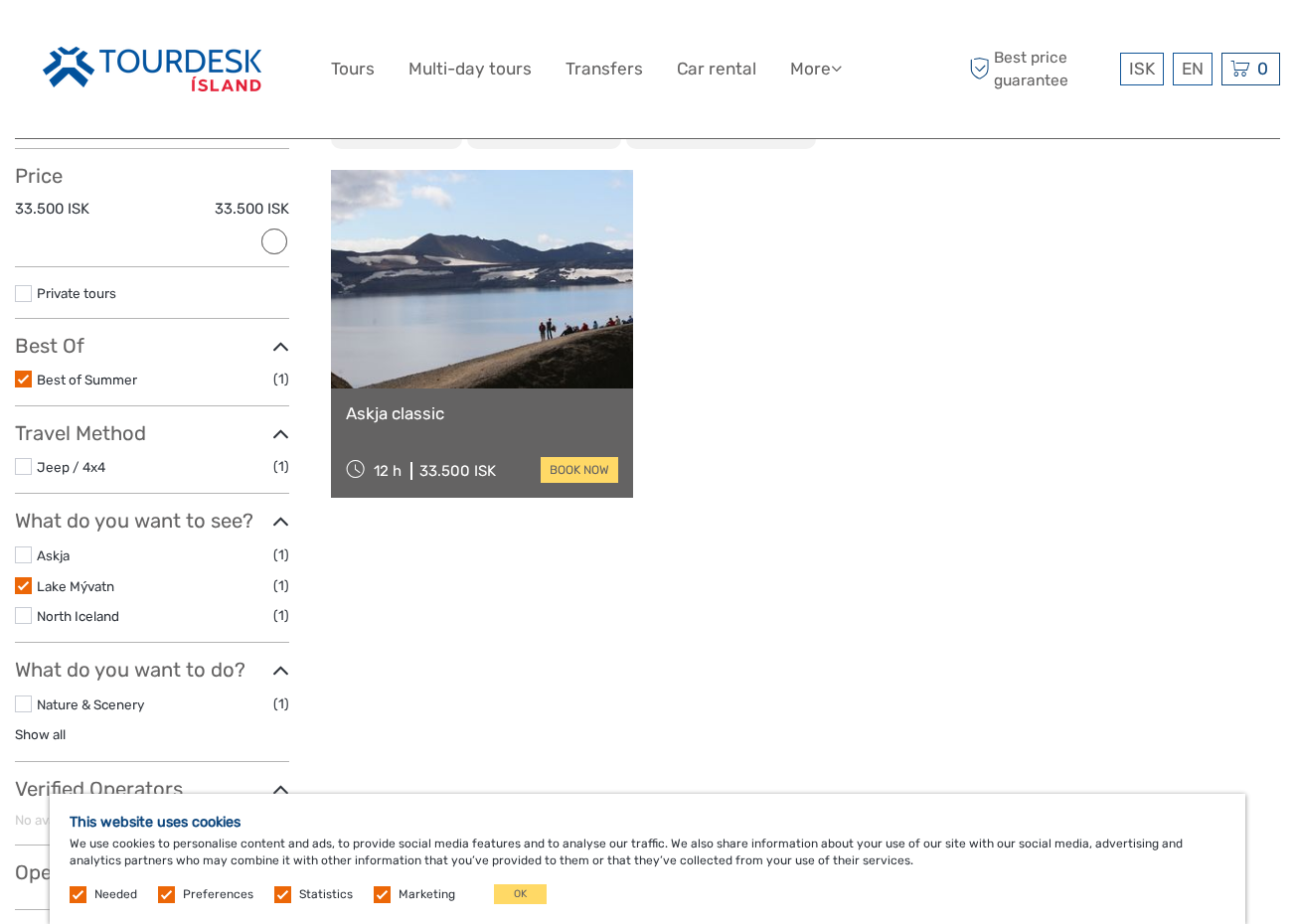 click on "Askja classic
12 h
33.500 ISK
book now" at bounding box center [482, 443] 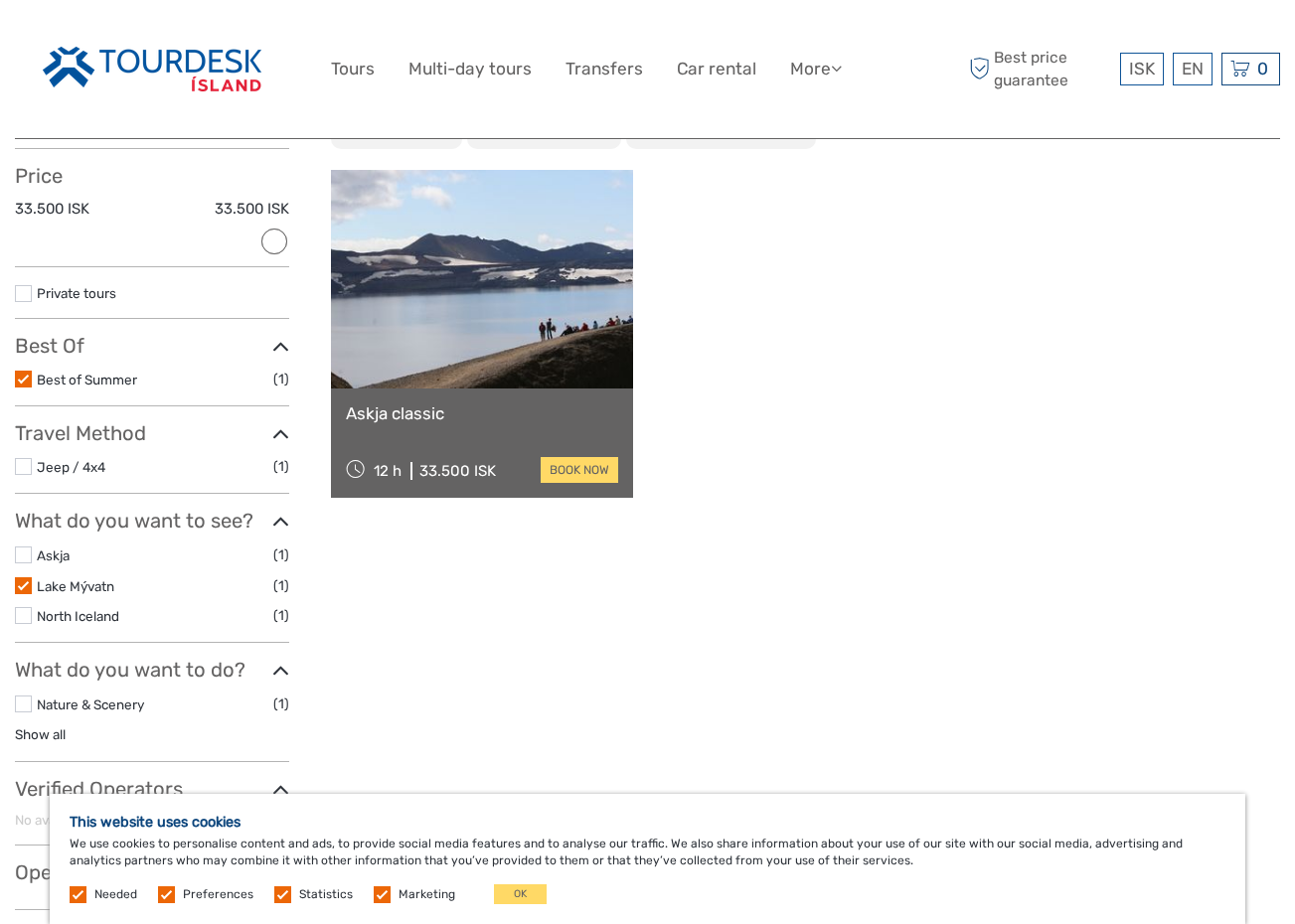 click on "Askja classic
12 h
33.500 ISK
book now" at bounding box center (482, 443) 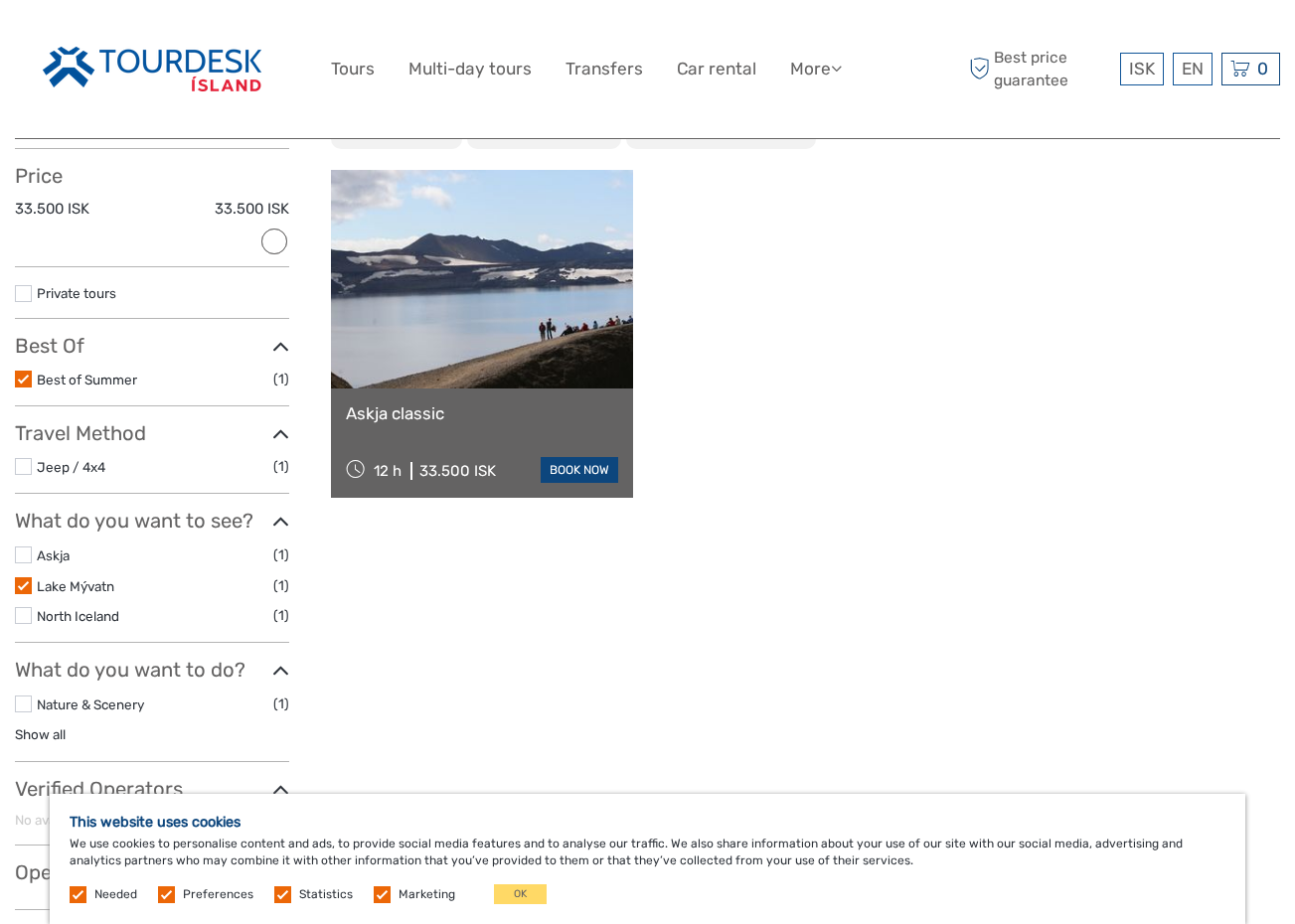 click on "book now" at bounding box center (579, 470) 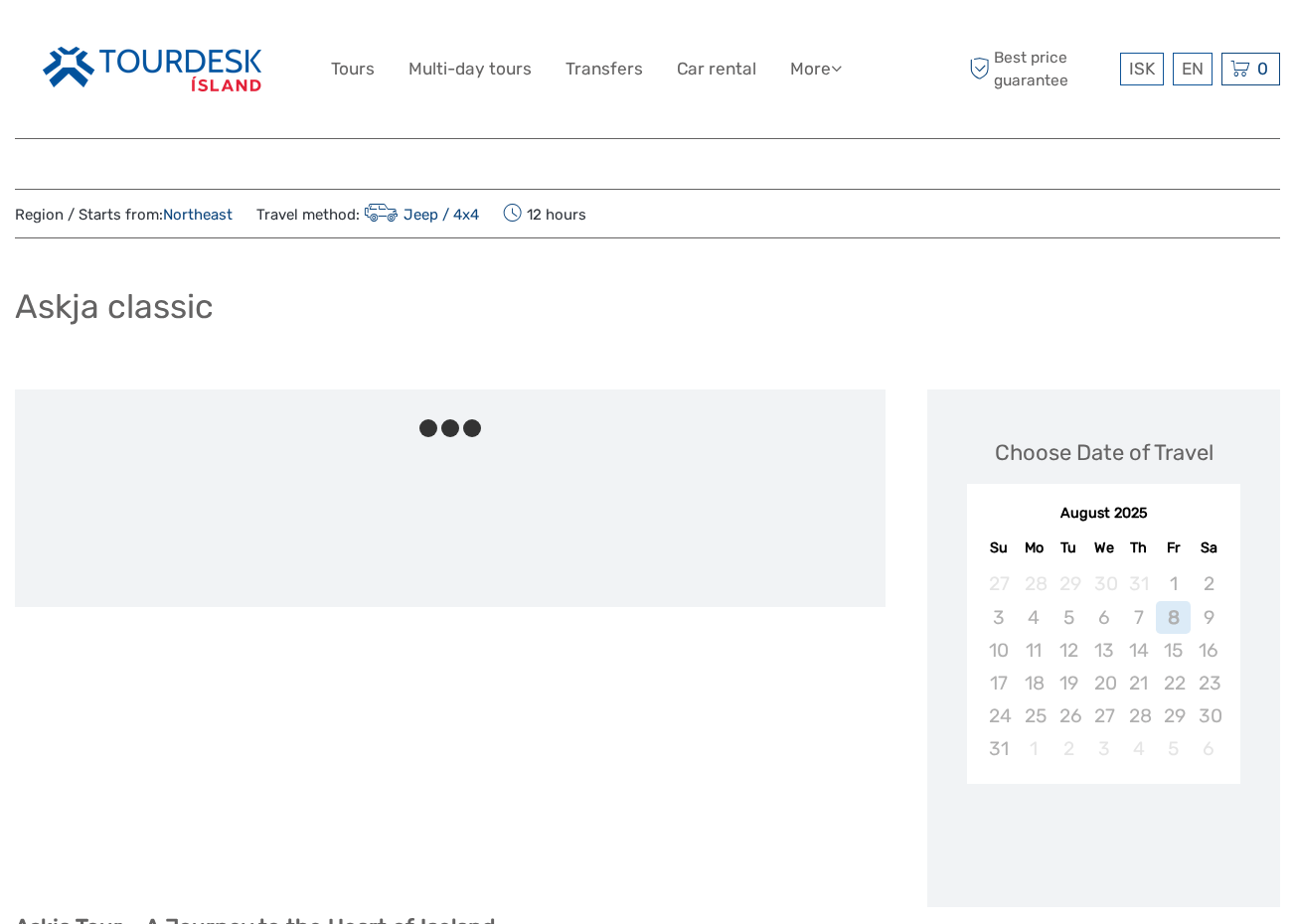 scroll, scrollTop: 0, scrollLeft: 0, axis: both 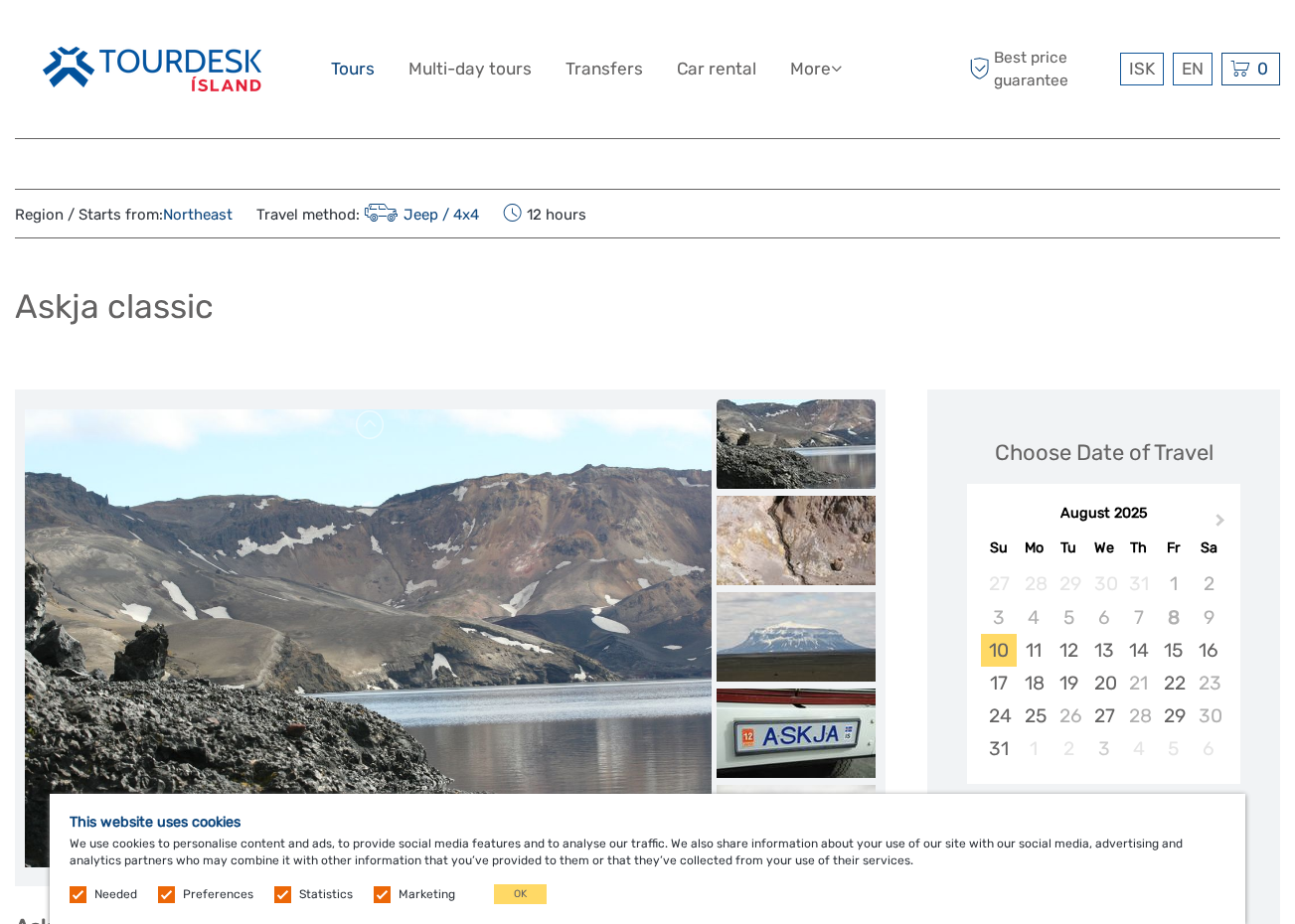 click on "Tours" at bounding box center [353, 69] 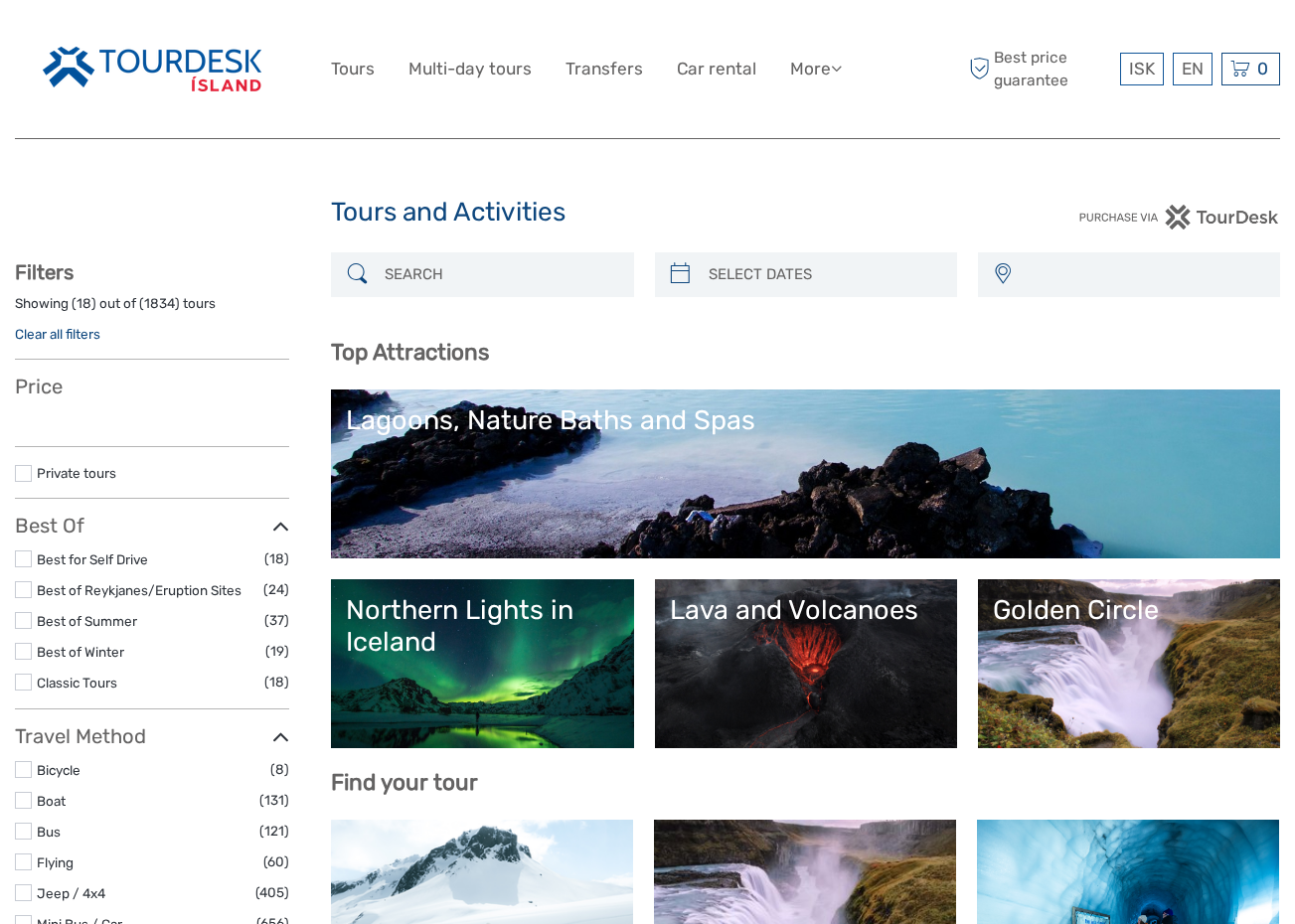 select 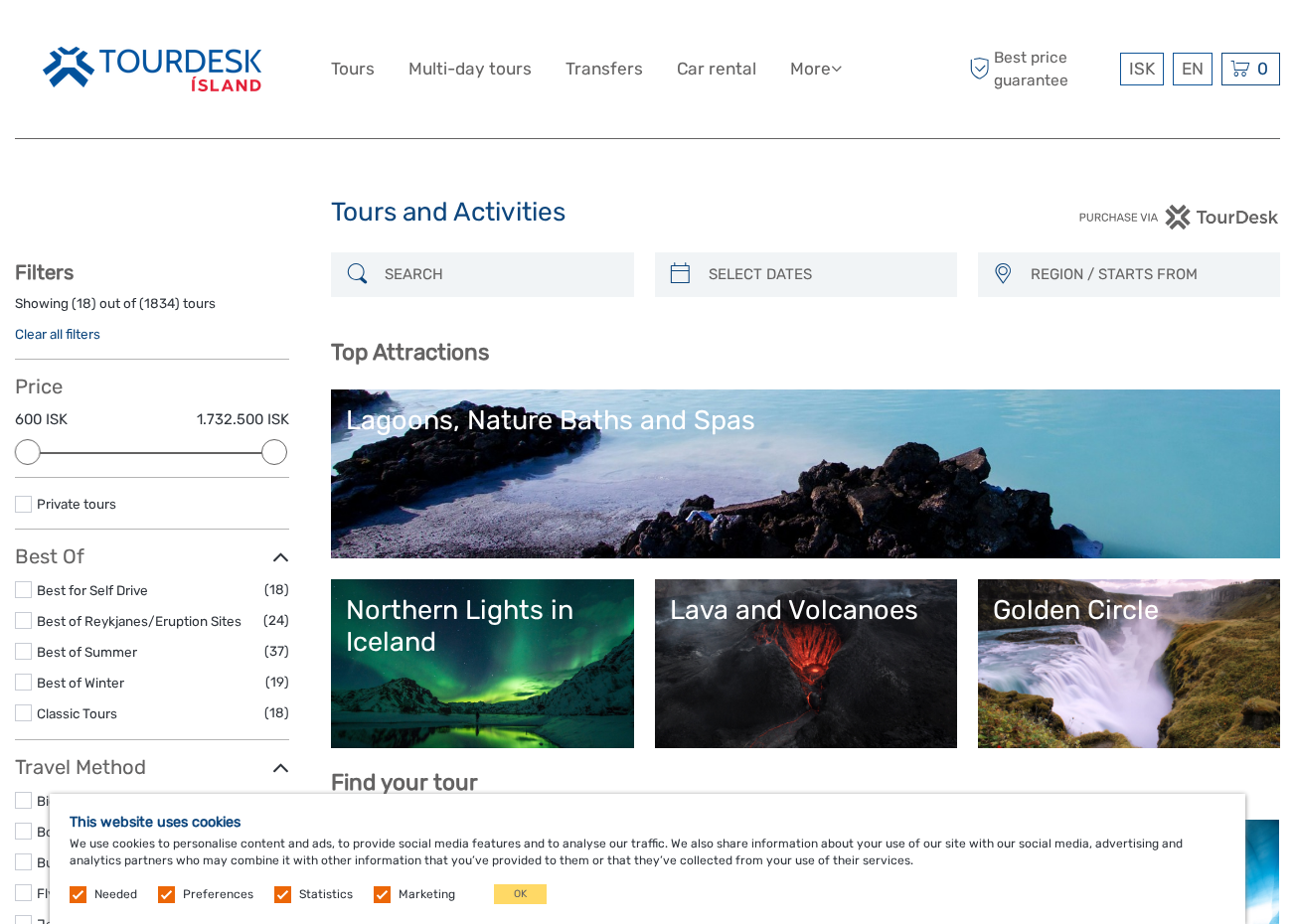 scroll, scrollTop: 0, scrollLeft: 0, axis: both 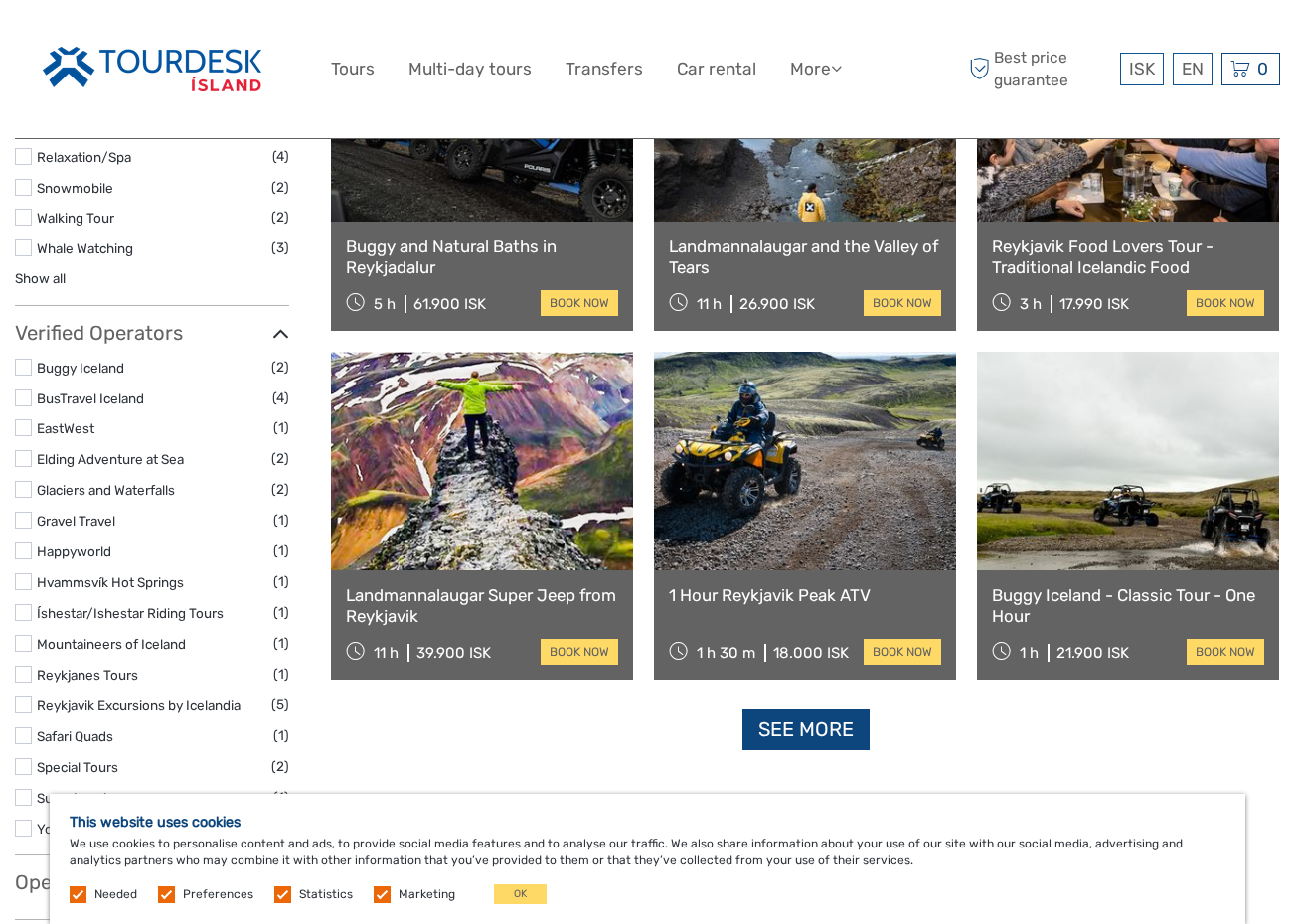 click on "See more" at bounding box center (806, 729) 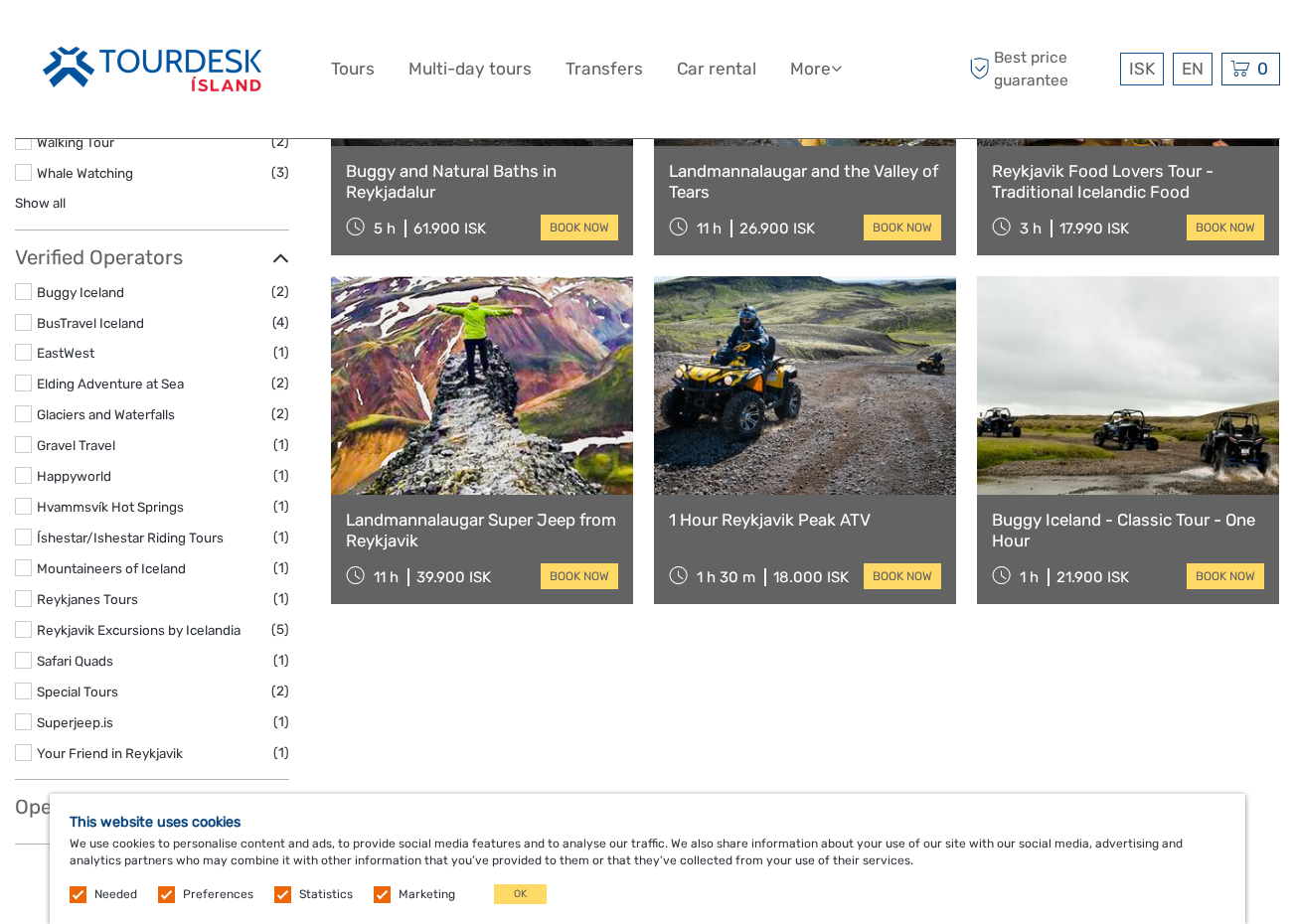 scroll, scrollTop: 1850, scrollLeft: 0, axis: vertical 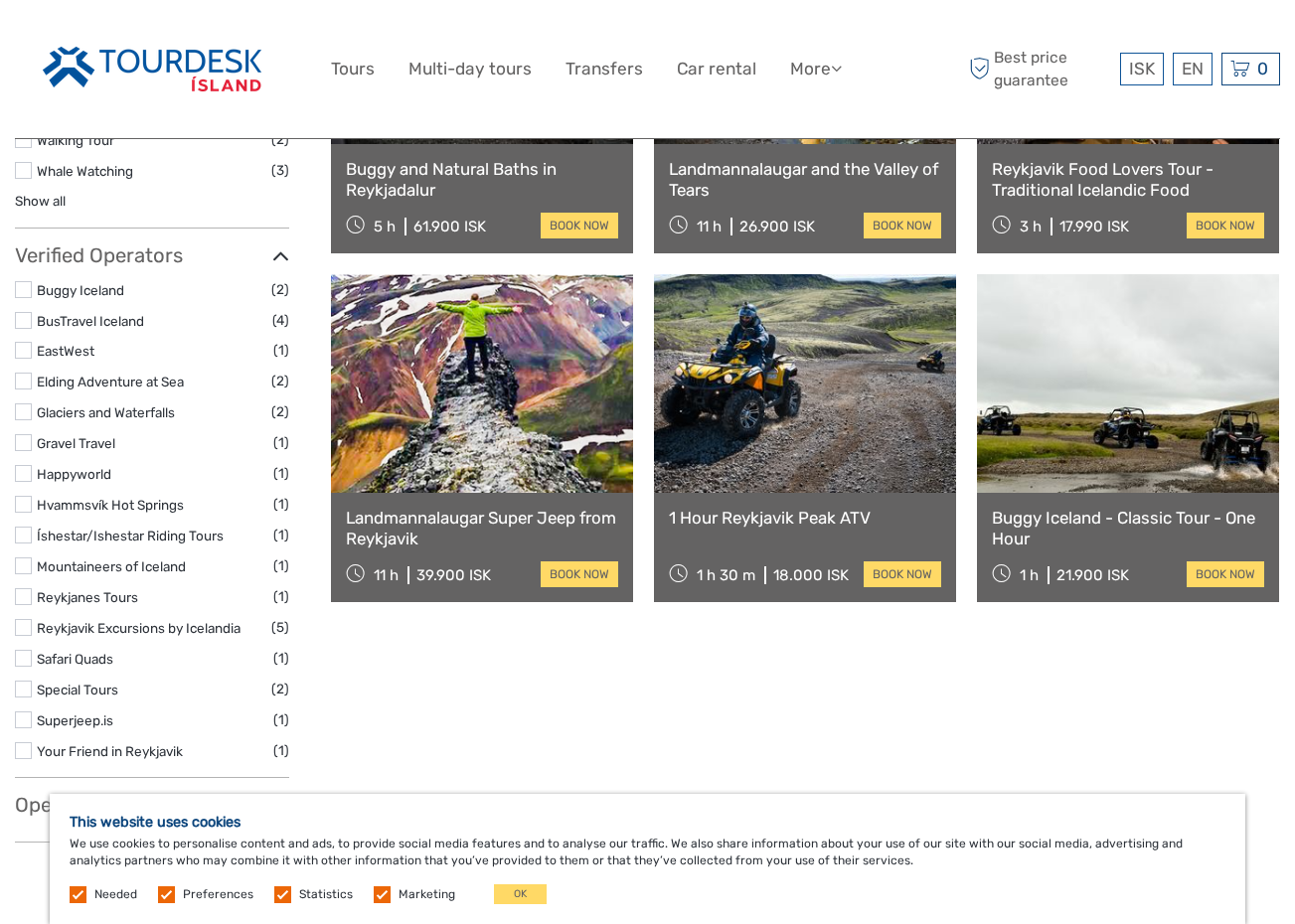 click on "Landmannalaugar Super Jeep from Reykjavik
11 h
39.900 ISK
book now" at bounding box center (482, 547) 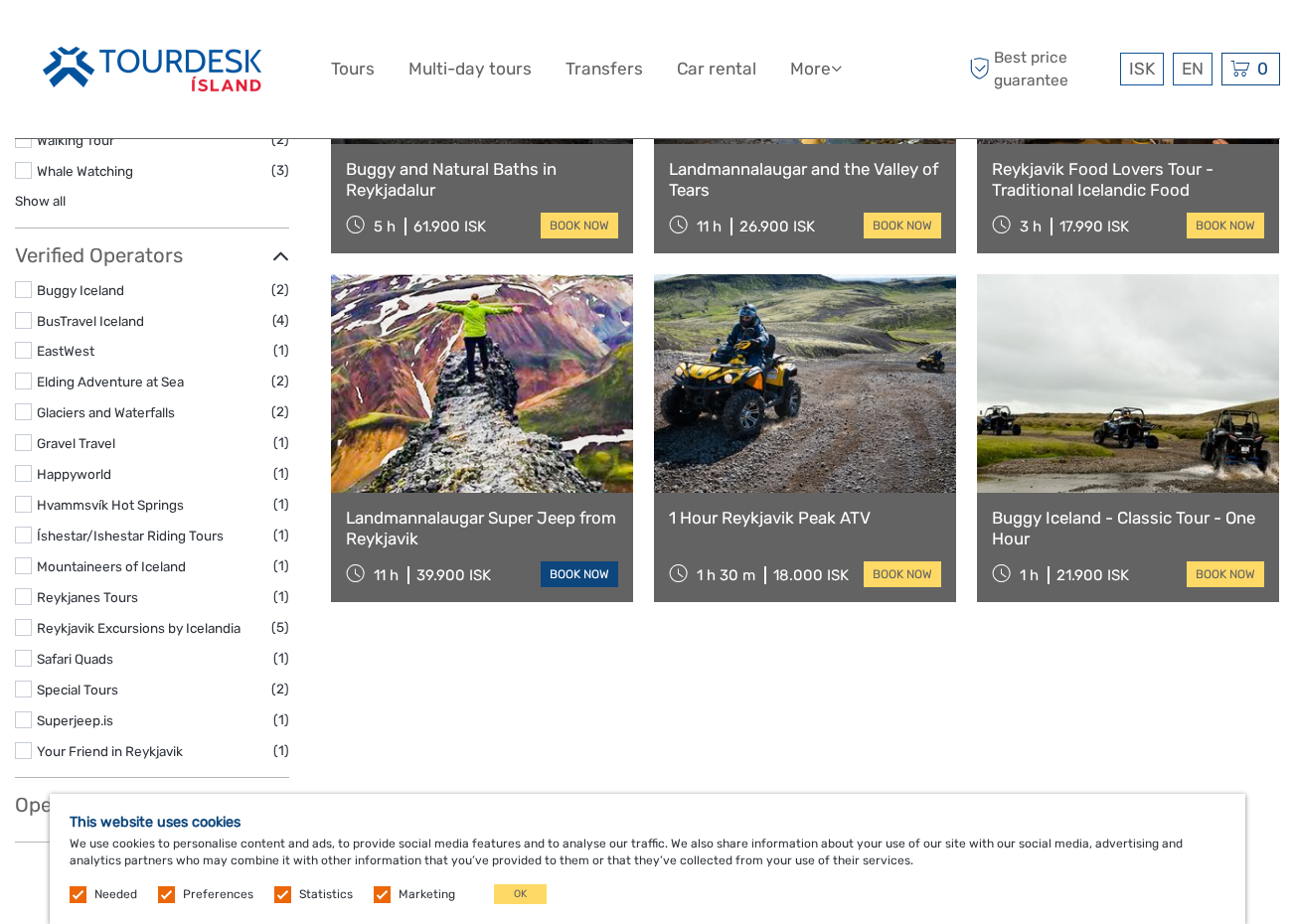 click on "book now" at bounding box center [579, 574] 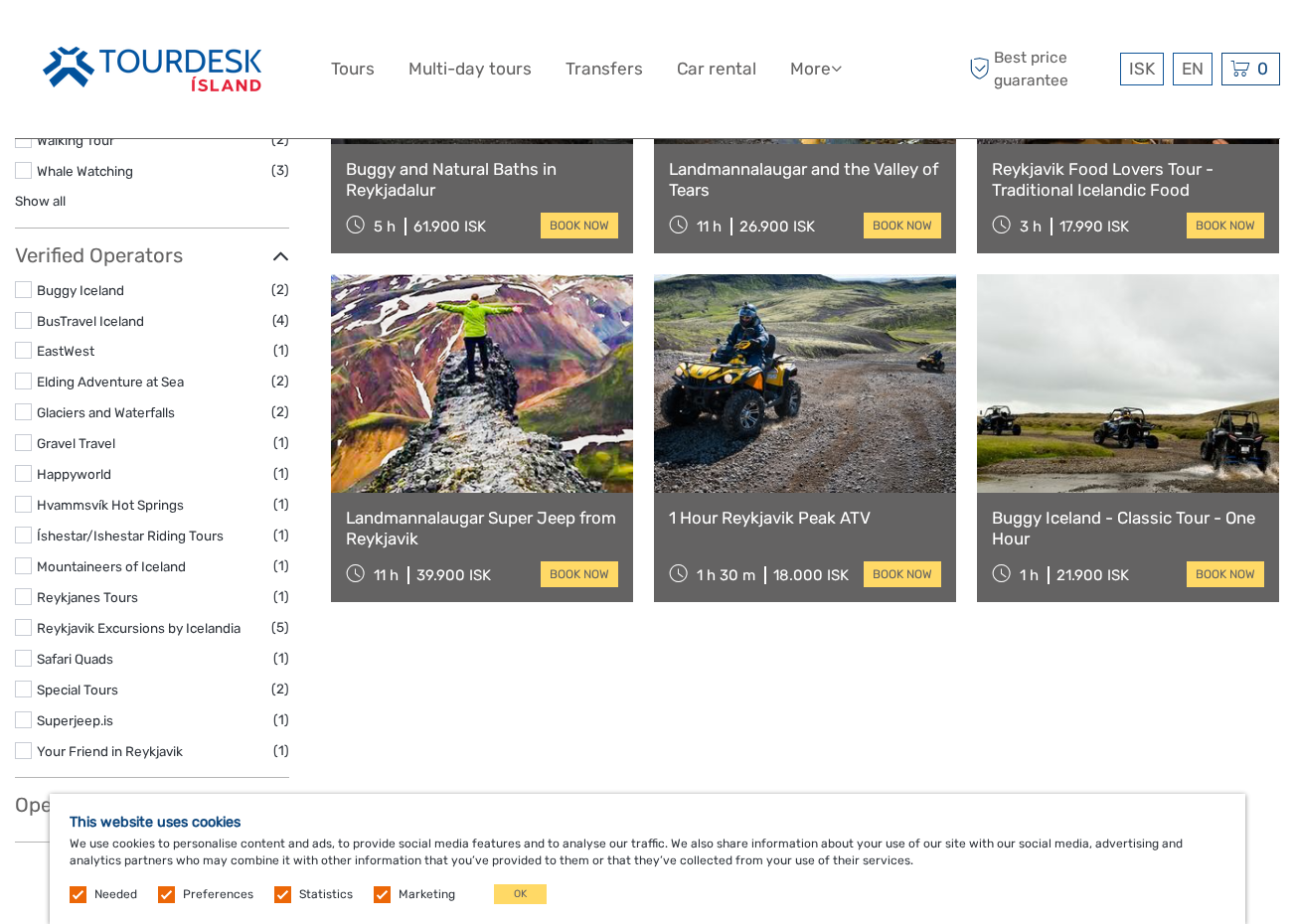 click on "Landmannalaugar and the Valley of Tears" at bounding box center [805, 179] 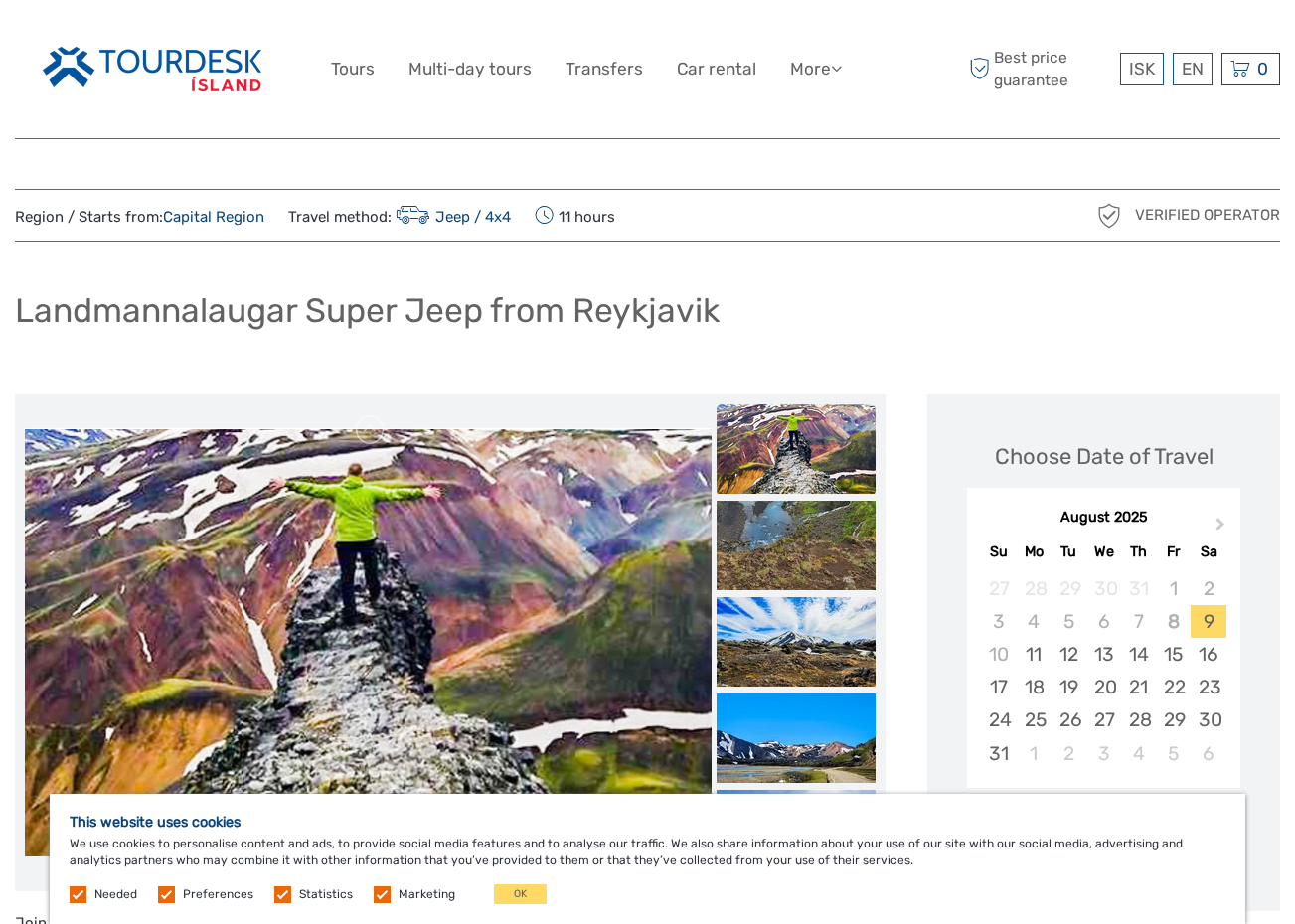scroll, scrollTop: 0, scrollLeft: 0, axis: both 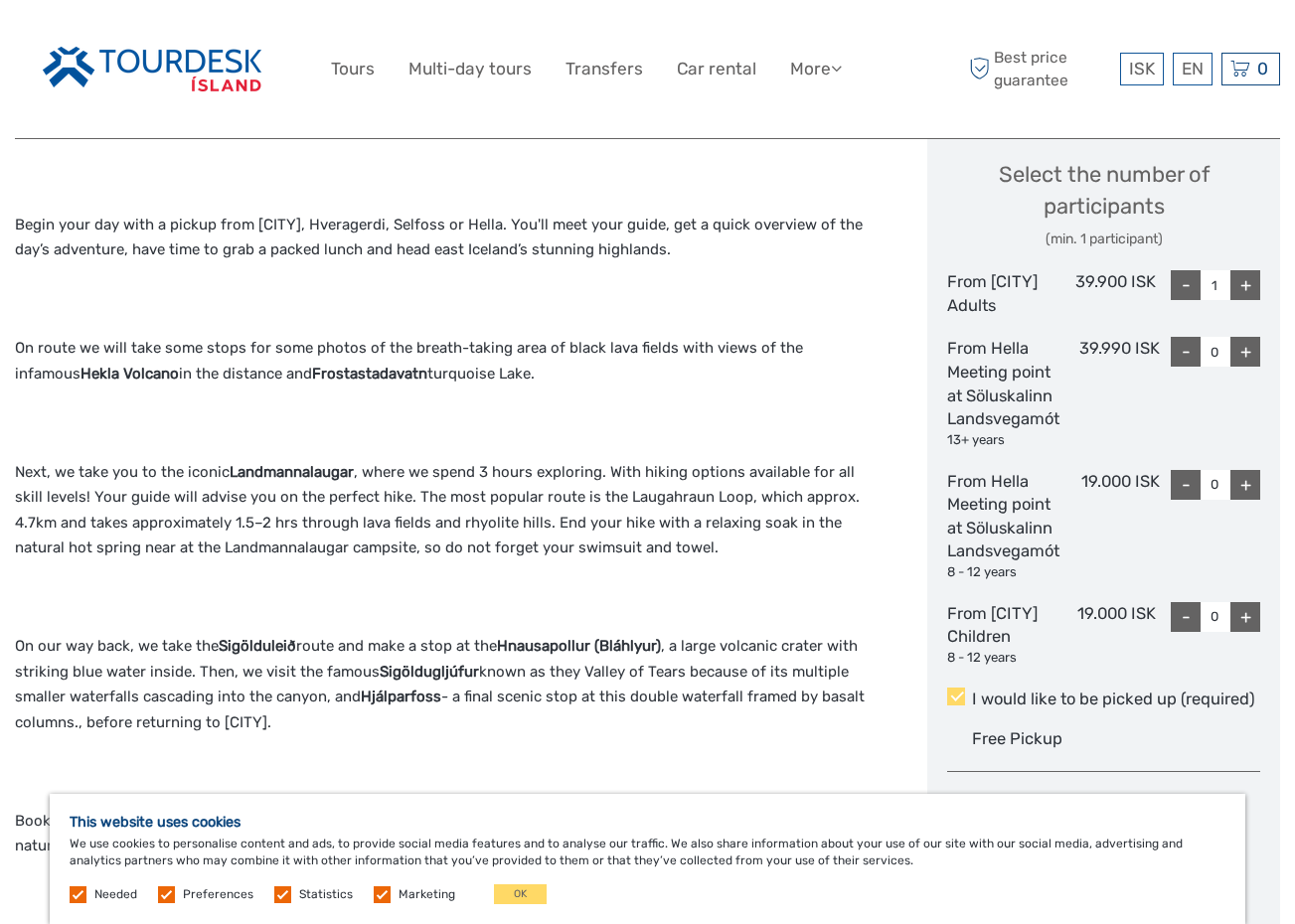 click on "On our way back, we take the  Sigölduleið  route and make a stop at the  Hnausapollur (Bláhlyur) , a large volcanic crater with striking blue water inside. Then, we visit the famous  Sigöldugljúfur  known as they Valley of Tears because of its multiple smaller waterfalls cascading into the canyon, and  Hjálparfoss - a final scenic stop at this double waterfall framed by basalt columns., before returning to Reykjavik." at bounding box center (450, 685) 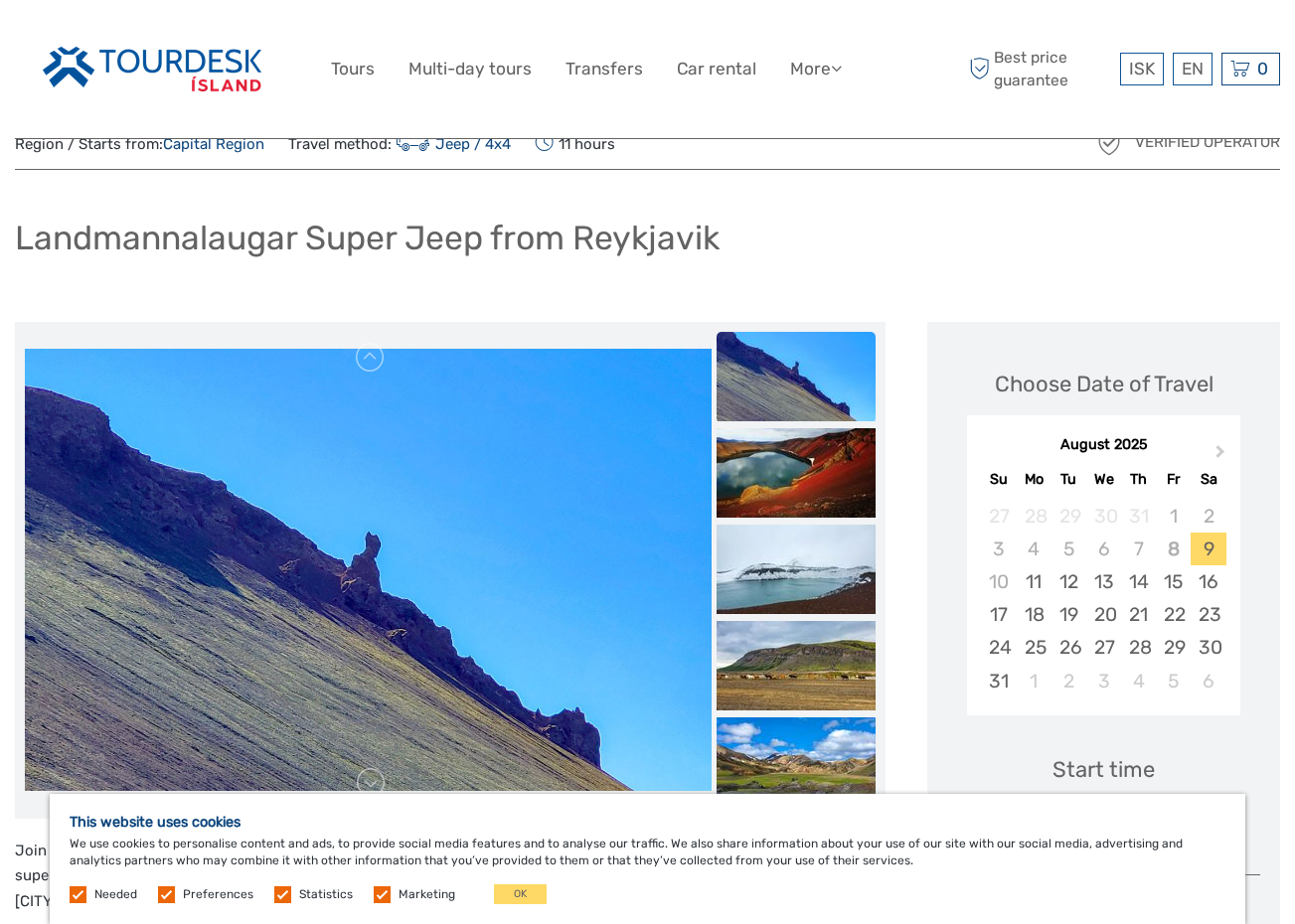 scroll, scrollTop: 39, scrollLeft: 0, axis: vertical 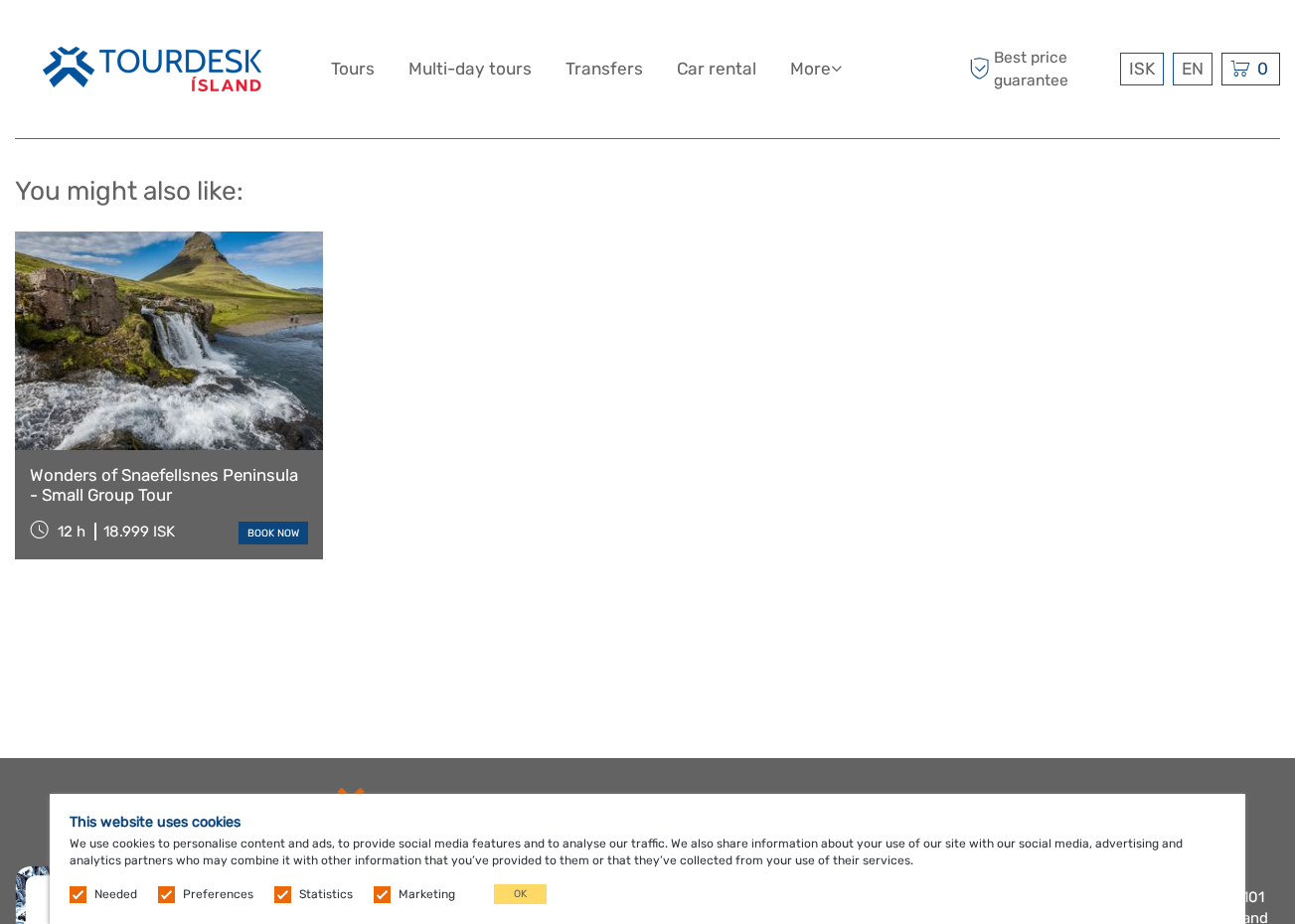 click on "book now" at bounding box center [273, 533] 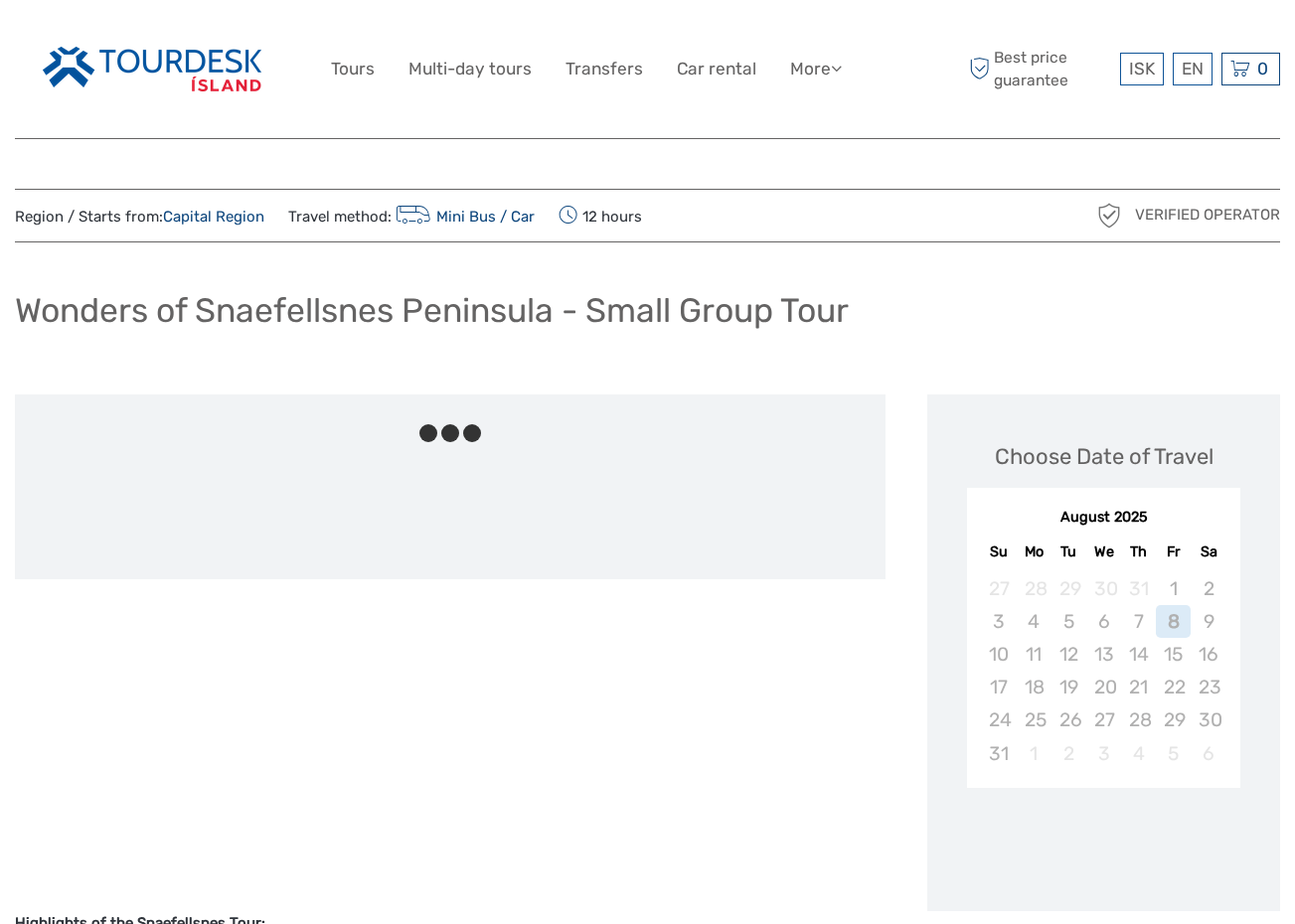 scroll, scrollTop: 0, scrollLeft: 0, axis: both 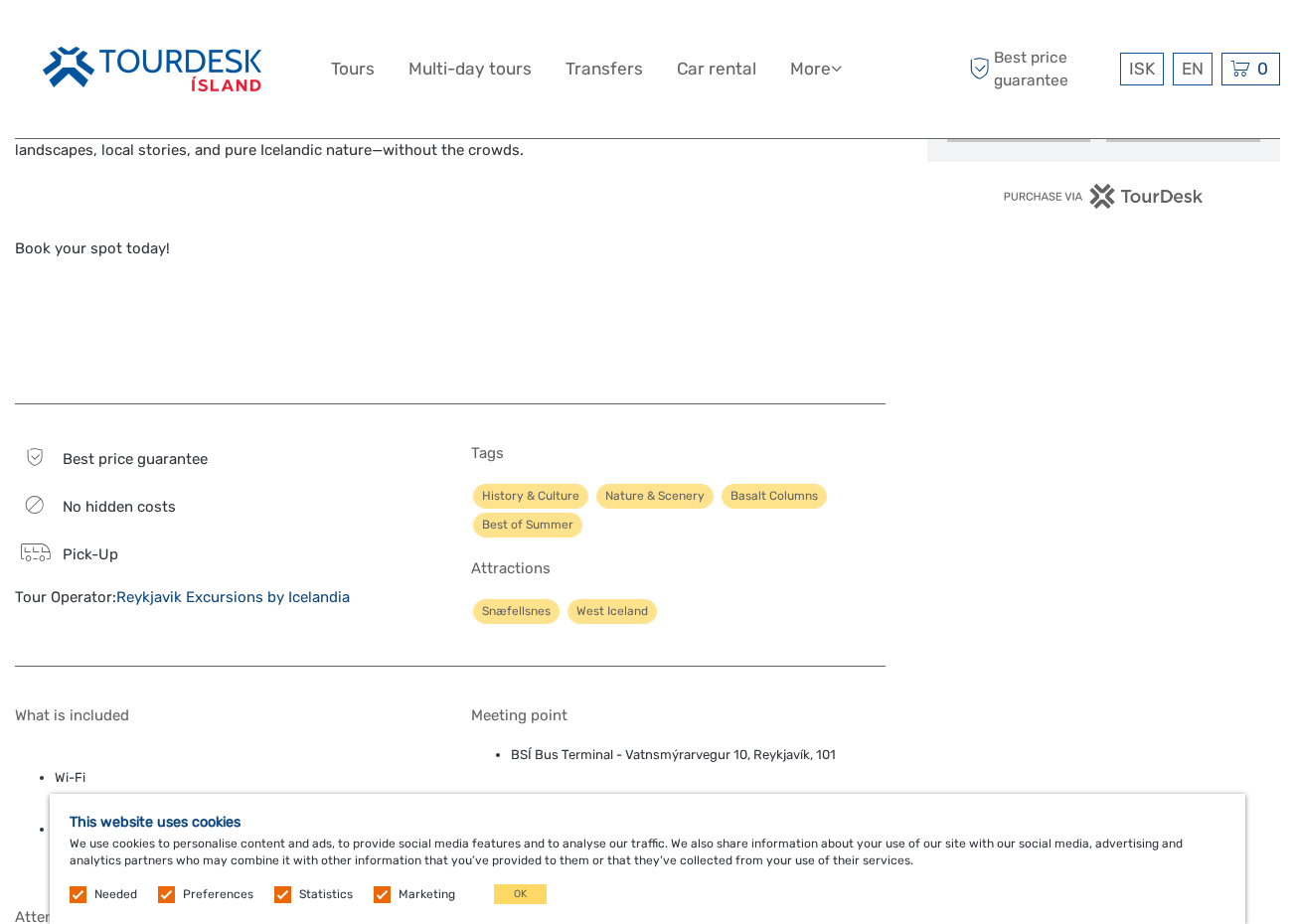 click on "Reykjavik Excursions by Icelandia" at bounding box center [233, 597] 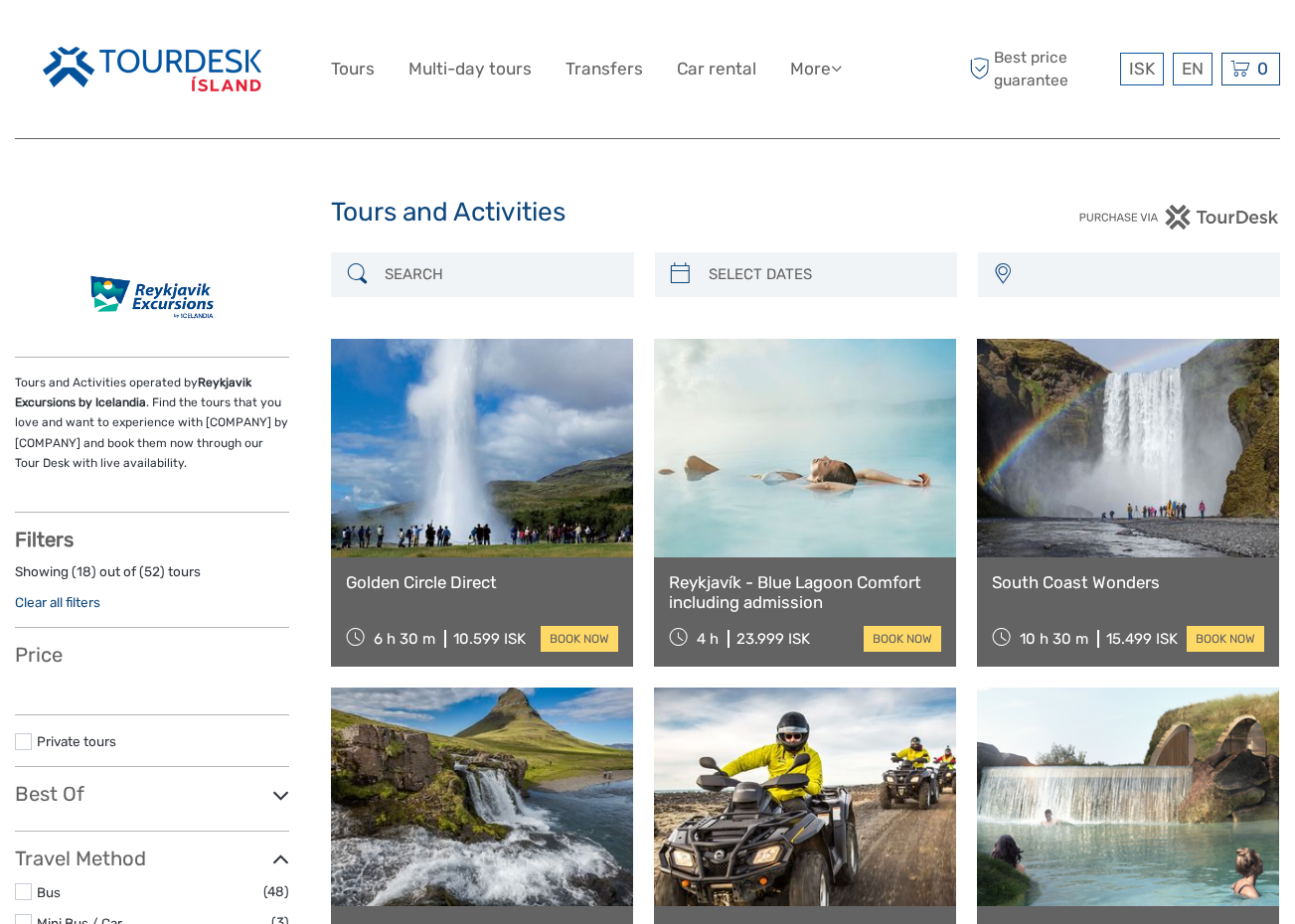 select 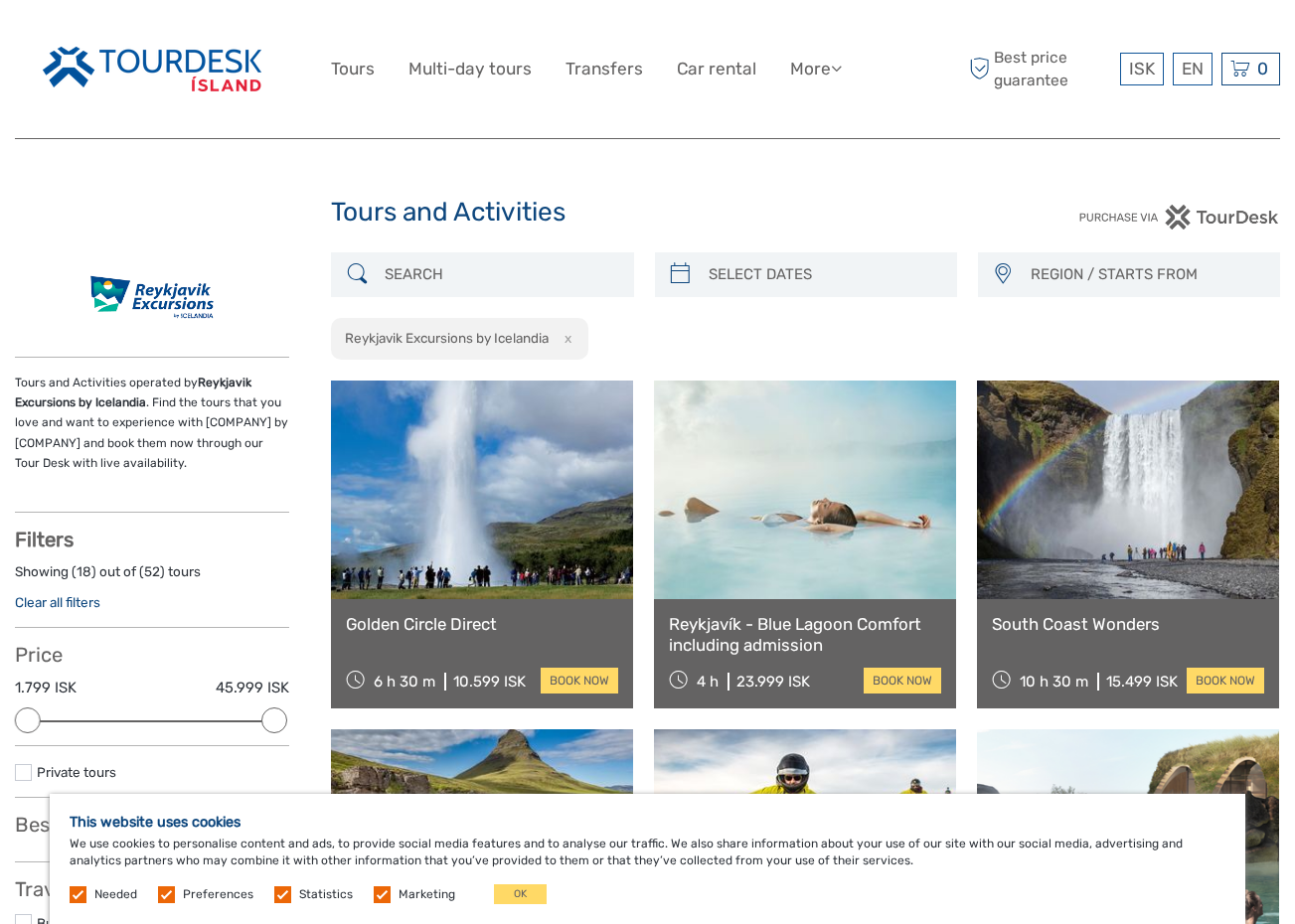 scroll, scrollTop: 0, scrollLeft: 0, axis: both 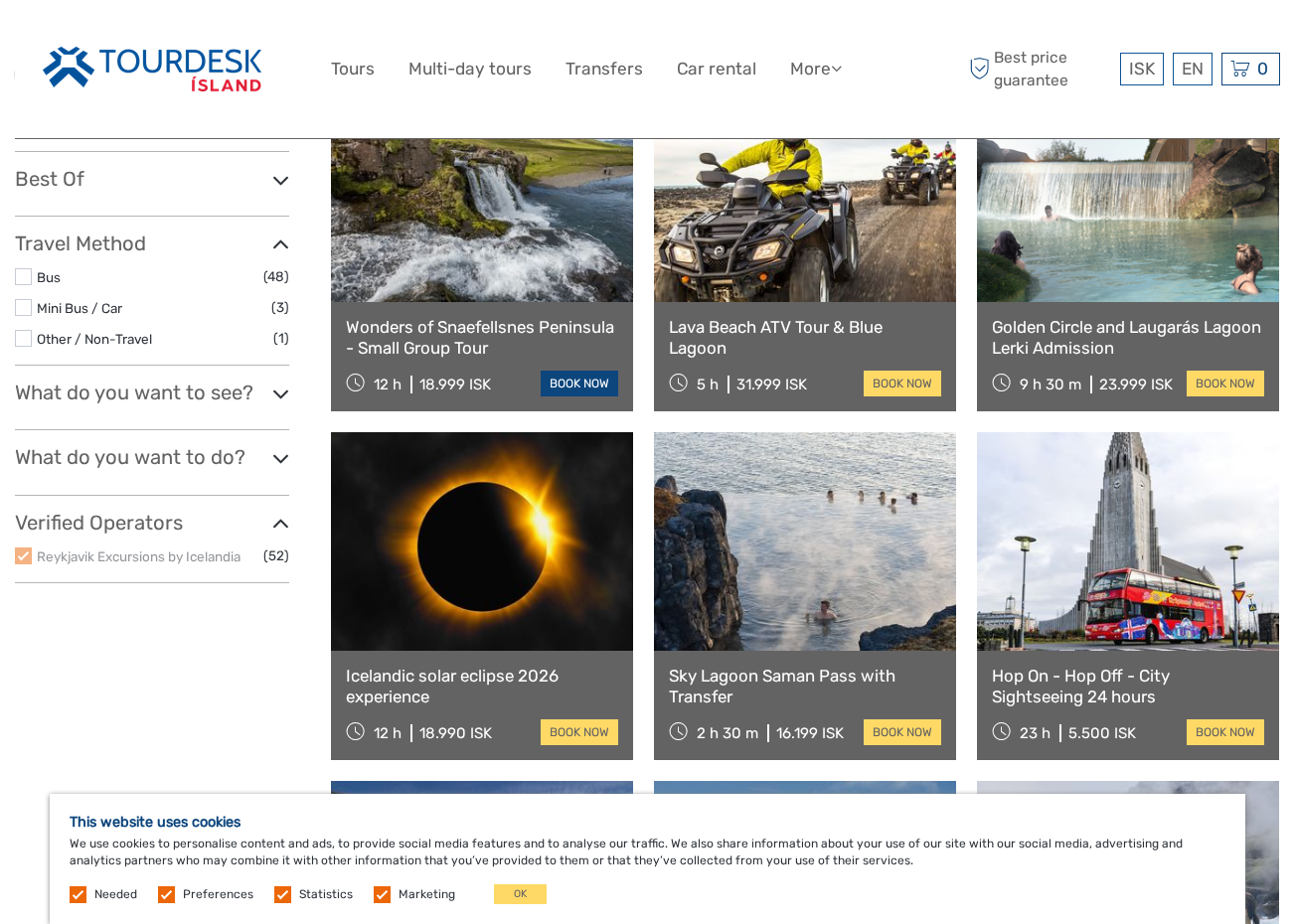 click on "book now" at bounding box center (579, 384) 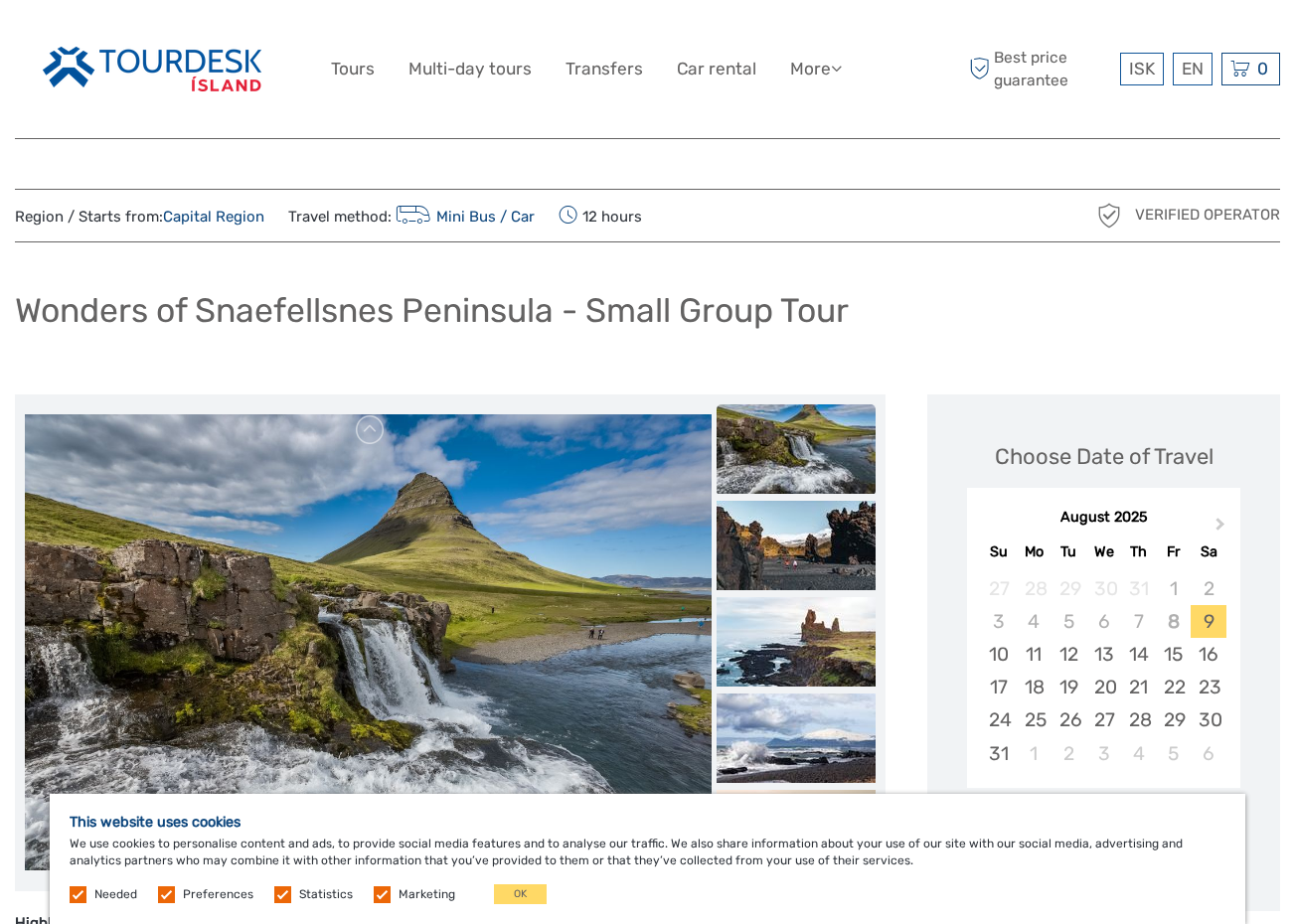 scroll, scrollTop: 0, scrollLeft: 0, axis: both 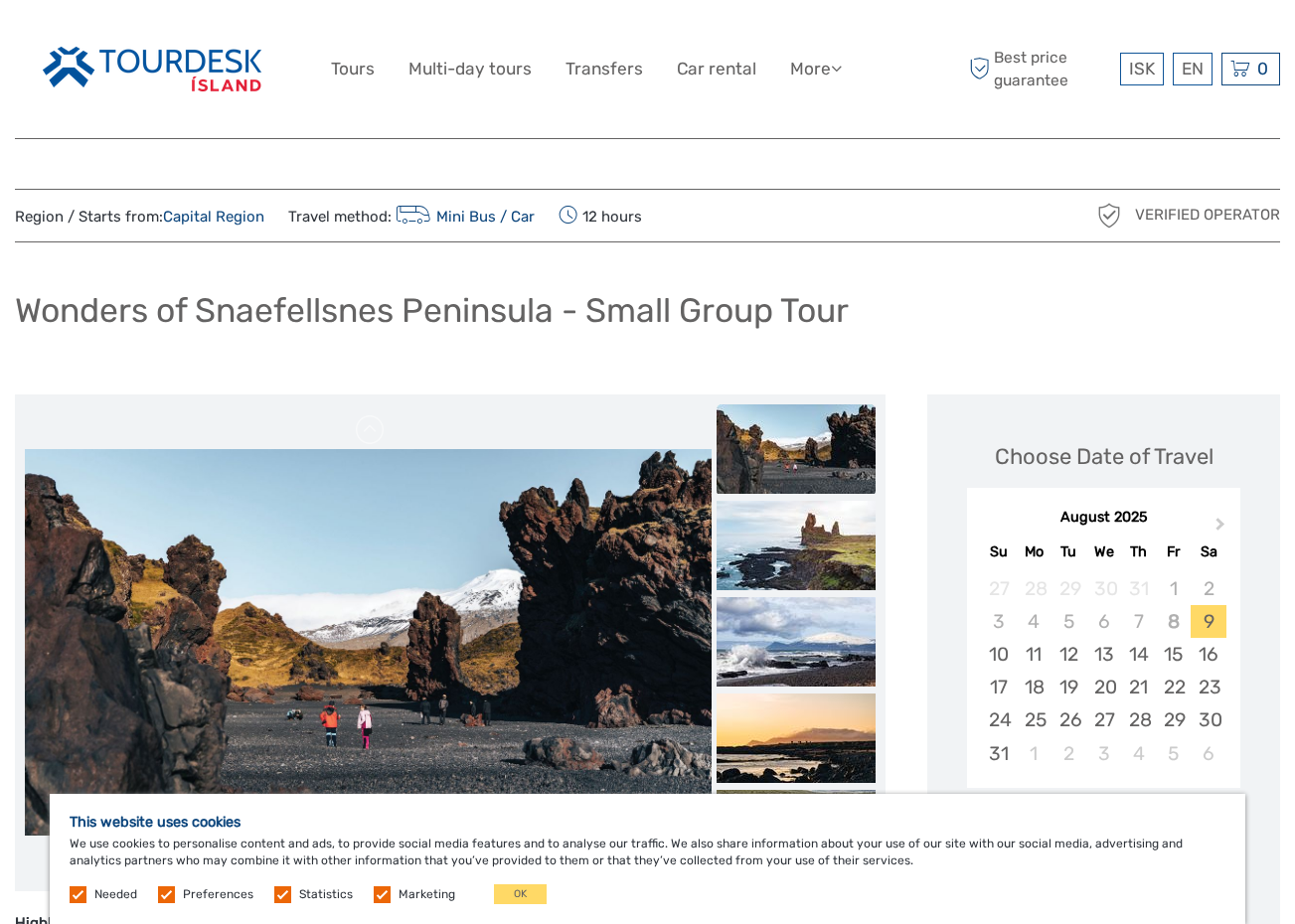 click on "Capital Region" at bounding box center (214, 217) 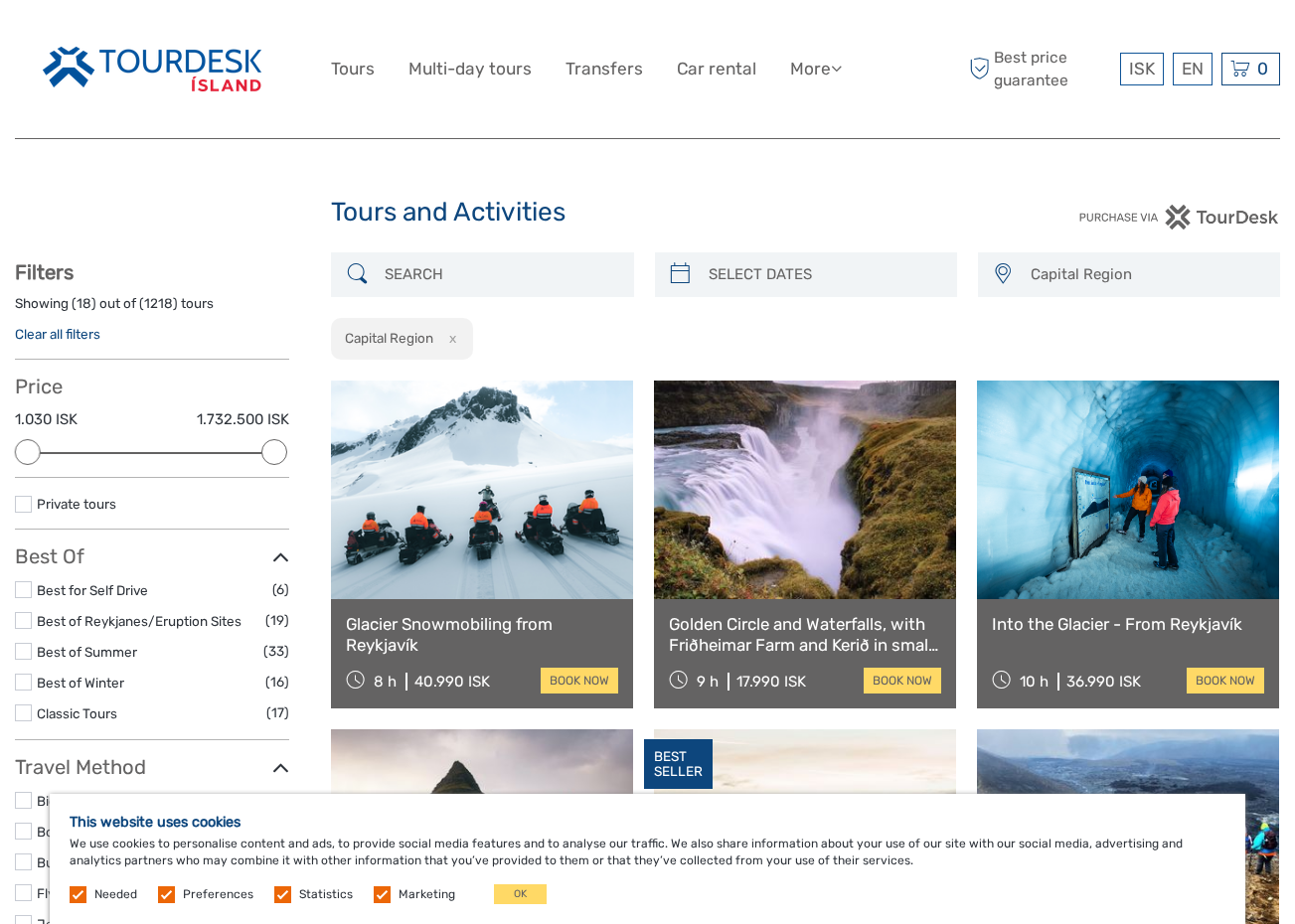 scroll, scrollTop: 0, scrollLeft: 0, axis: both 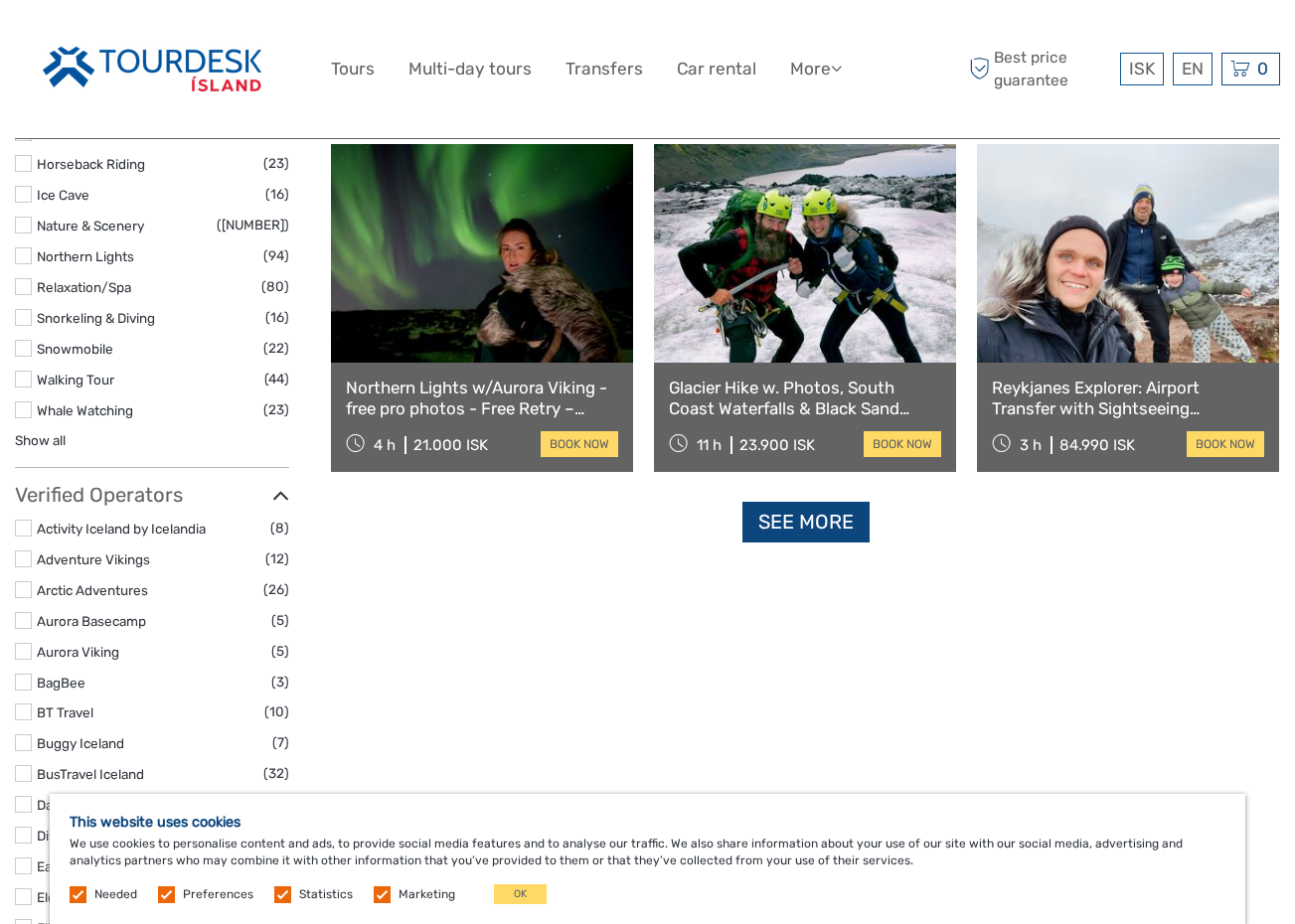 click on "See more" at bounding box center (806, 522) 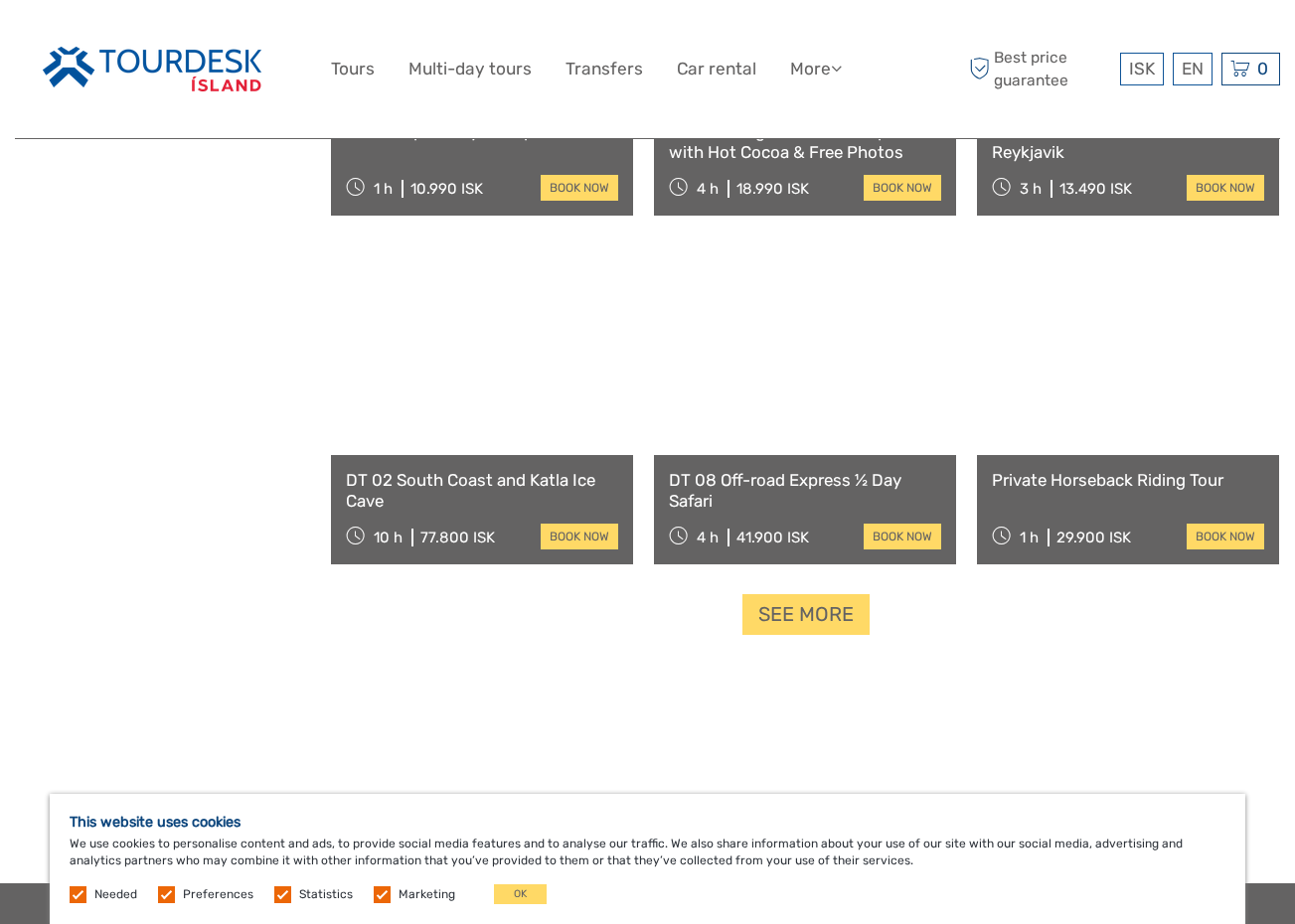 scroll, scrollTop: 3987, scrollLeft: 0, axis: vertical 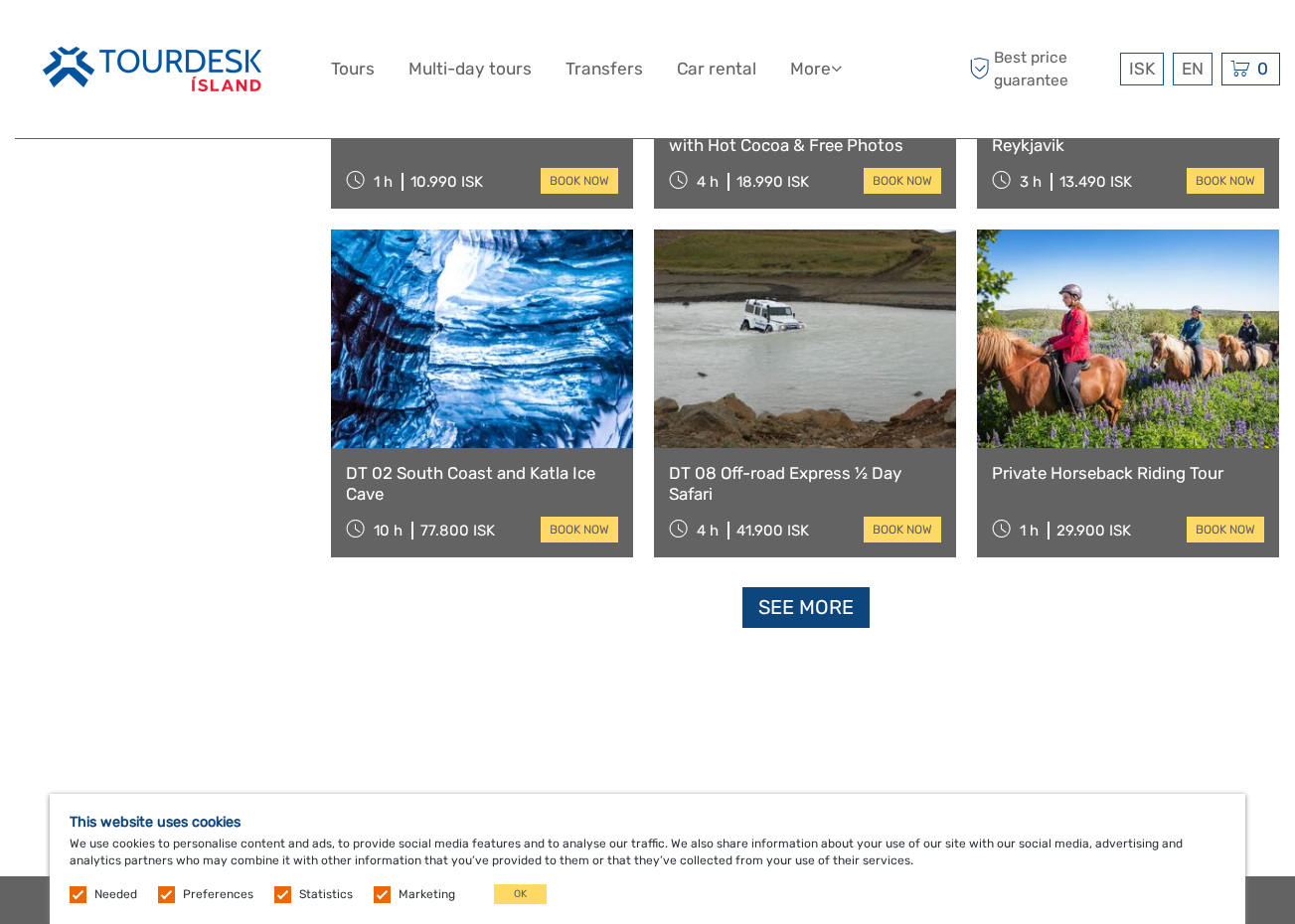 click on "See more" at bounding box center [806, 607] 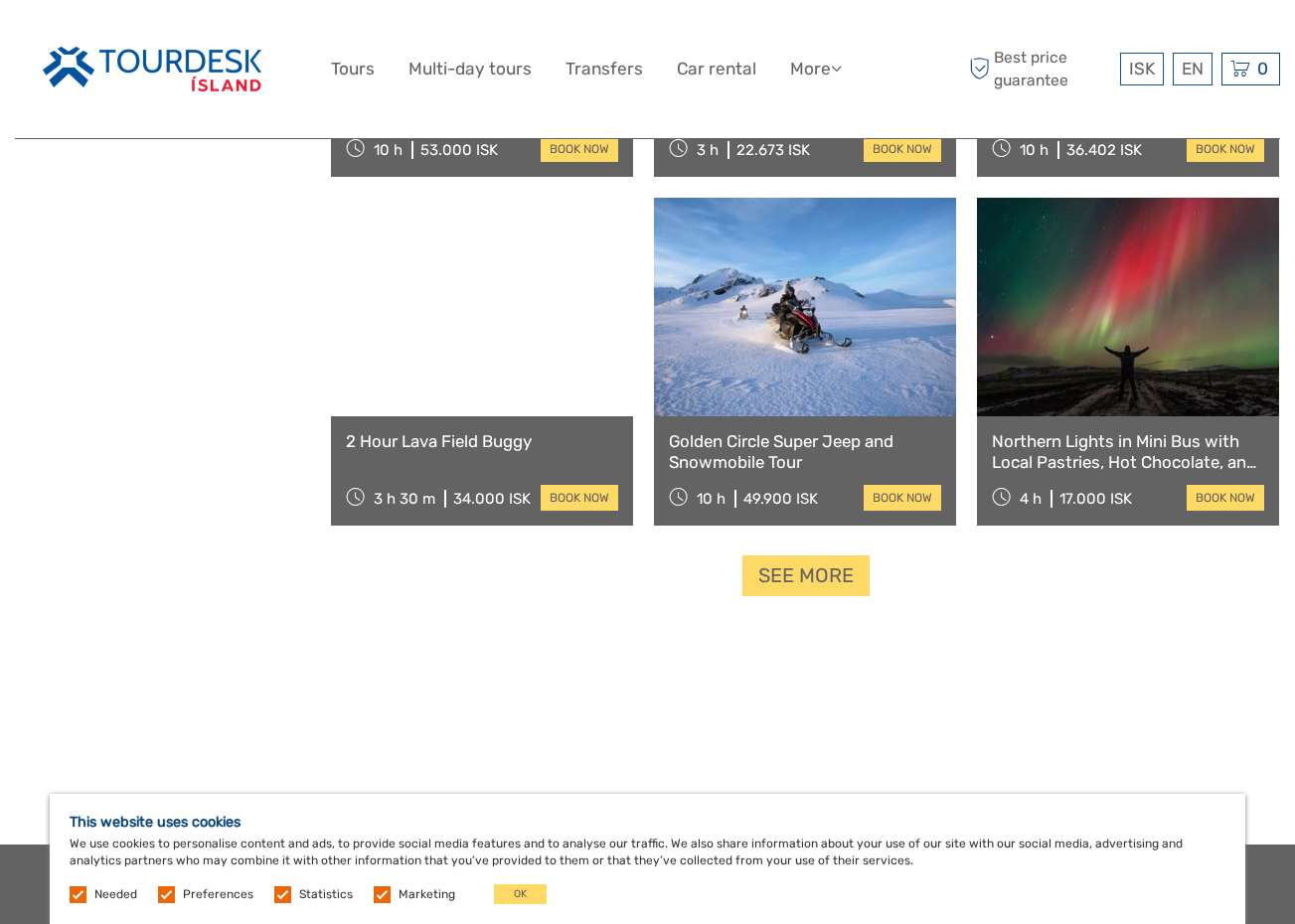 scroll, scrollTop: 6145, scrollLeft: 0, axis: vertical 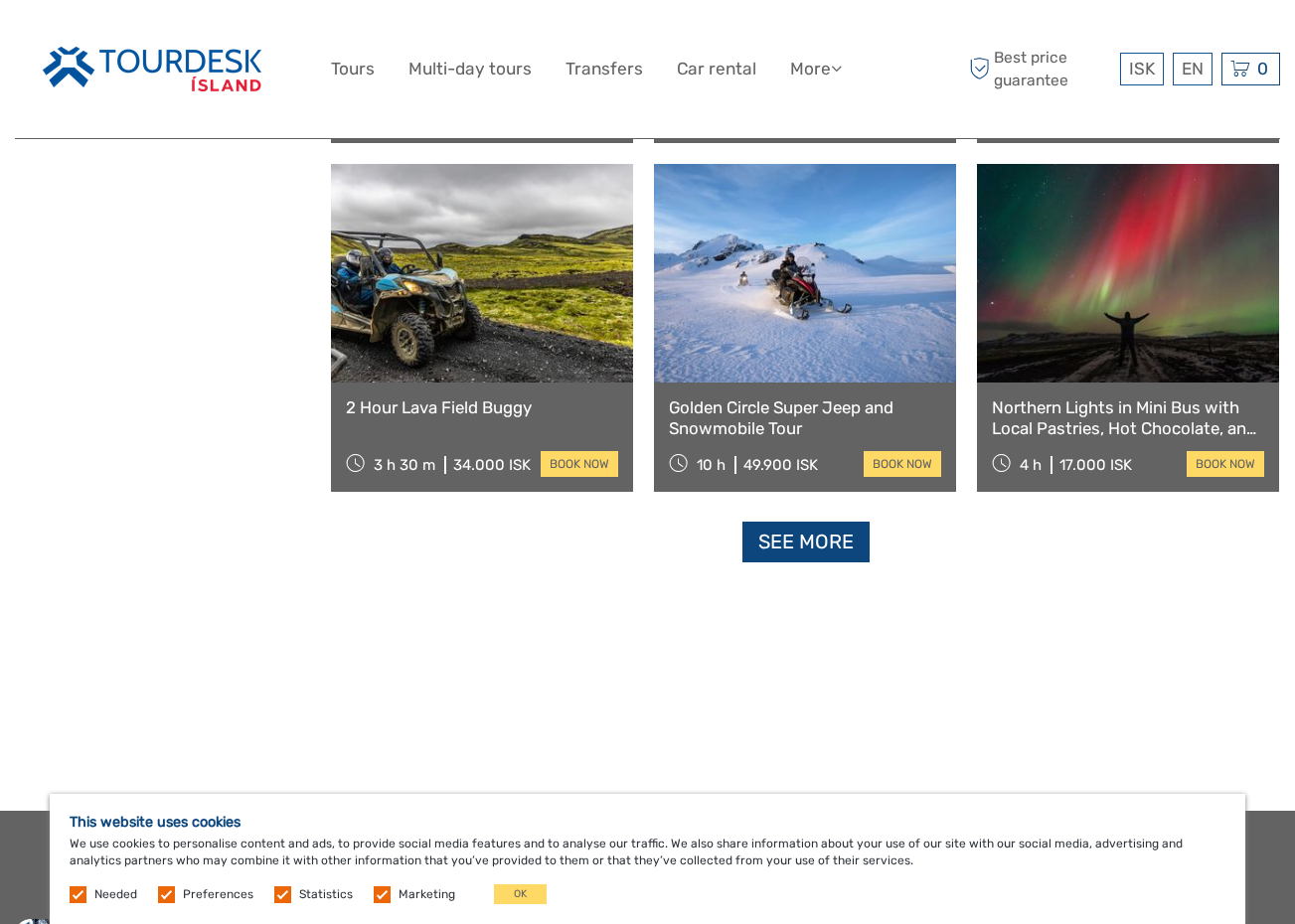 click on "See more" at bounding box center [806, 541] 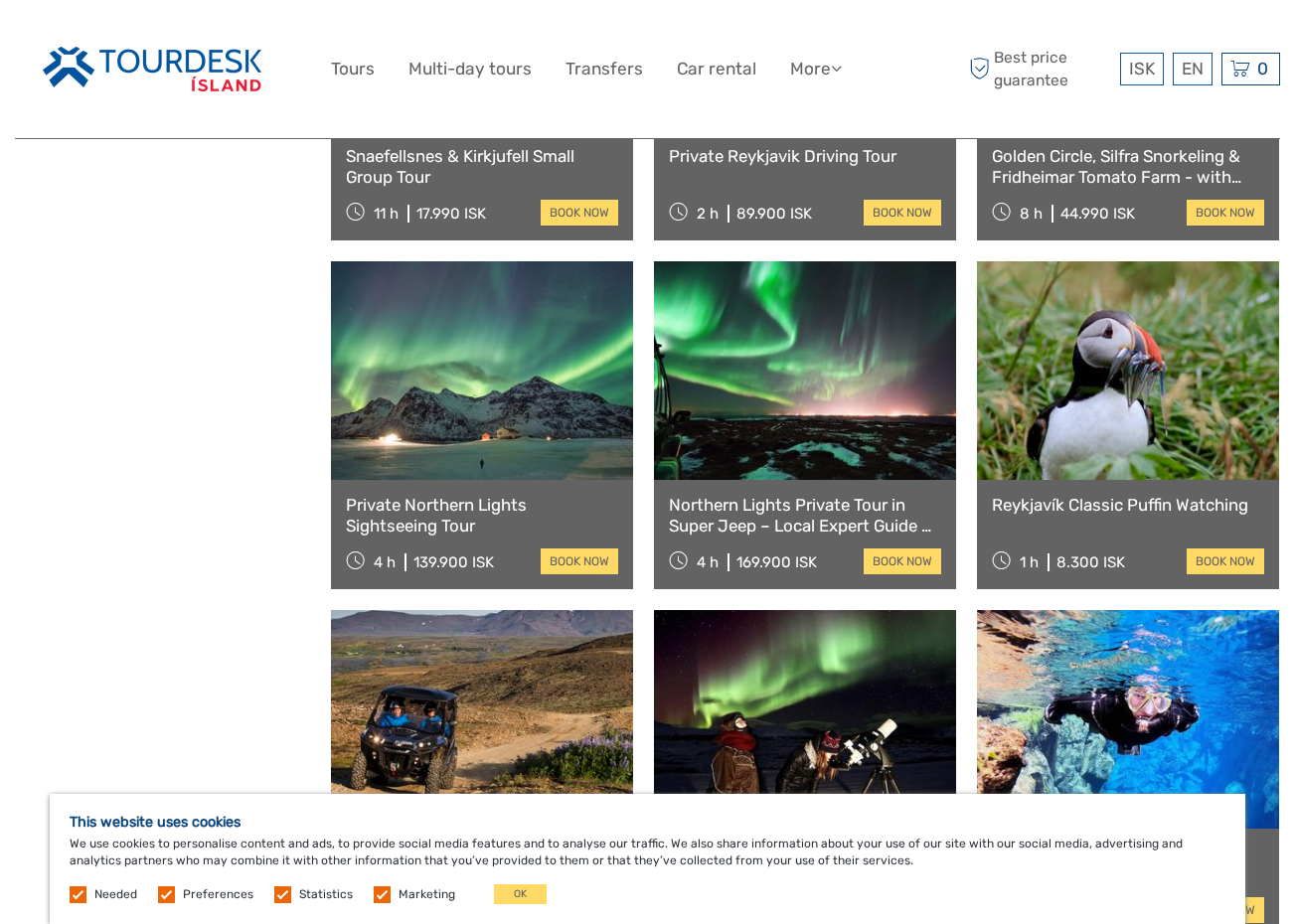 scroll, scrollTop: 7444, scrollLeft: 0, axis: vertical 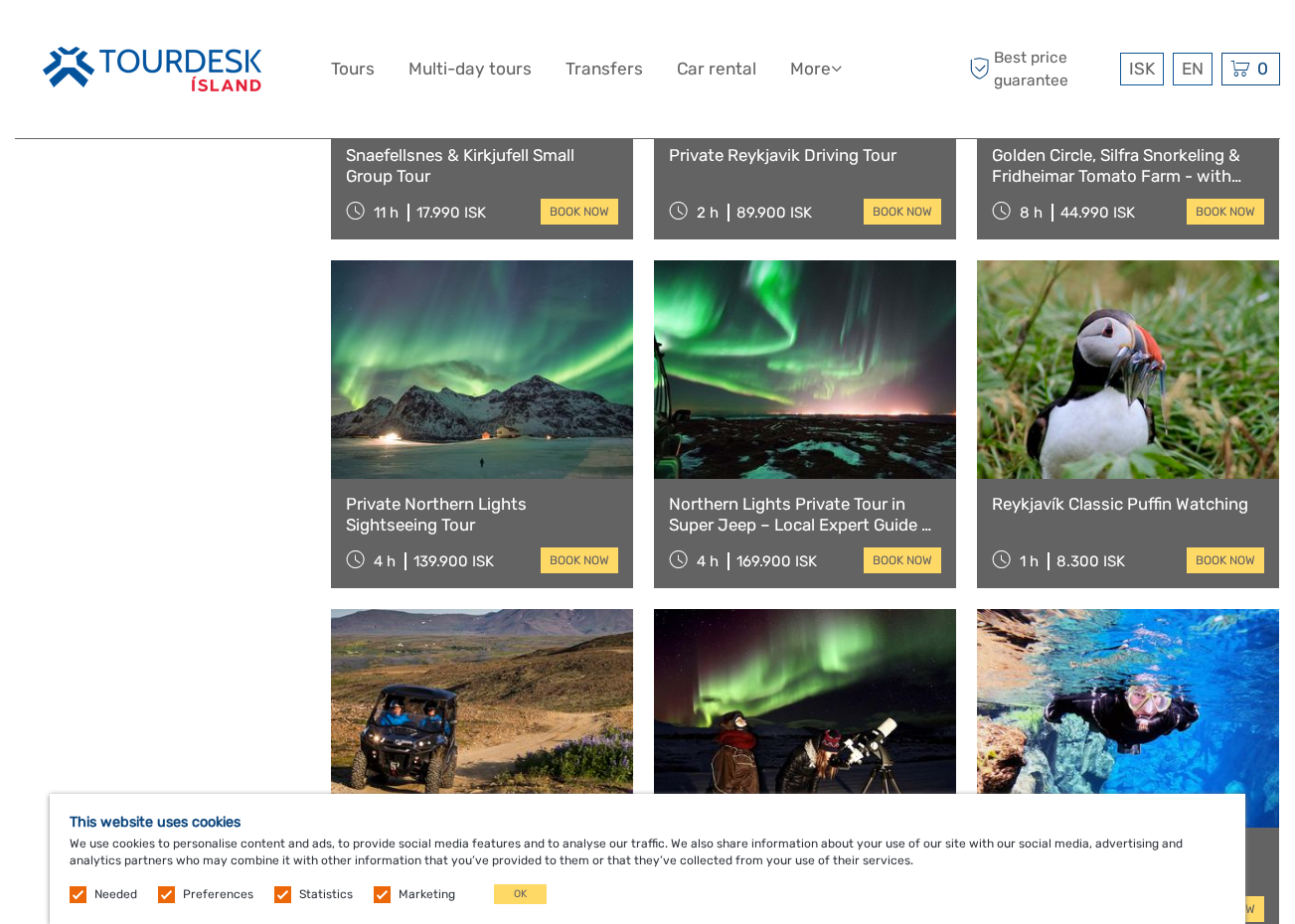 click on "Snaefellsnes & Kirkjufell Small Group Tour" at bounding box center [482, 165] 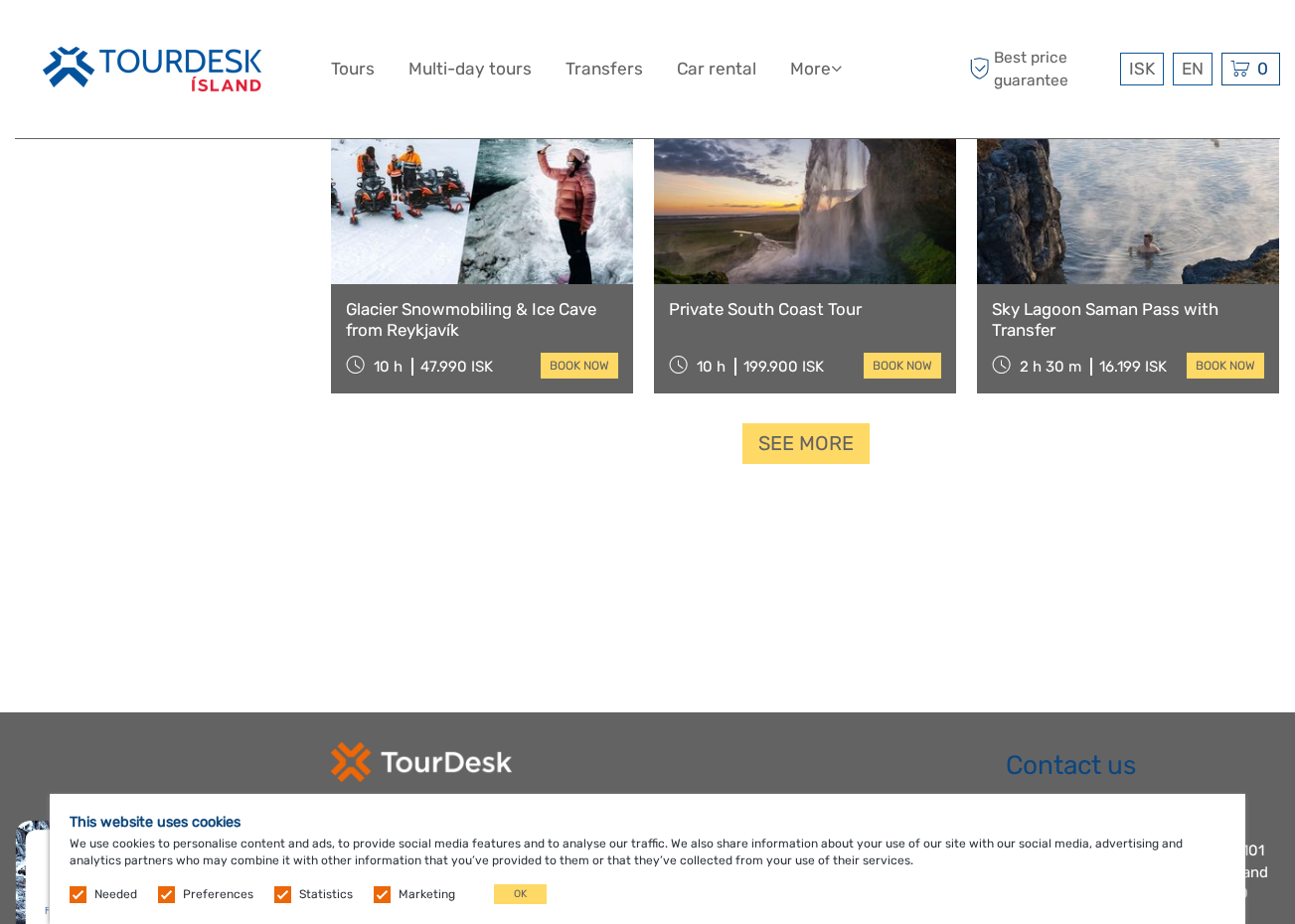 scroll, scrollTop: 8337, scrollLeft: 0, axis: vertical 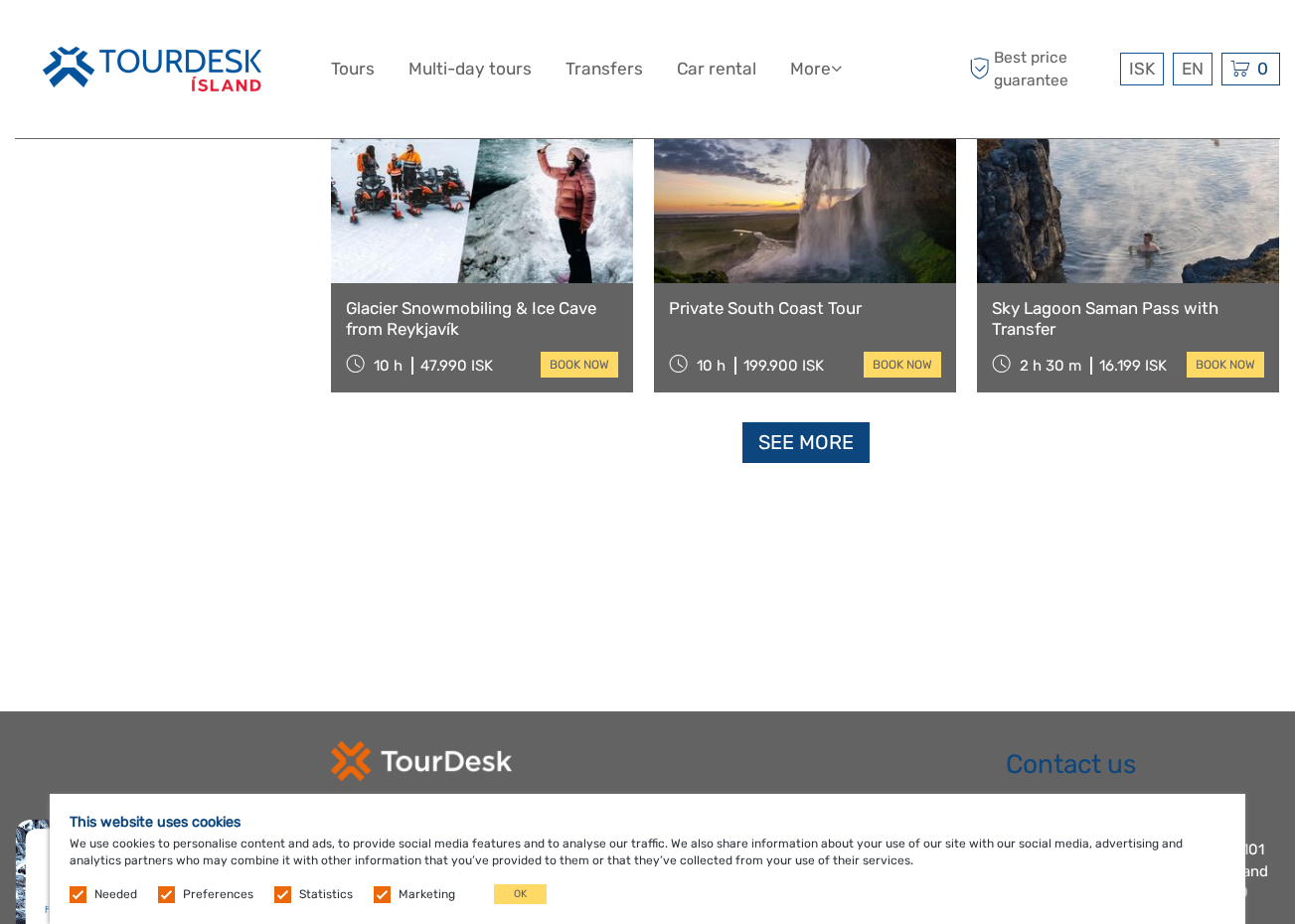 click on "See more" at bounding box center (806, 442) 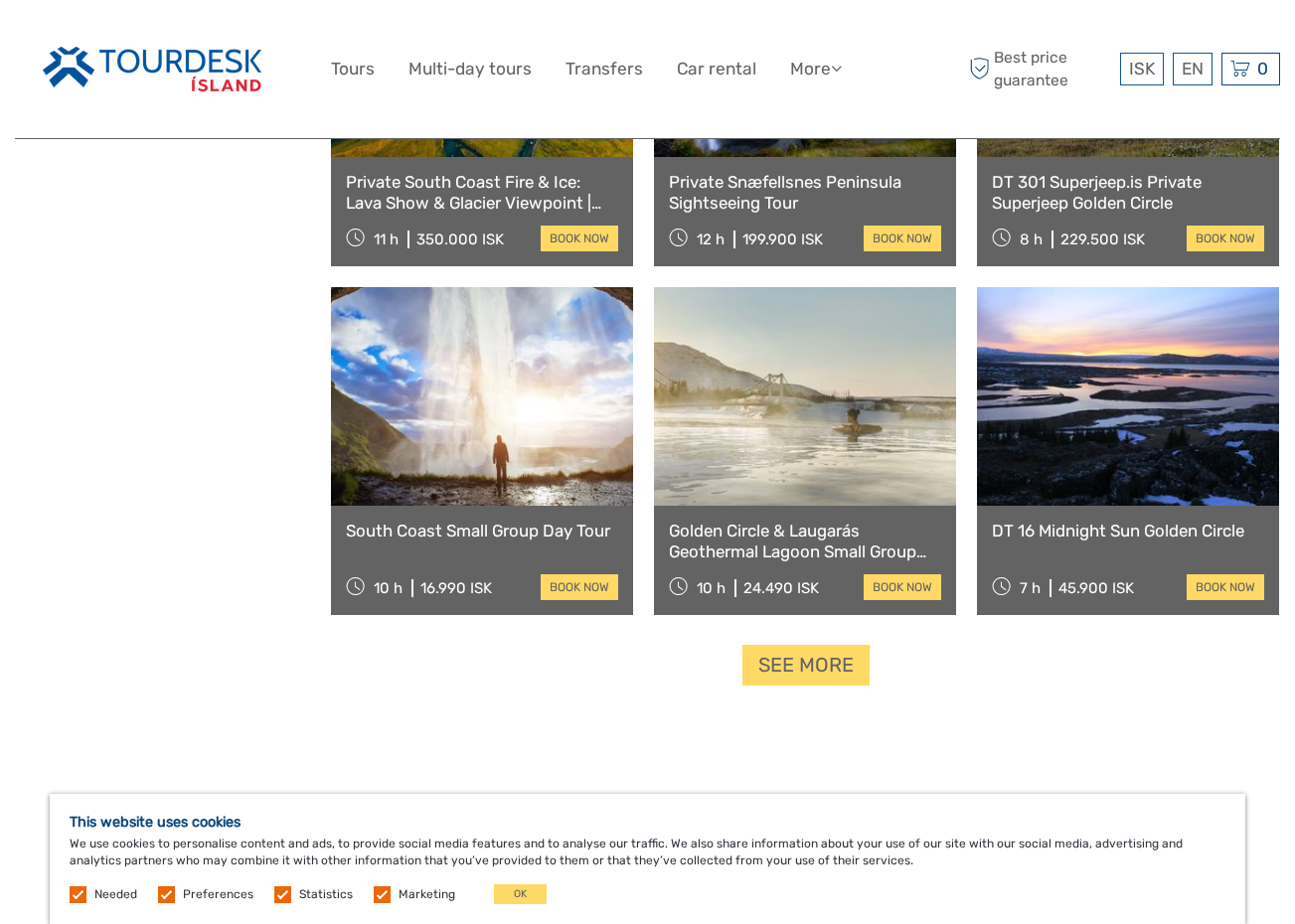 scroll, scrollTop: 10302, scrollLeft: 0, axis: vertical 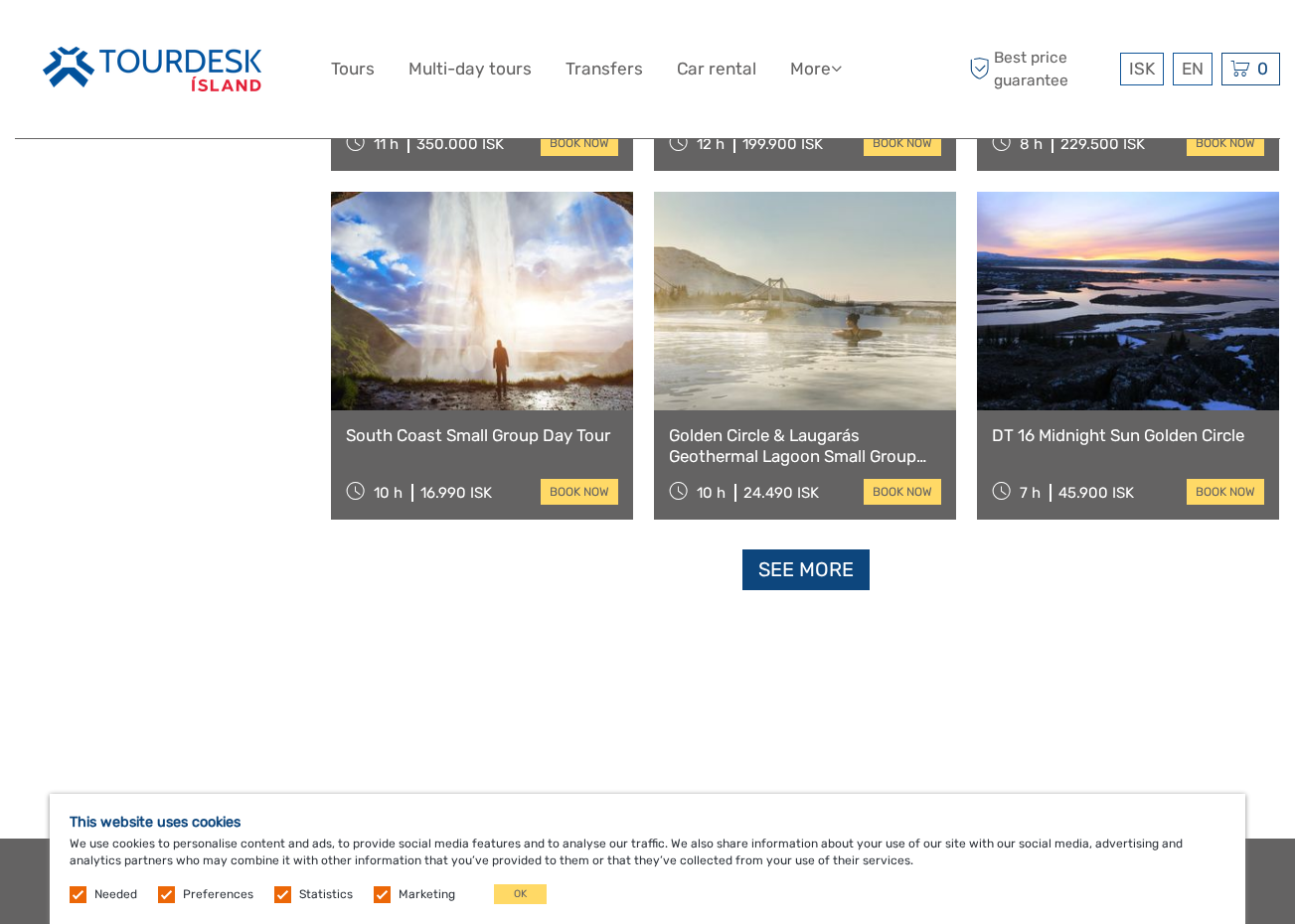 click on "See more" at bounding box center (806, 569) 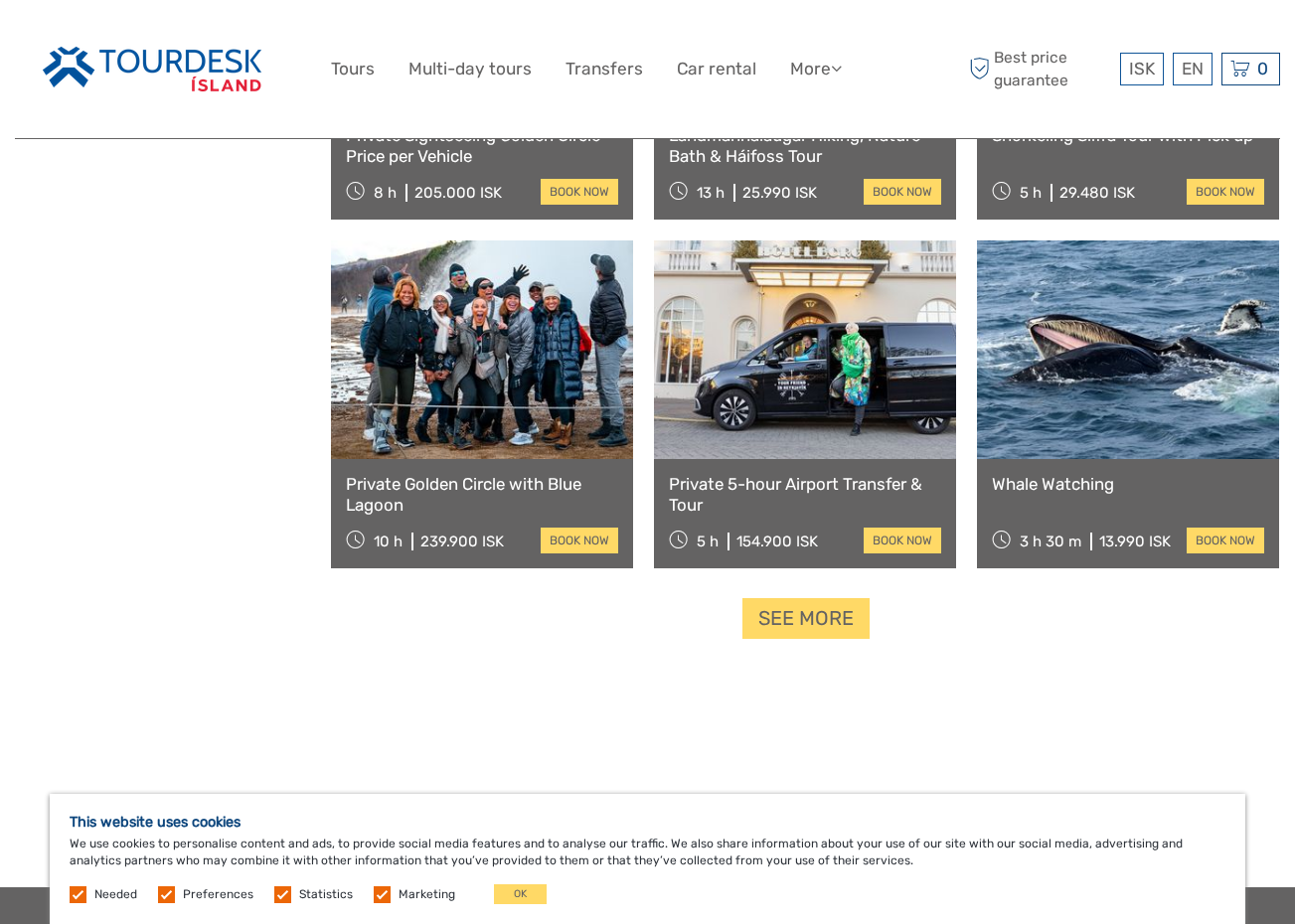 scroll, scrollTop: 12427, scrollLeft: 0, axis: vertical 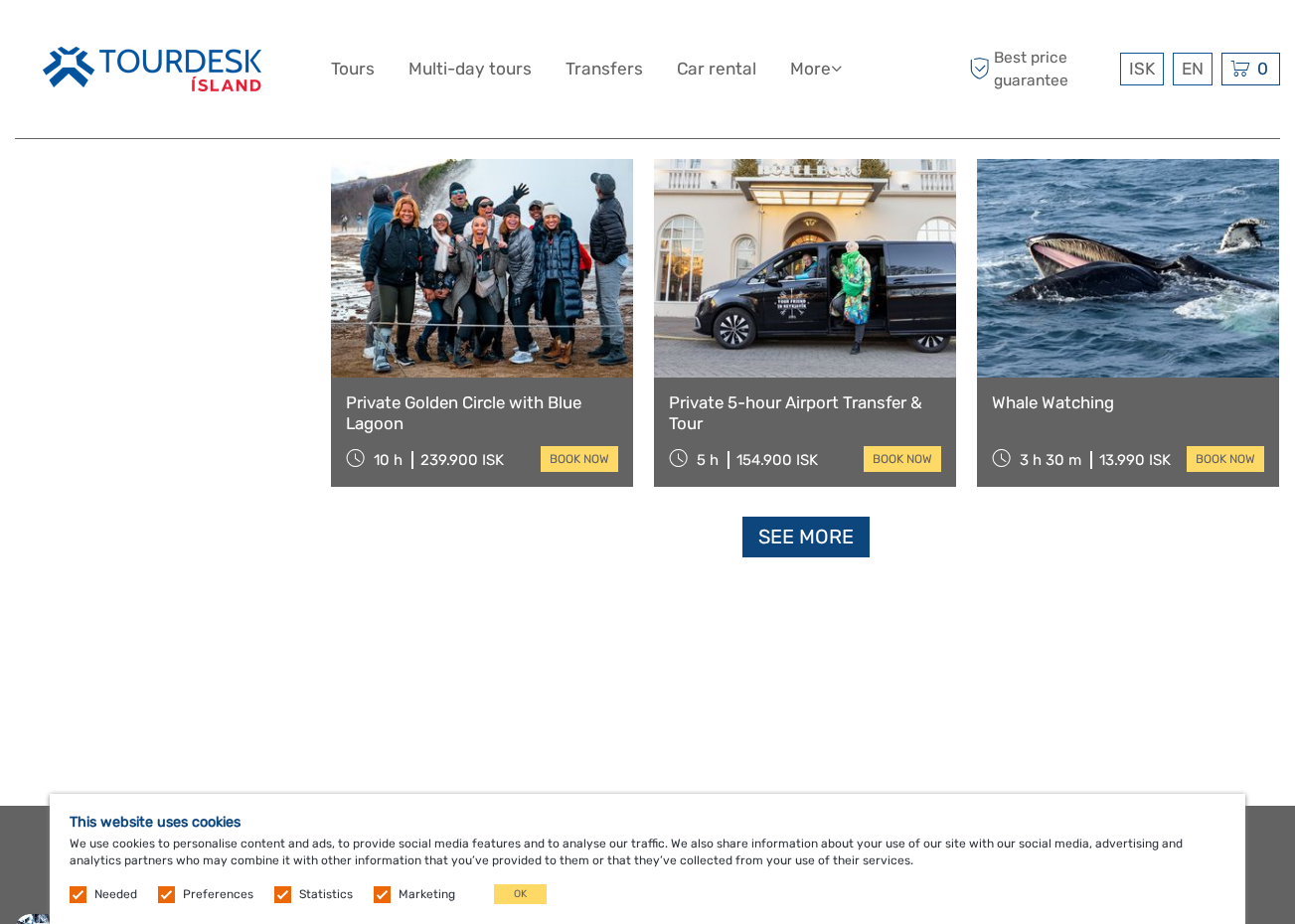click on "See more" at bounding box center (806, 537) 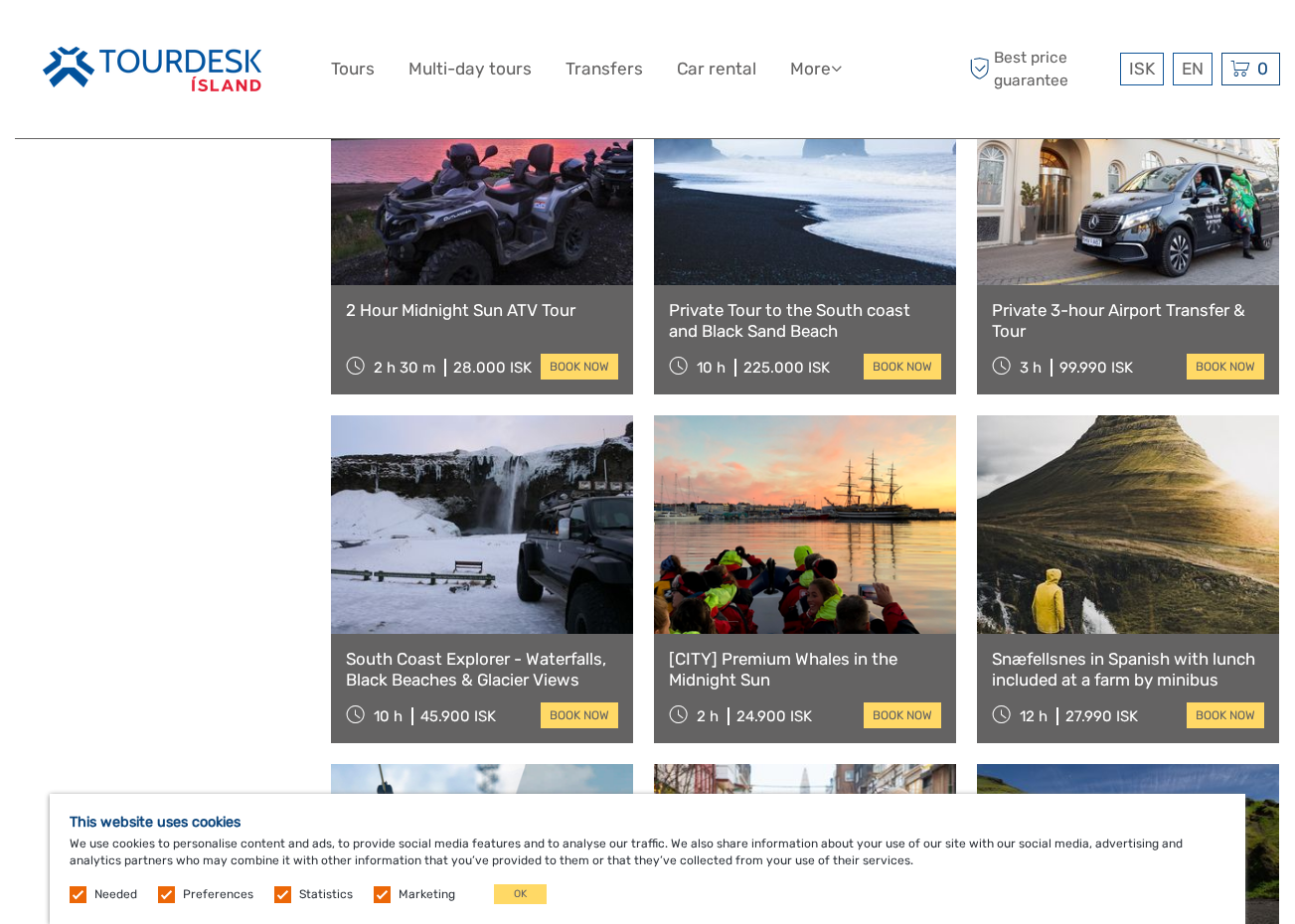 scroll, scrollTop: 13134, scrollLeft: 0, axis: vertical 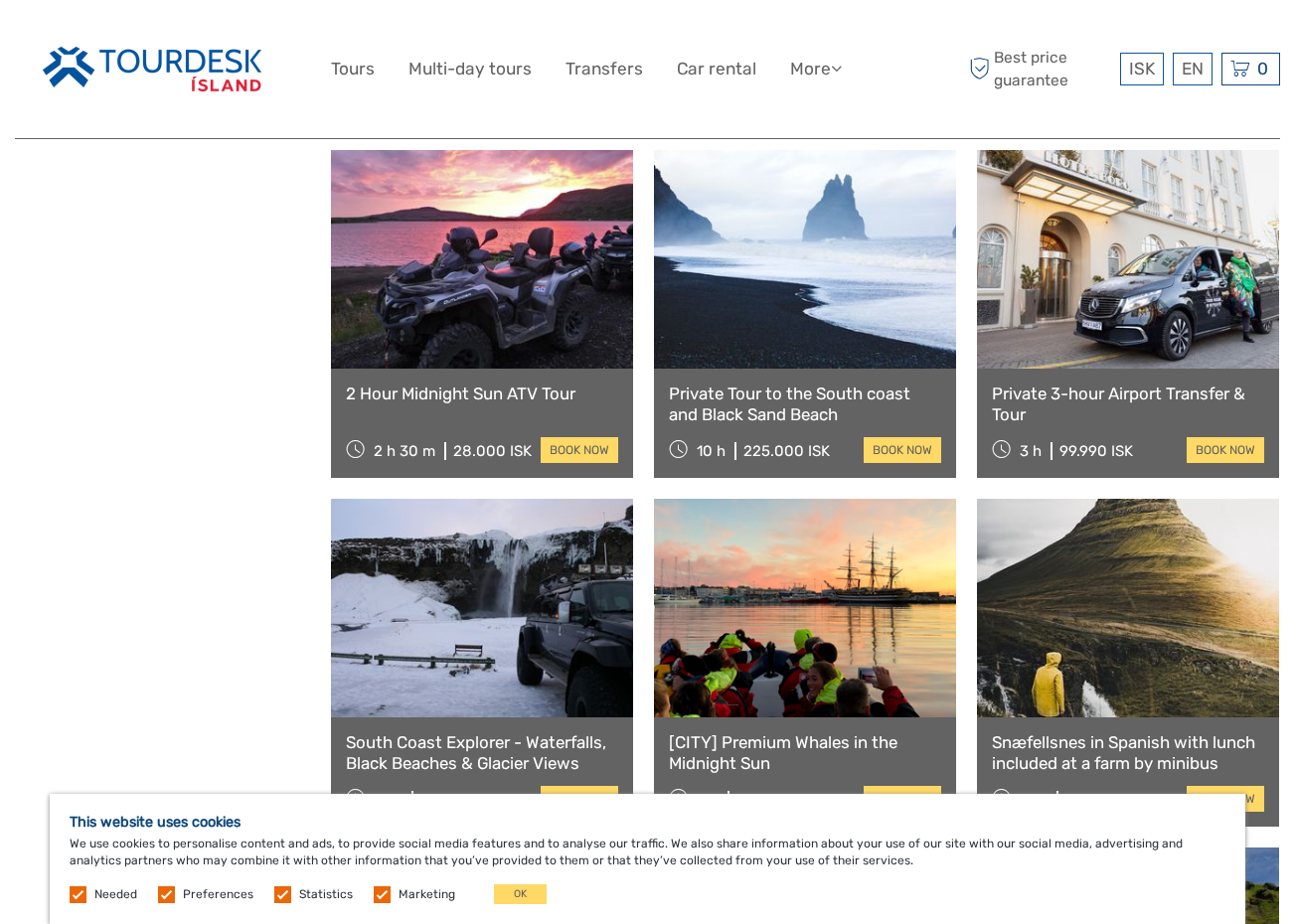 click on "Glacier Snowmobiling from Reykjavík
8 h
40.990 ISK
book now
Golden Circle and Waterfalls, with Friðheimar Farm and Kerið in small group
9 h
17.990 ISK
book now
Into the Glacier - From Reykjavík
10 h
36.990 ISK
book now
Snæfellsnes Peninsula in a small group tour with home-cooked meal included
11 h
27.990 ISK
book now
BEST SELLER
10 h" at bounding box center (805, -5441) 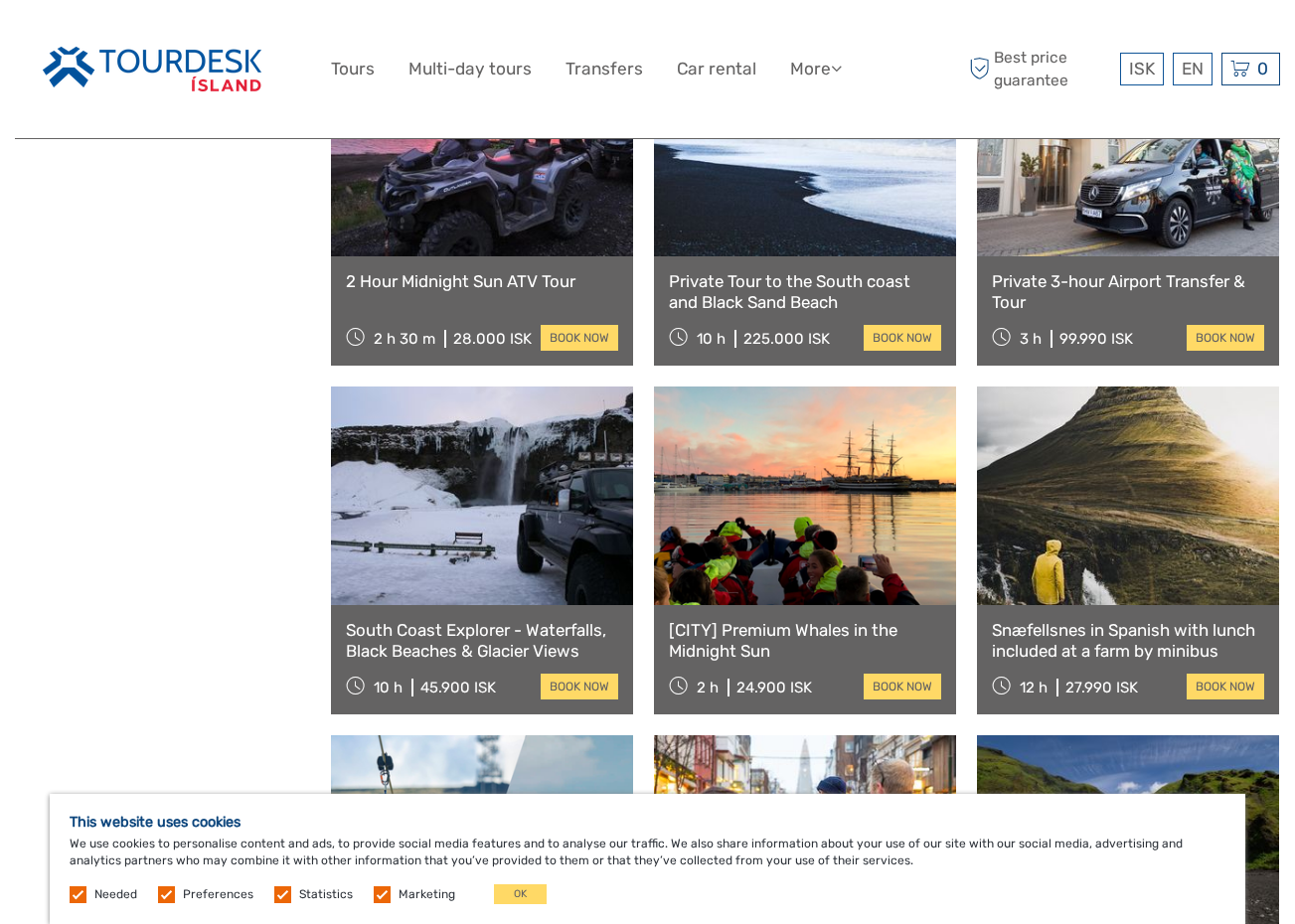 scroll, scrollTop: 13356, scrollLeft: 0, axis: vertical 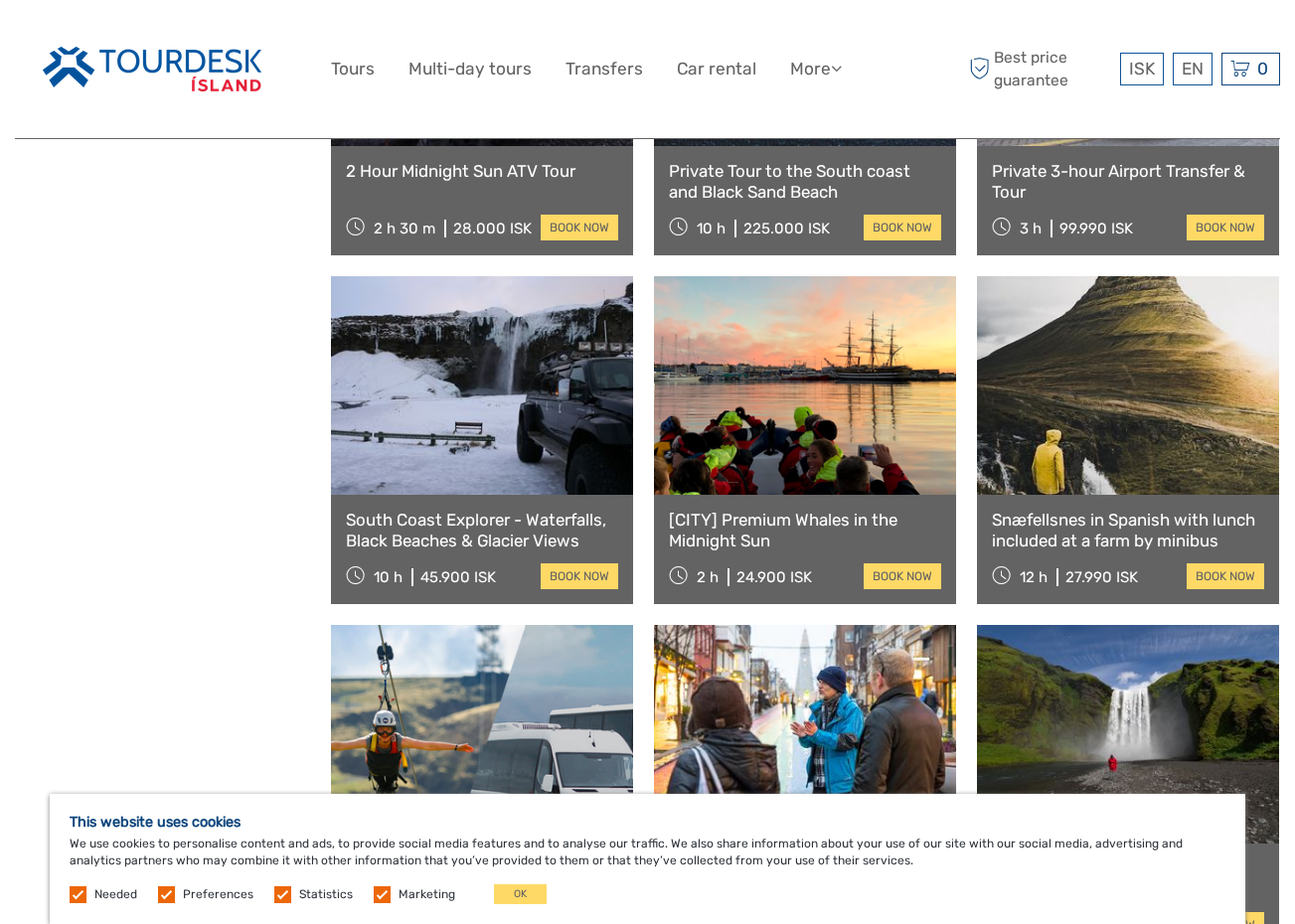 click on "Snæfellsnes in Spanish with lunch included at a farm by minibus" at bounding box center (1128, 530) 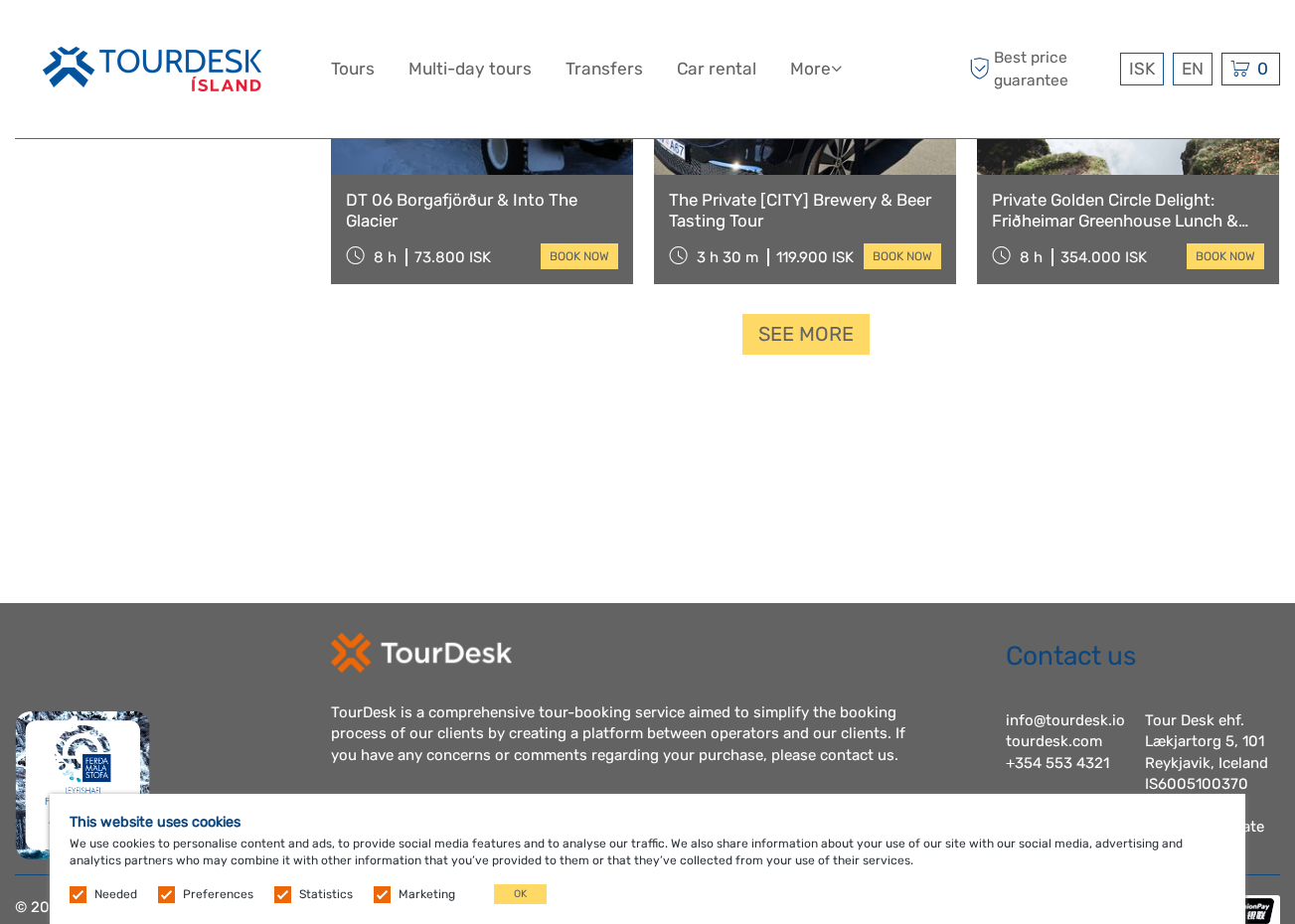 scroll, scrollTop: 14727, scrollLeft: 0, axis: vertical 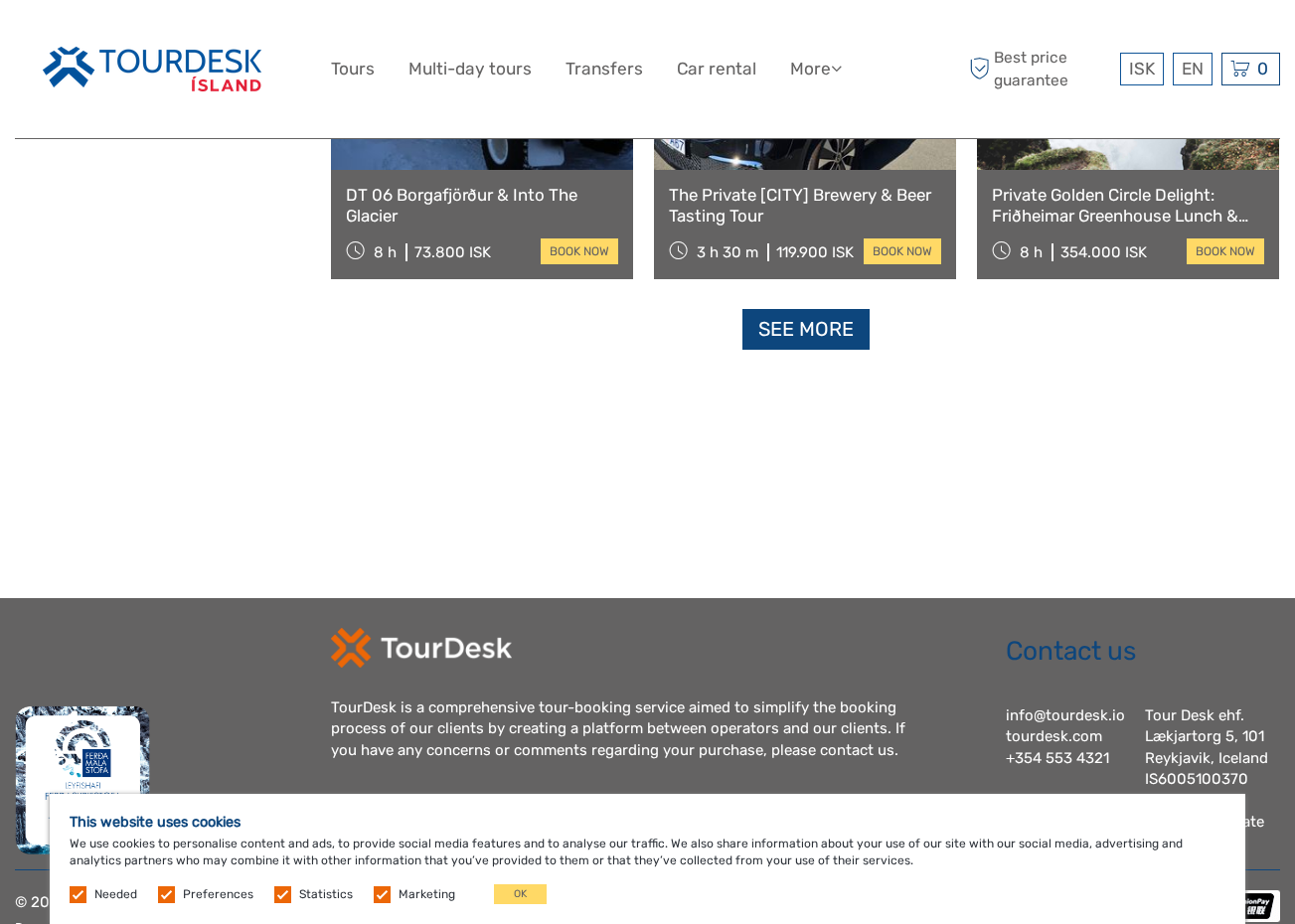 click on "See more" at bounding box center (806, 329) 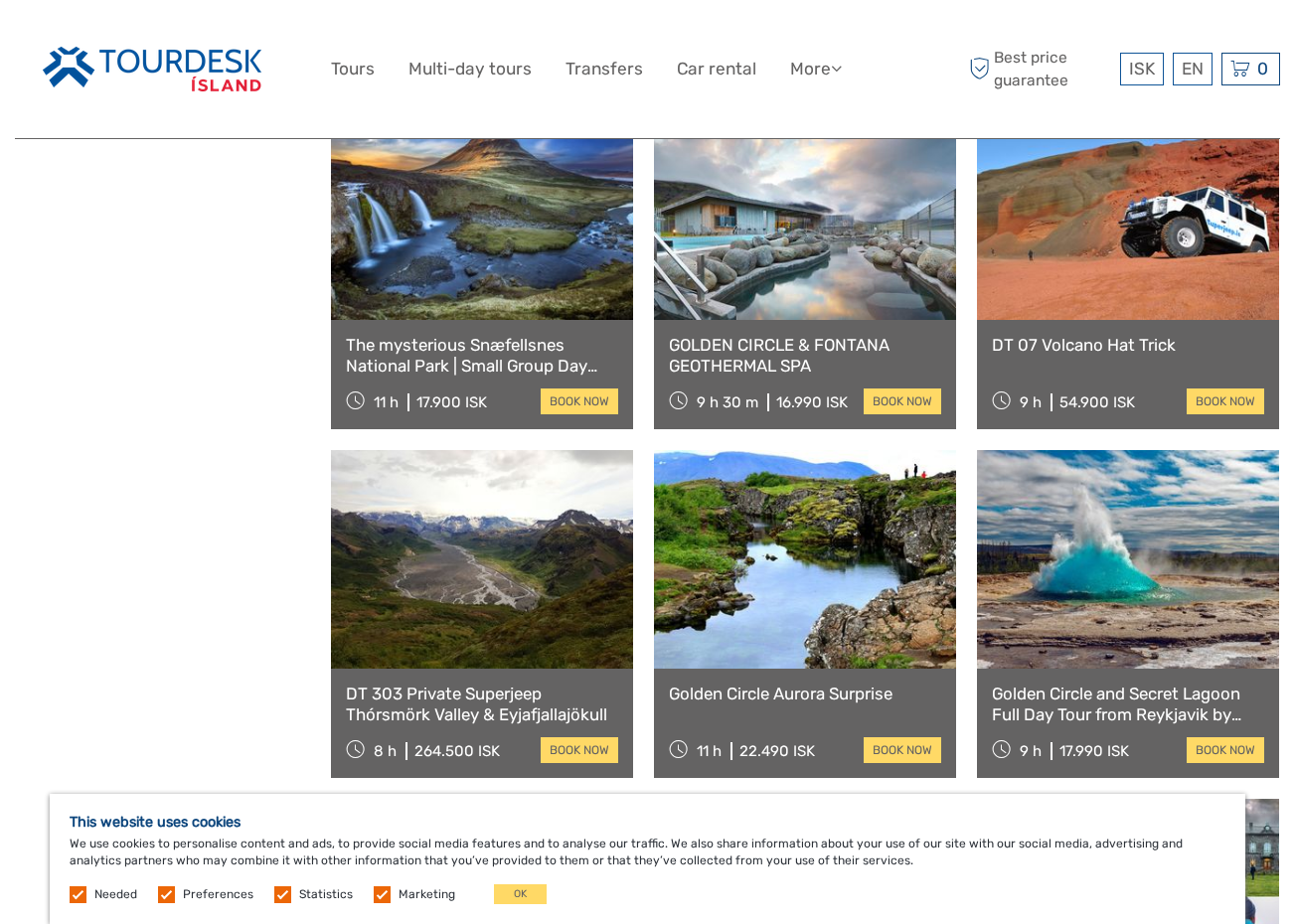 scroll, scrollTop: 15974, scrollLeft: 0, axis: vertical 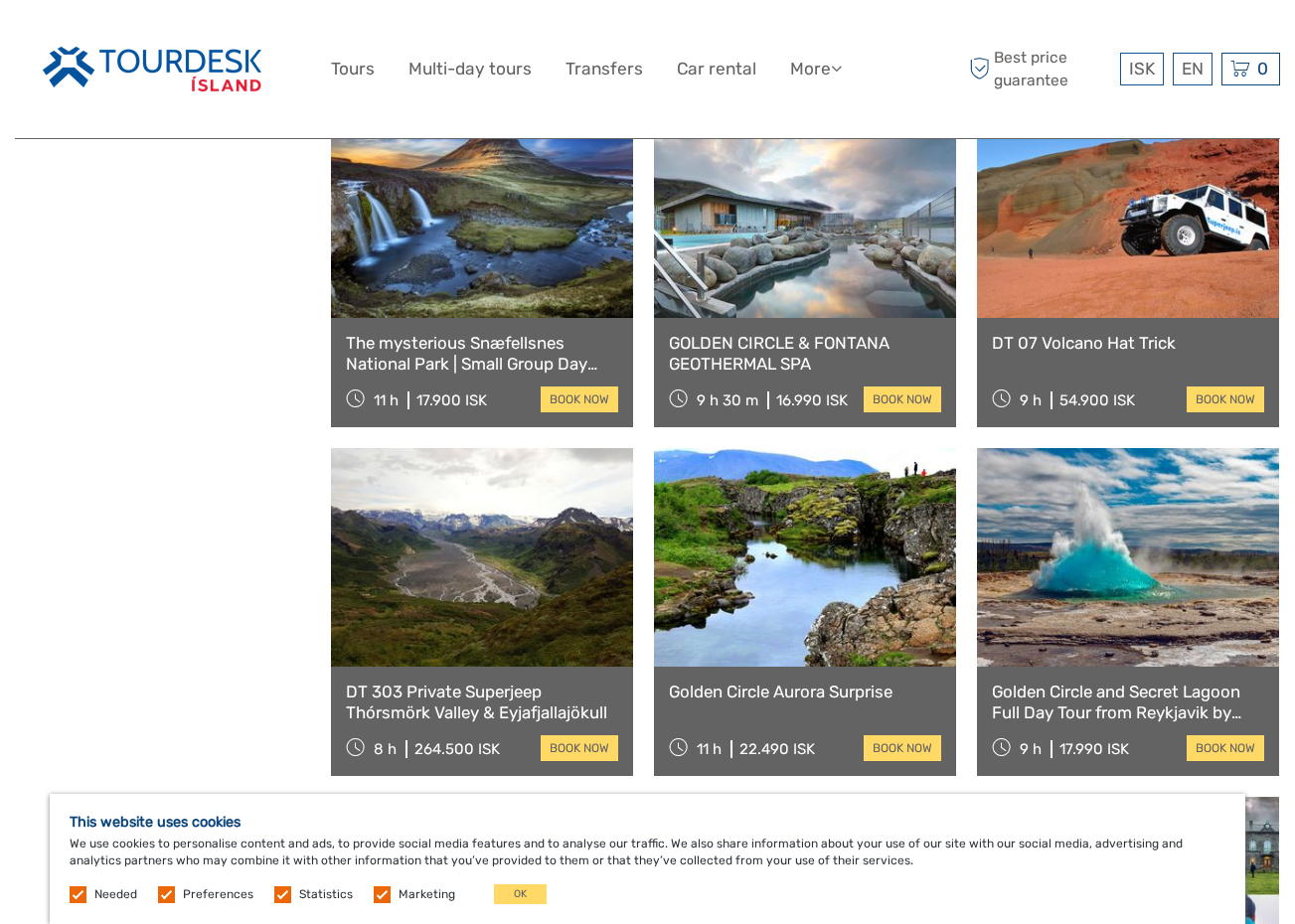 click on "The mysterious Snæfellsnes National Park | Small Group Day Tour" at bounding box center [482, 353] 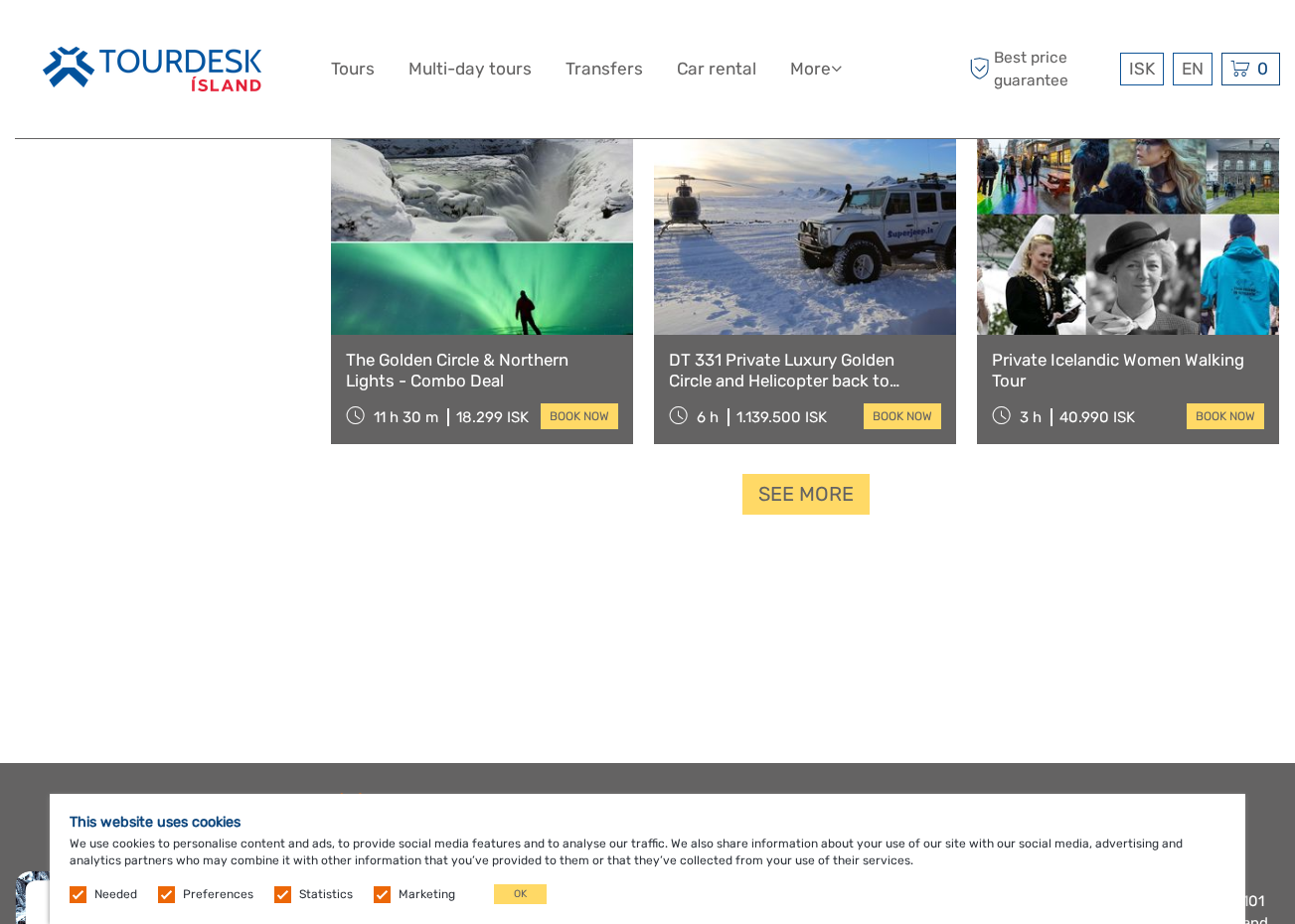 scroll, scrollTop: 16671, scrollLeft: 0, axis: vertical 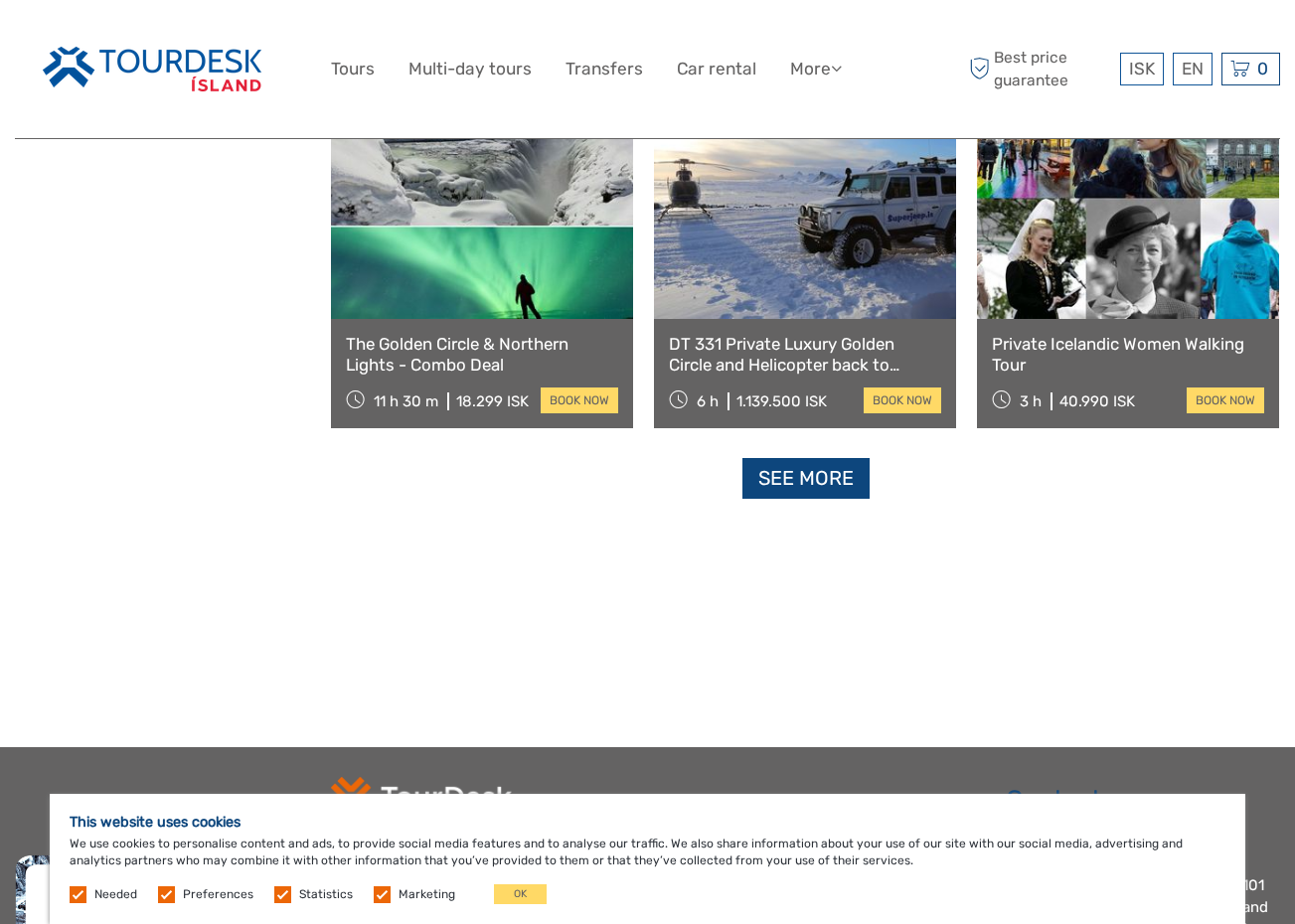 click on "See more" at bounding box center [806, 478] 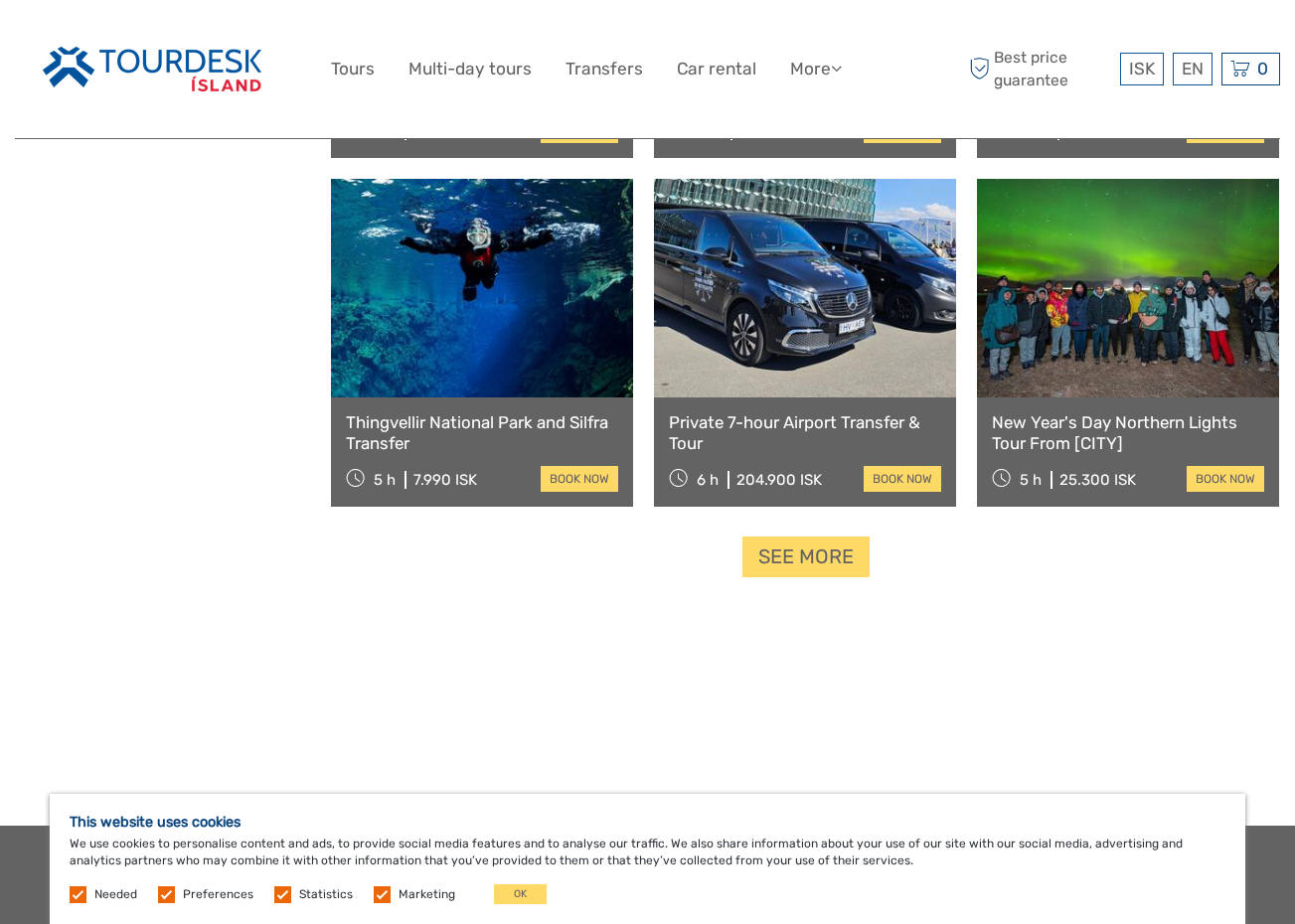 scroll, scrollTop: 18693, scrollLeft: 0, axis: vertical 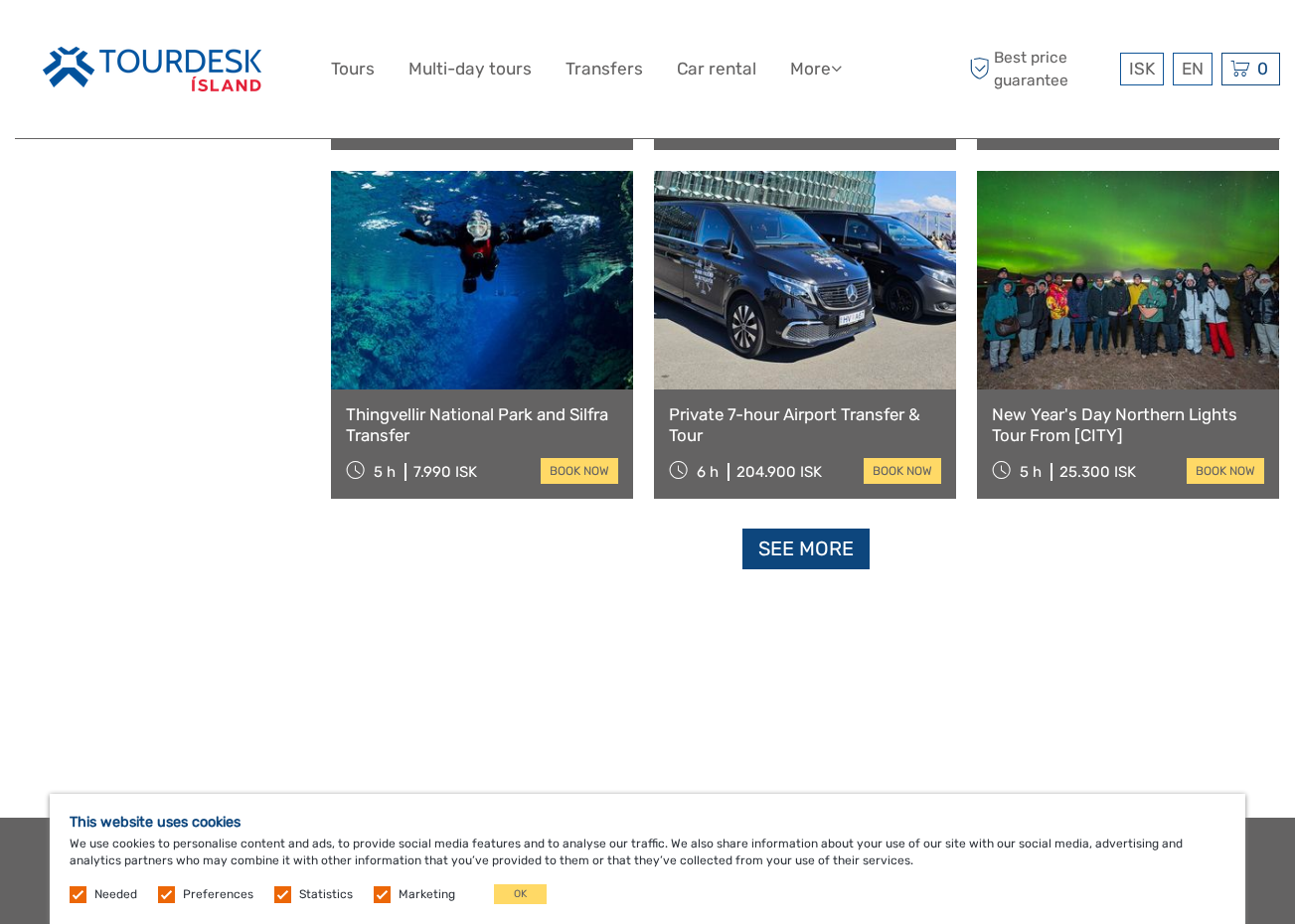 click on "See more" at bounding box center [806, 548] 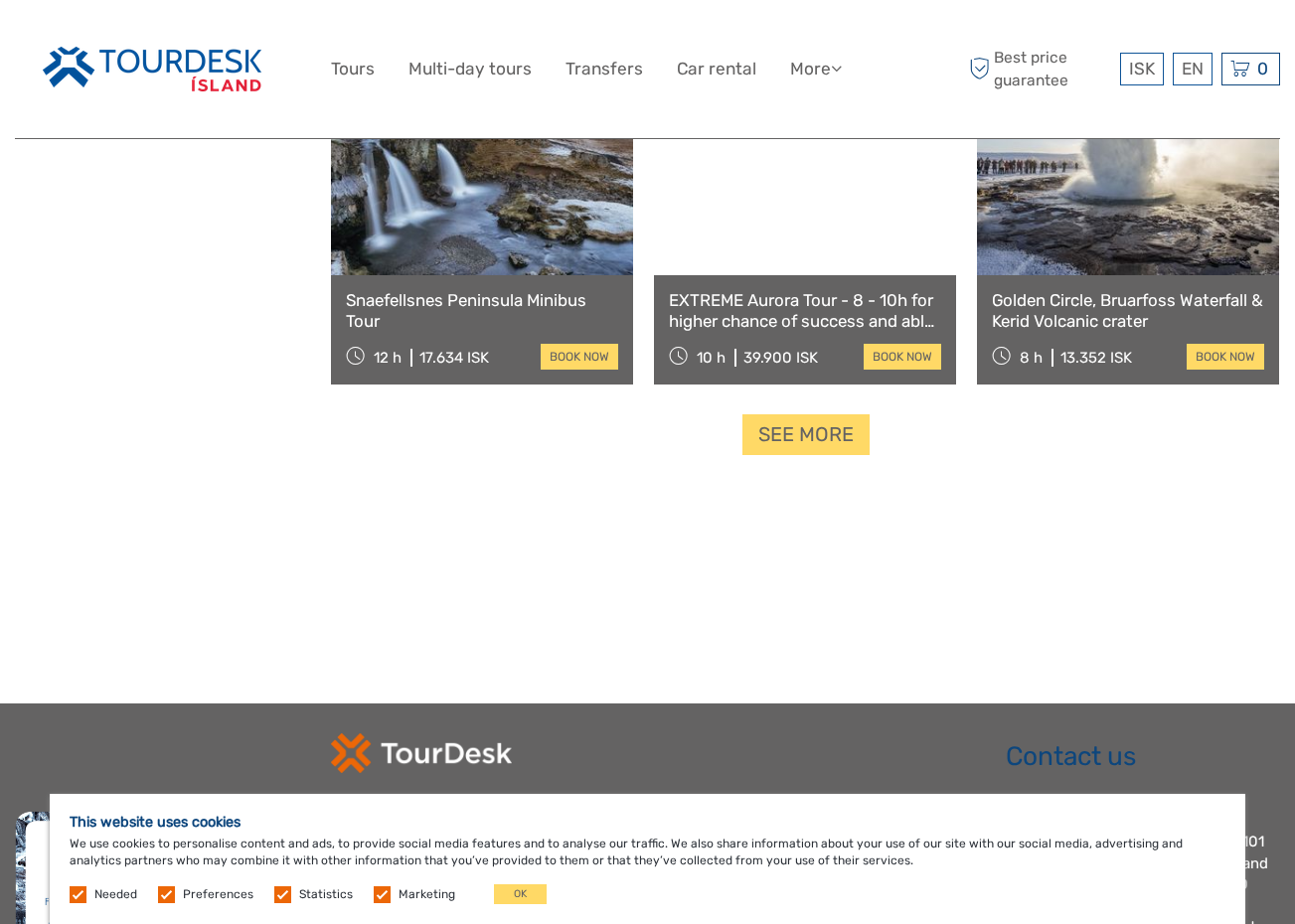 scroll, scrollTop: 20900, scrollLeft: 0, axis: vertical 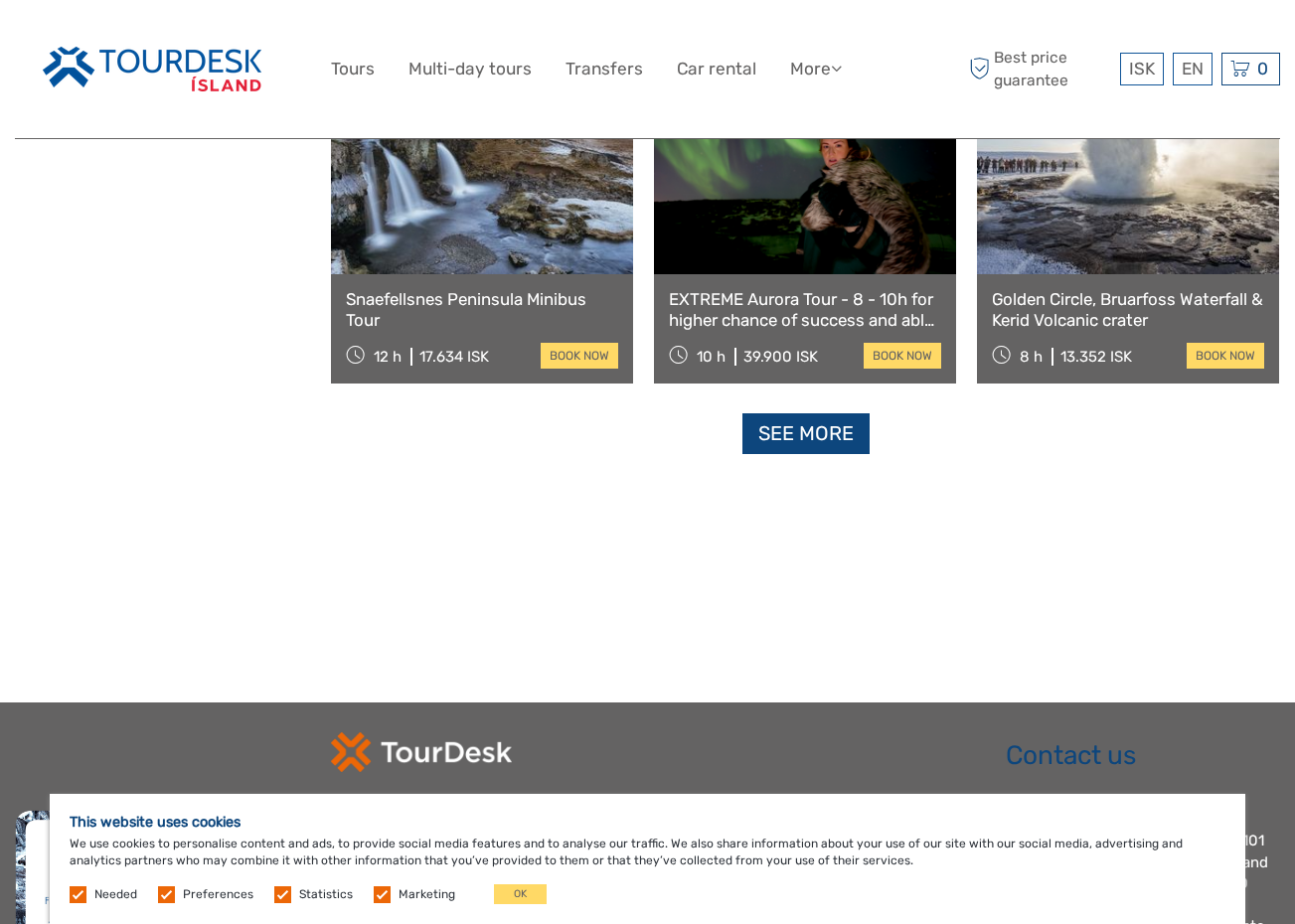 click on "See more" at bounding box center [806, 433] 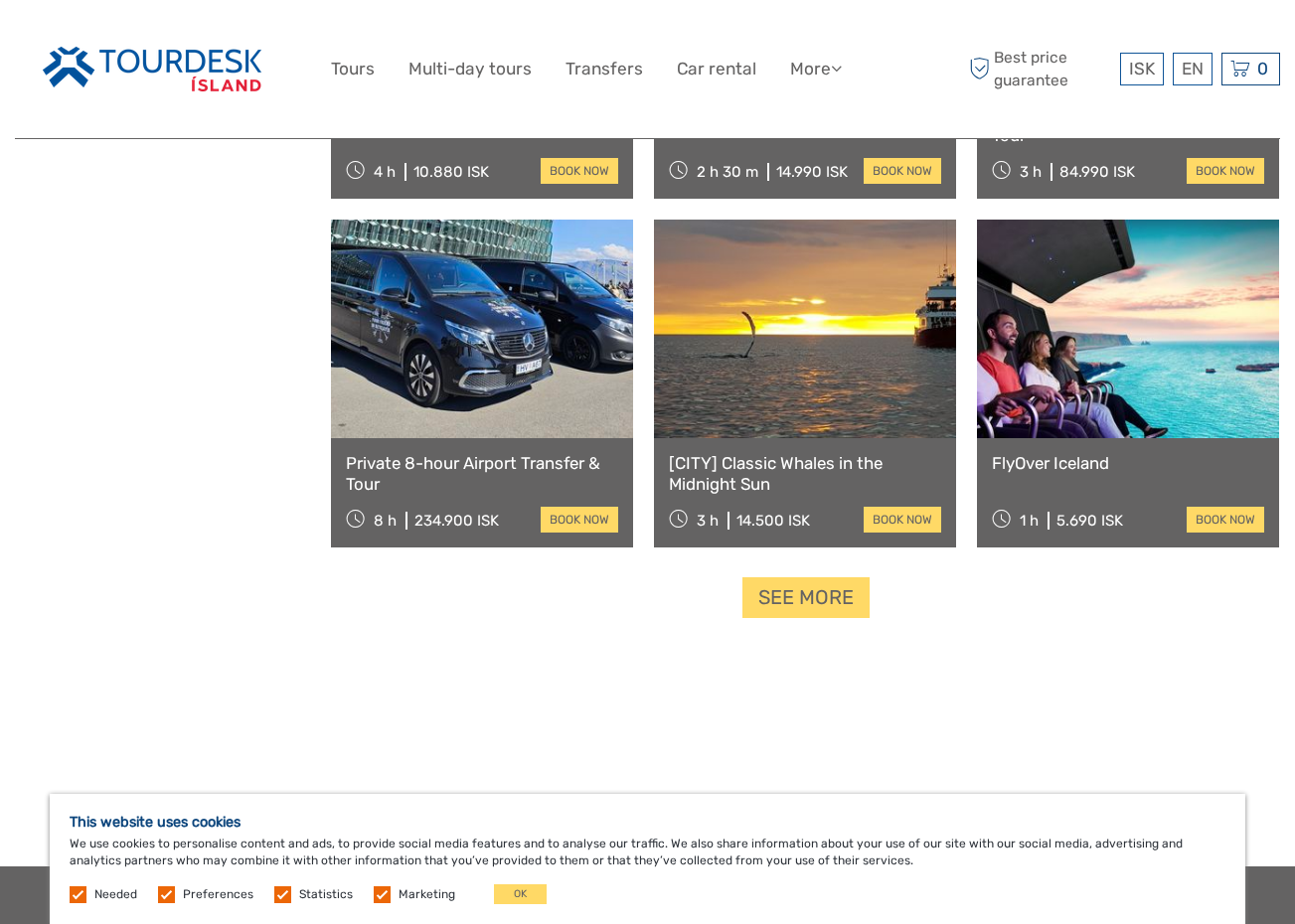 scroll, scrollTop: 22841, scrollLeft: 0, axis: vertical 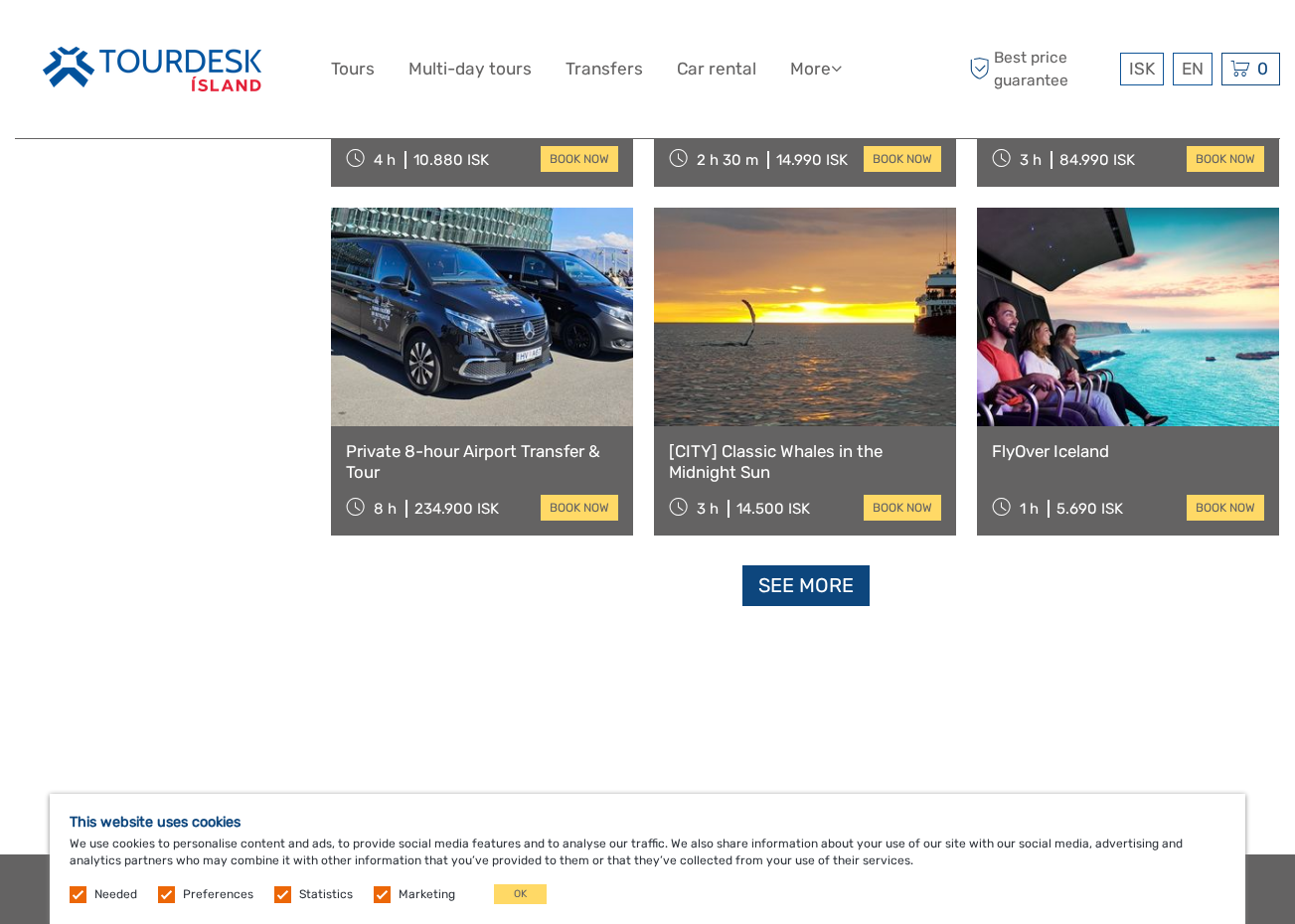 click on "See more" at bounding box center (806, 585) 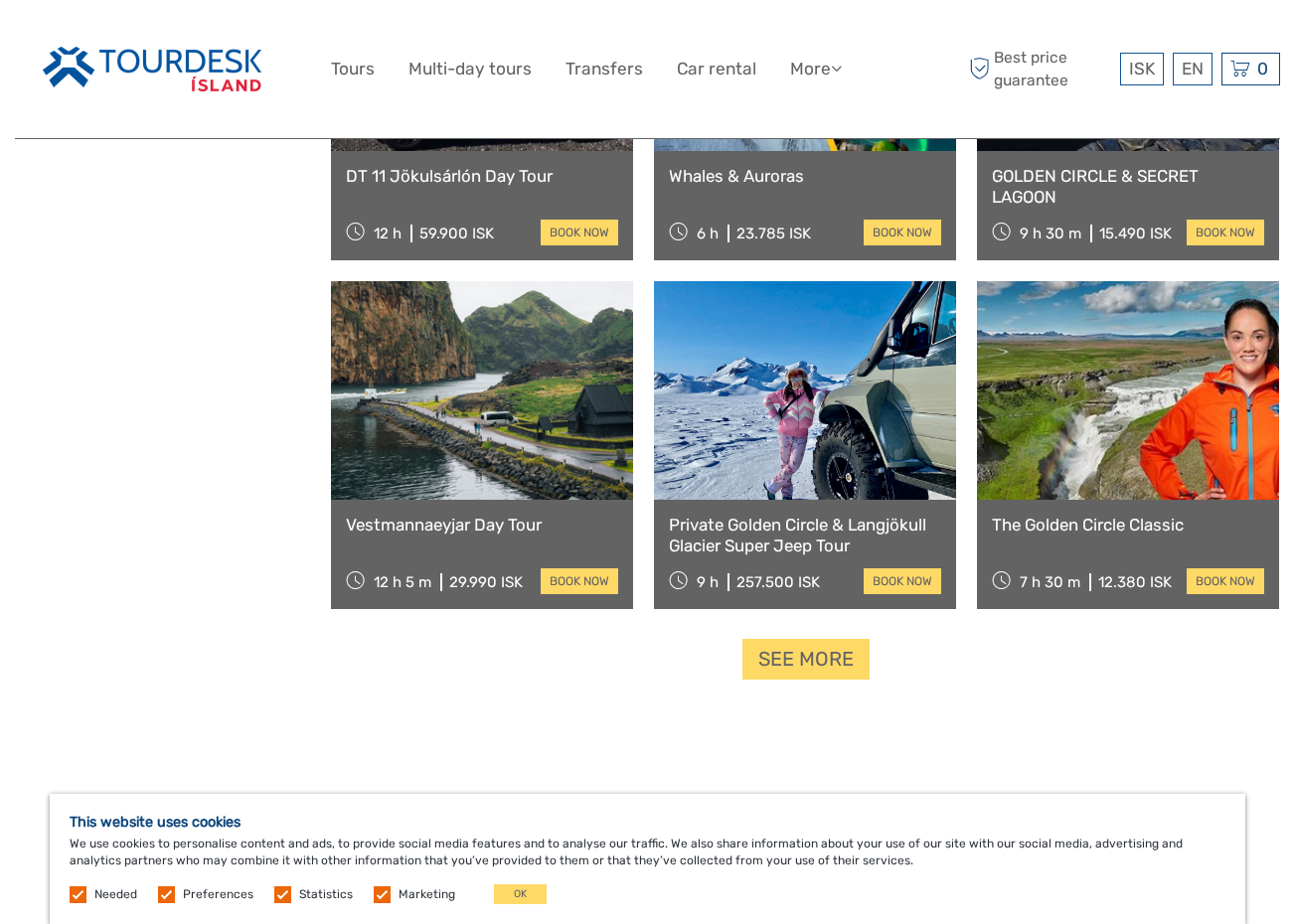 scroll, scrollTop: 24868, scrollLeft: 0, axis: vertical 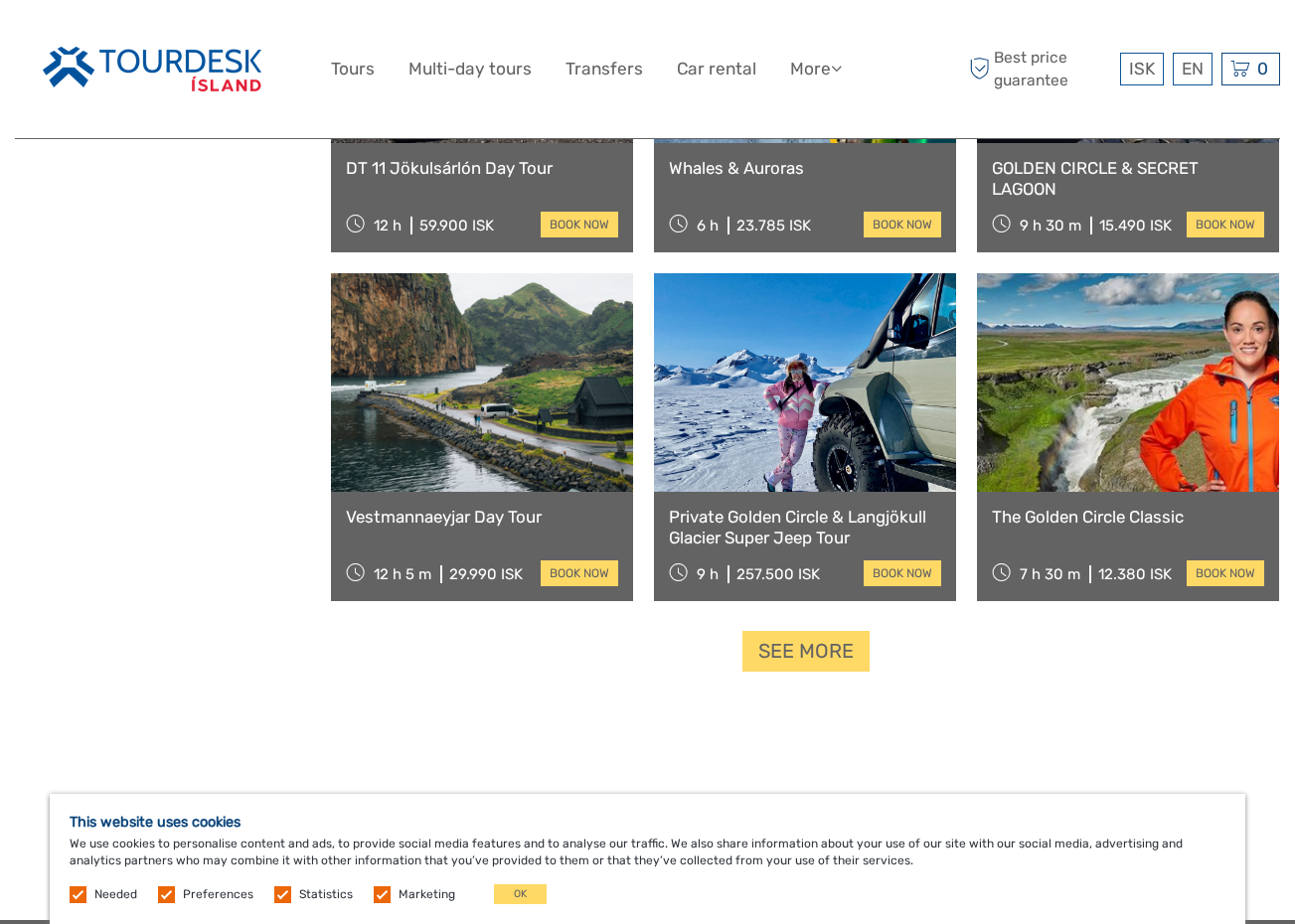 click on "Vestmannaeyjar Day Tour" at bounding box center [482, 517] 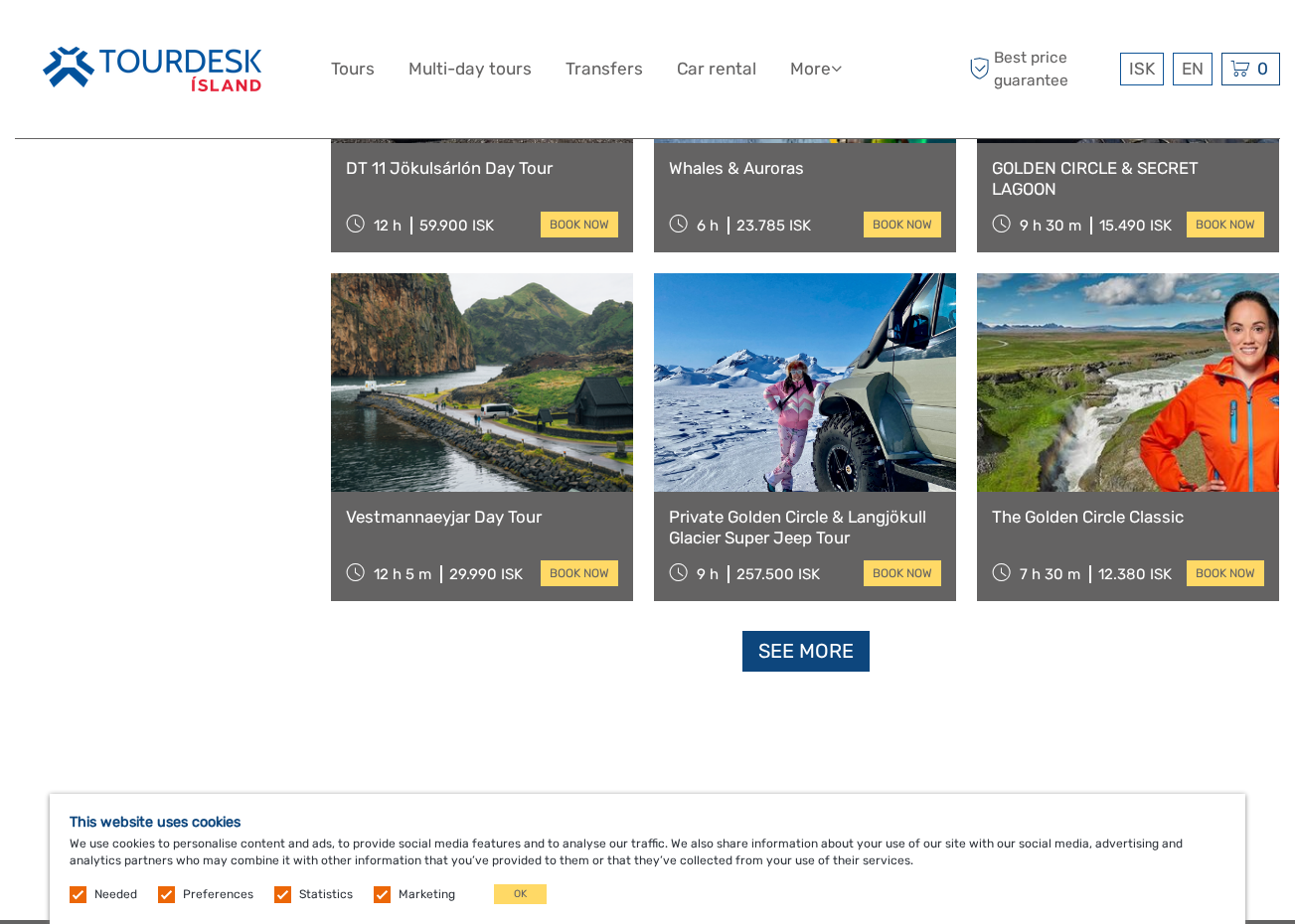 click on "See more" at bounding box center [806, 651] 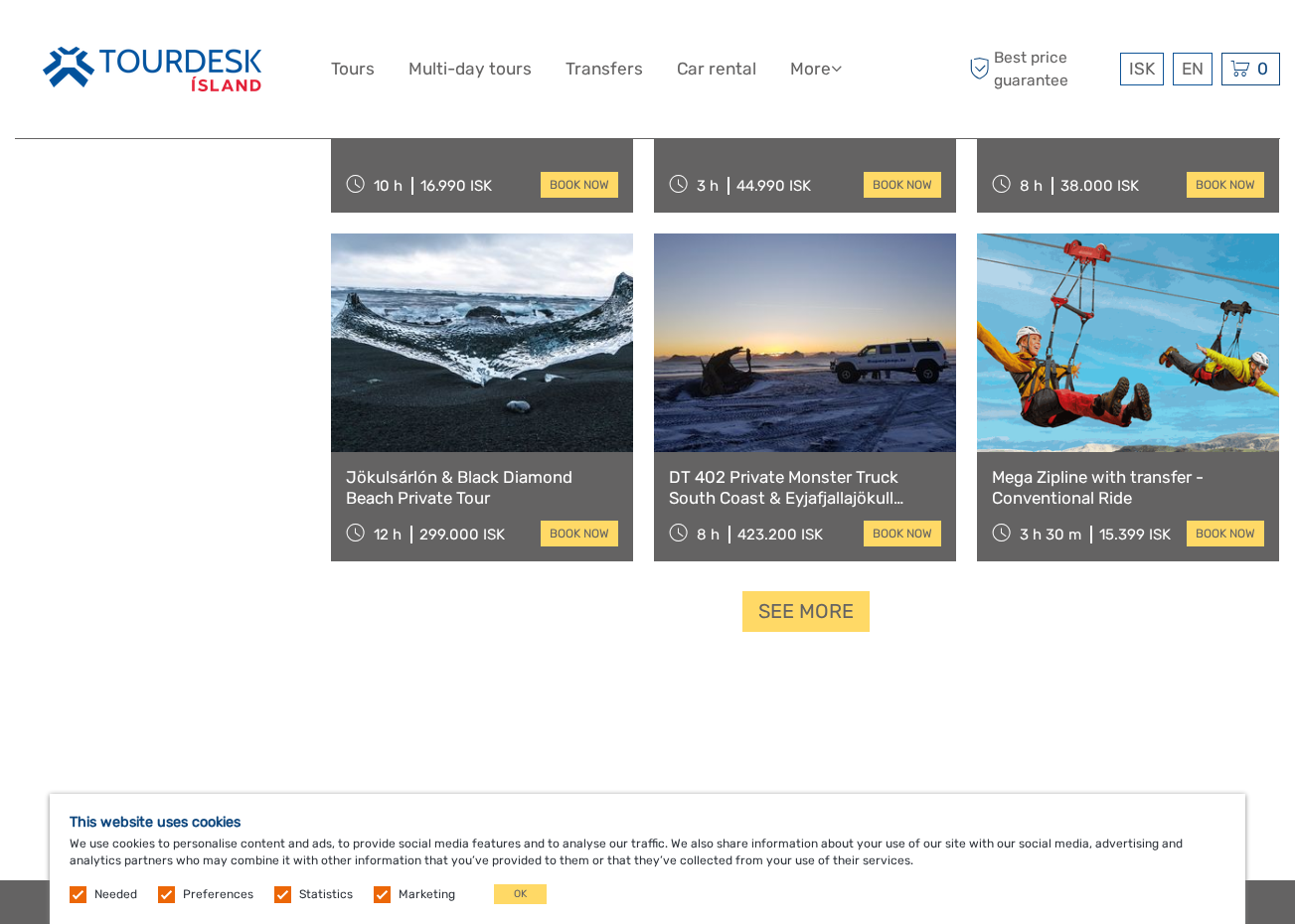 scroll, scrollTop: 27011, scrollLeft: 0, axis: vertical 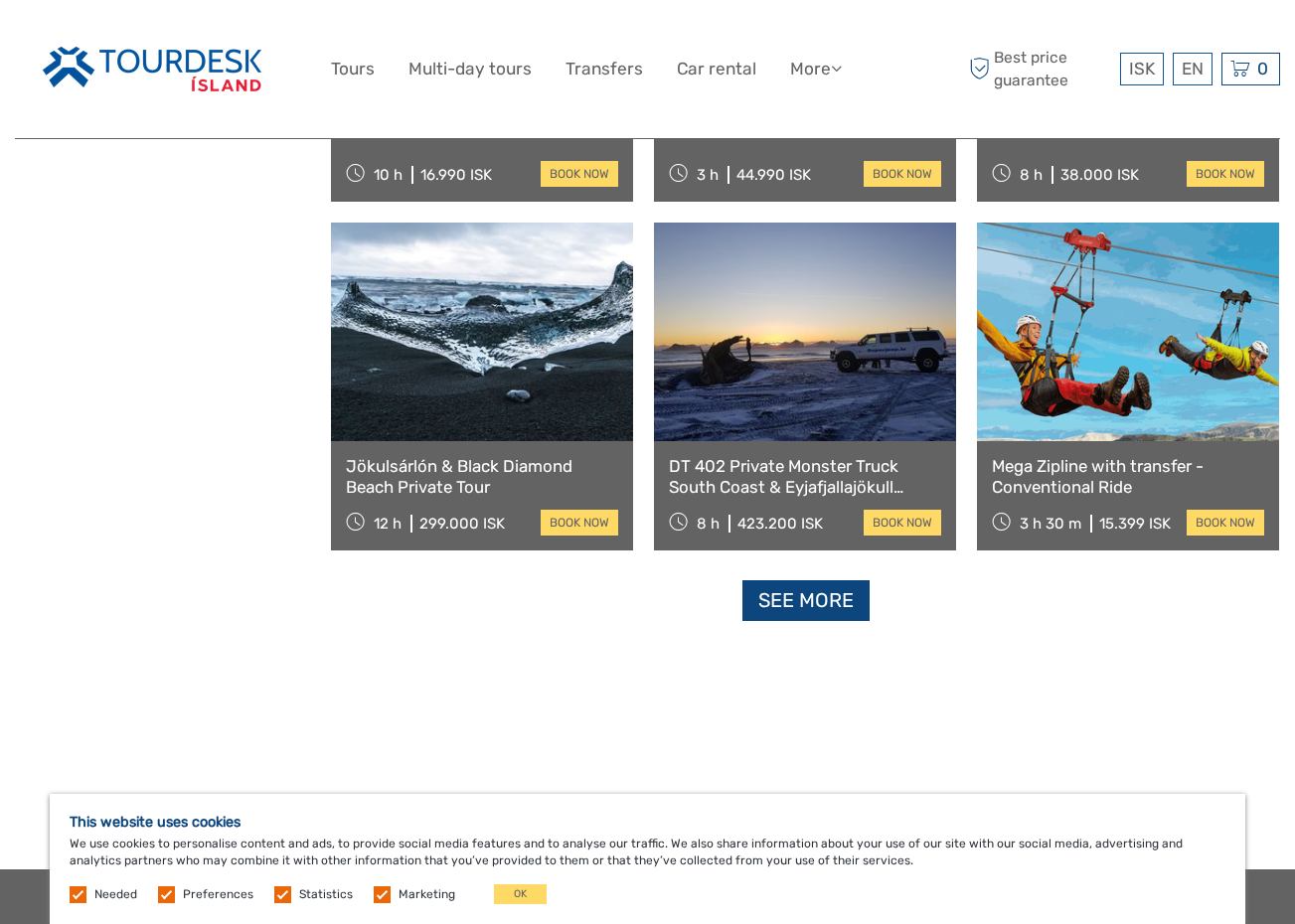 click on "See more" at bounding box center (806, 600) 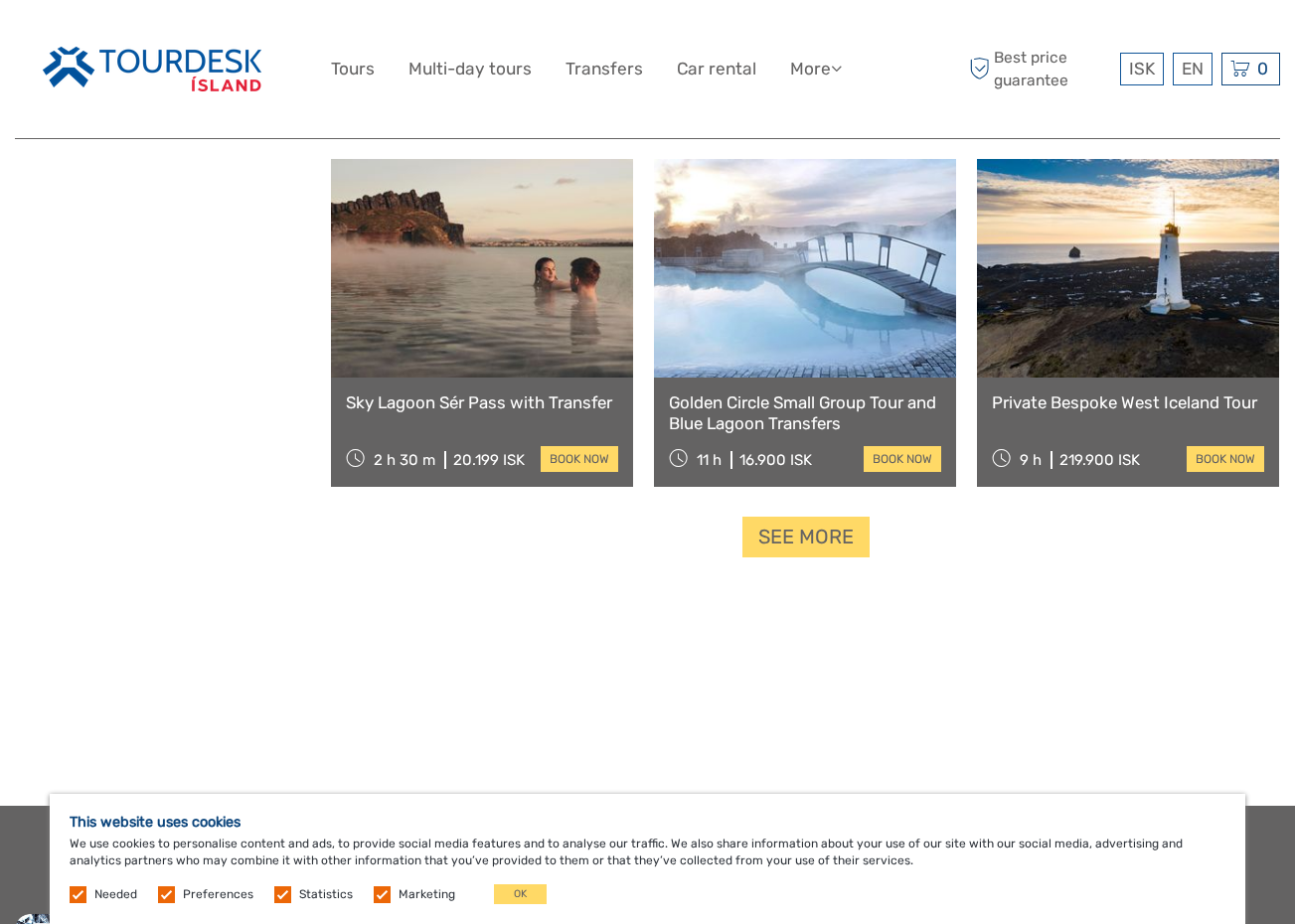 scroll, scrollTop: 29179, scrollLeft: 0, axis: vertical 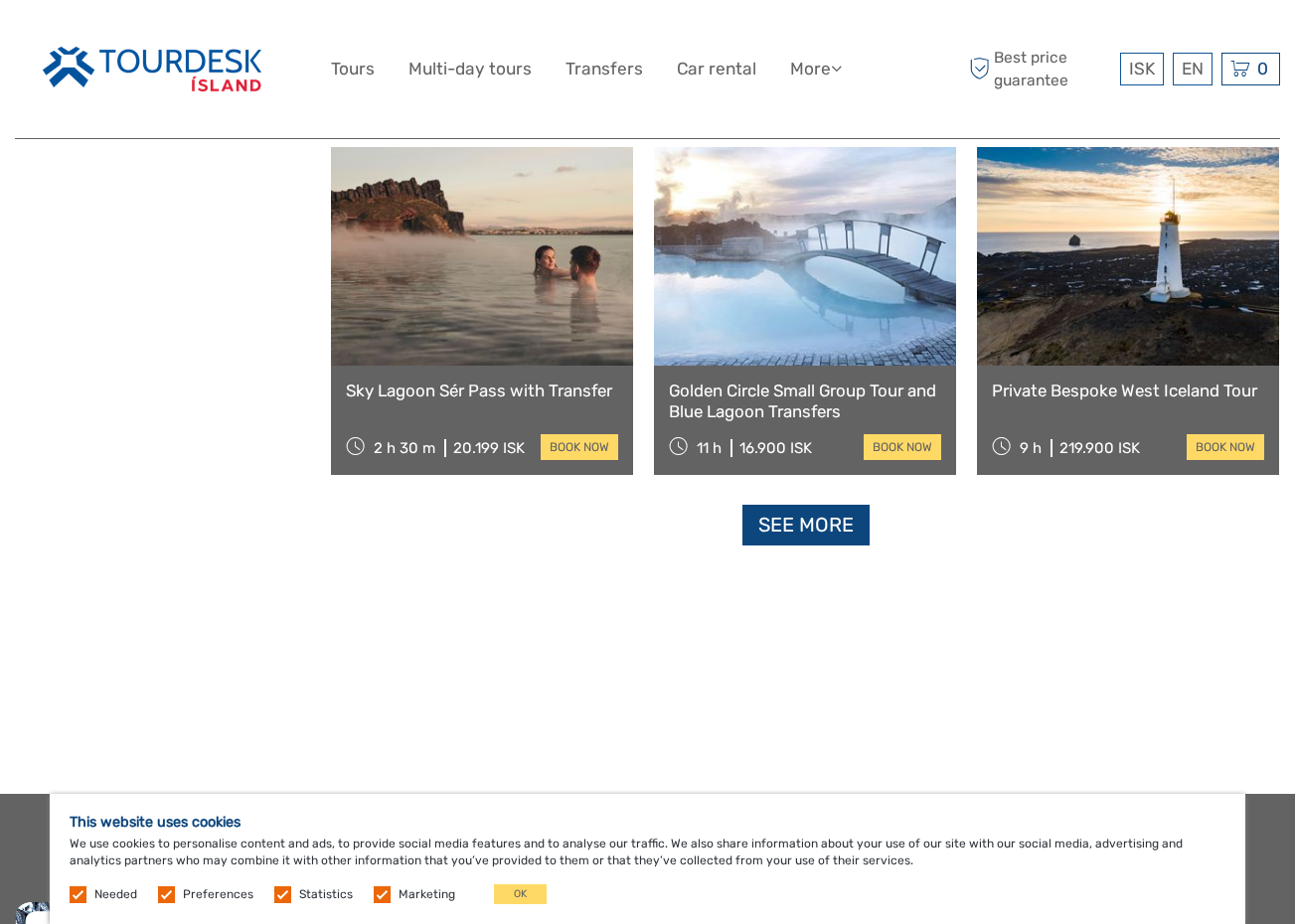 click on "See more" at bounding box center (806, 525) 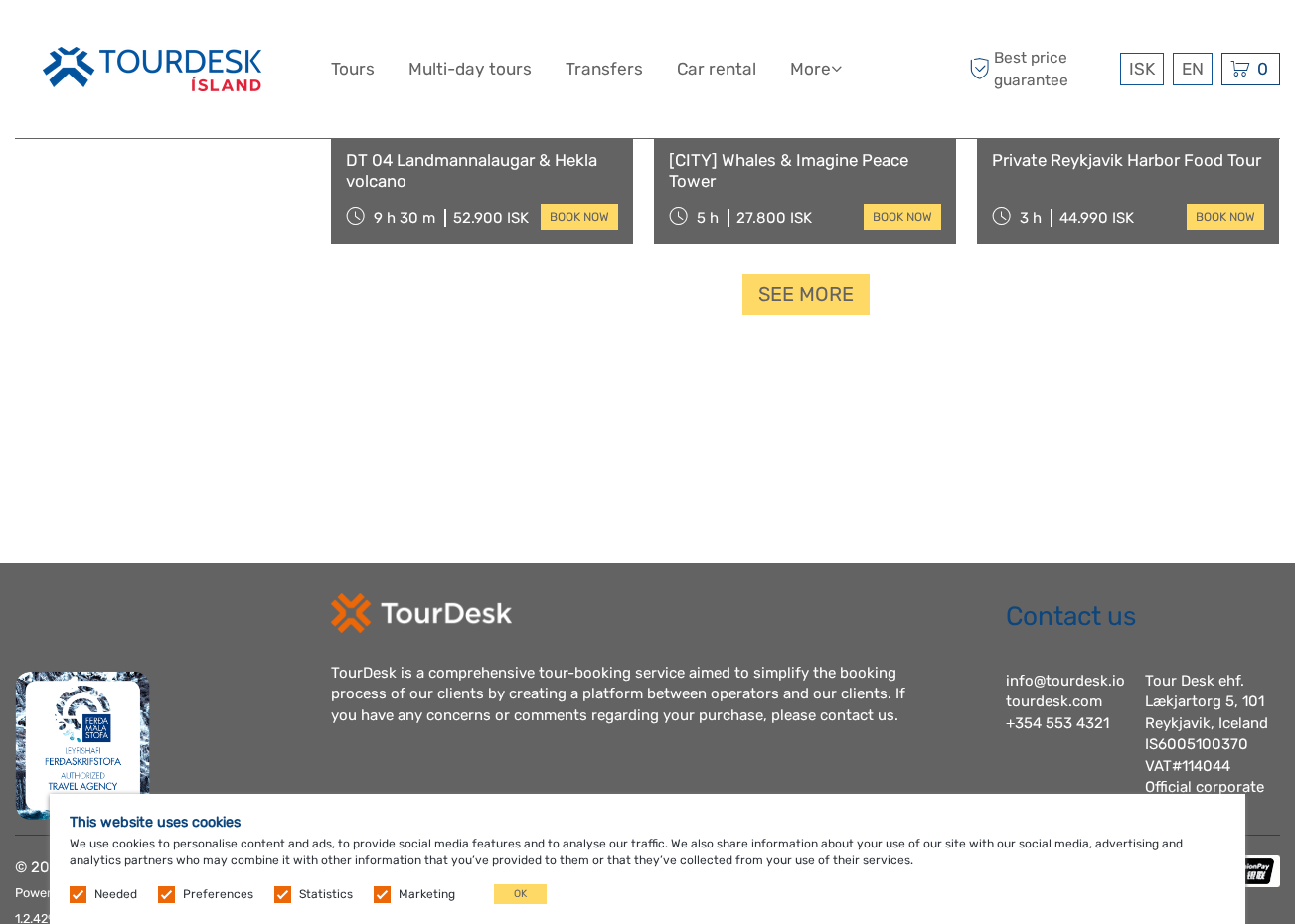 scroll, scrollTop: 31513, scrollLeft: 0, axis: vertical 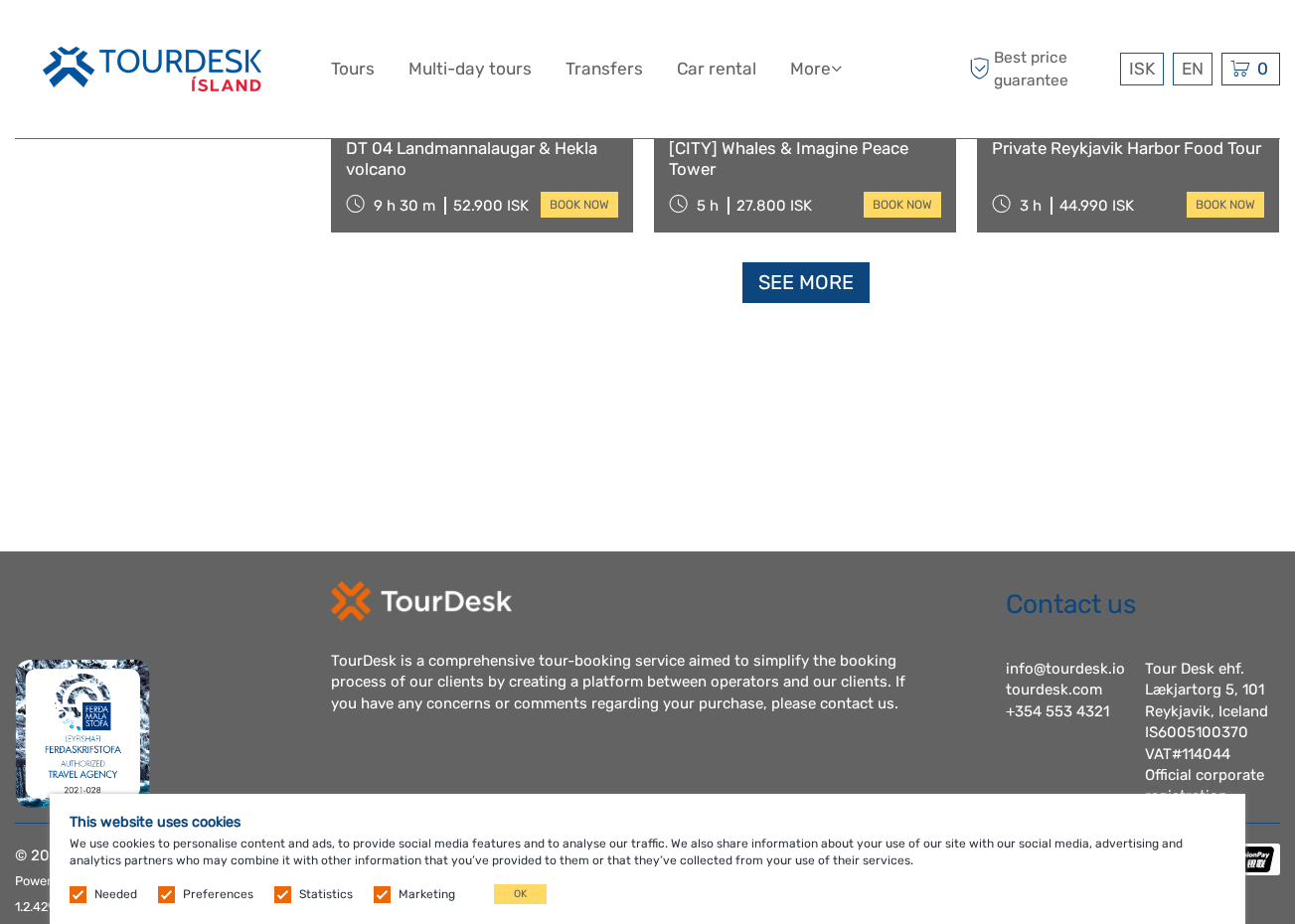 click on "See more" at bounding box center (806, 282) 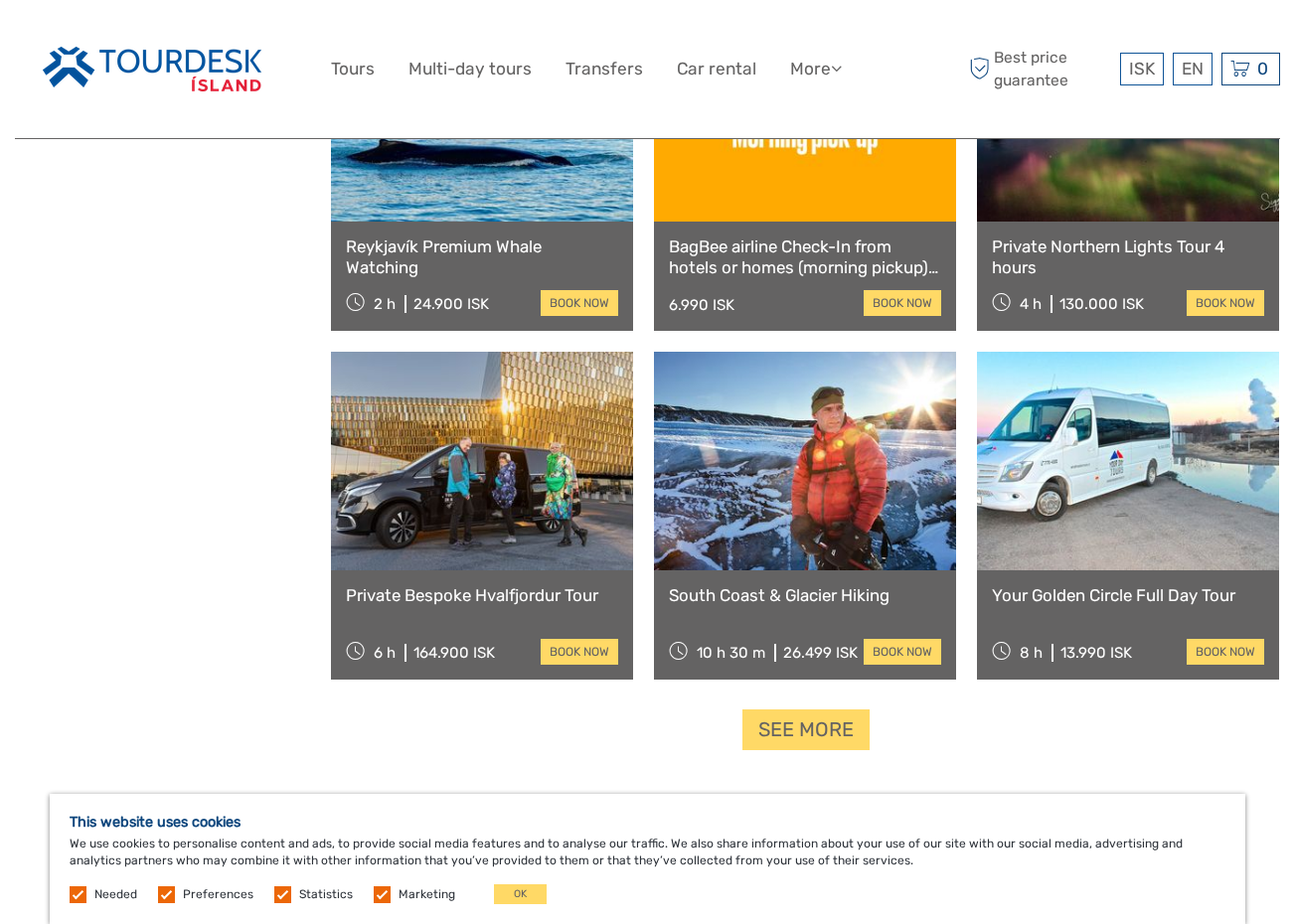 scroll, scrollTop: 33199, scrollLeft: 0, axis: vertical 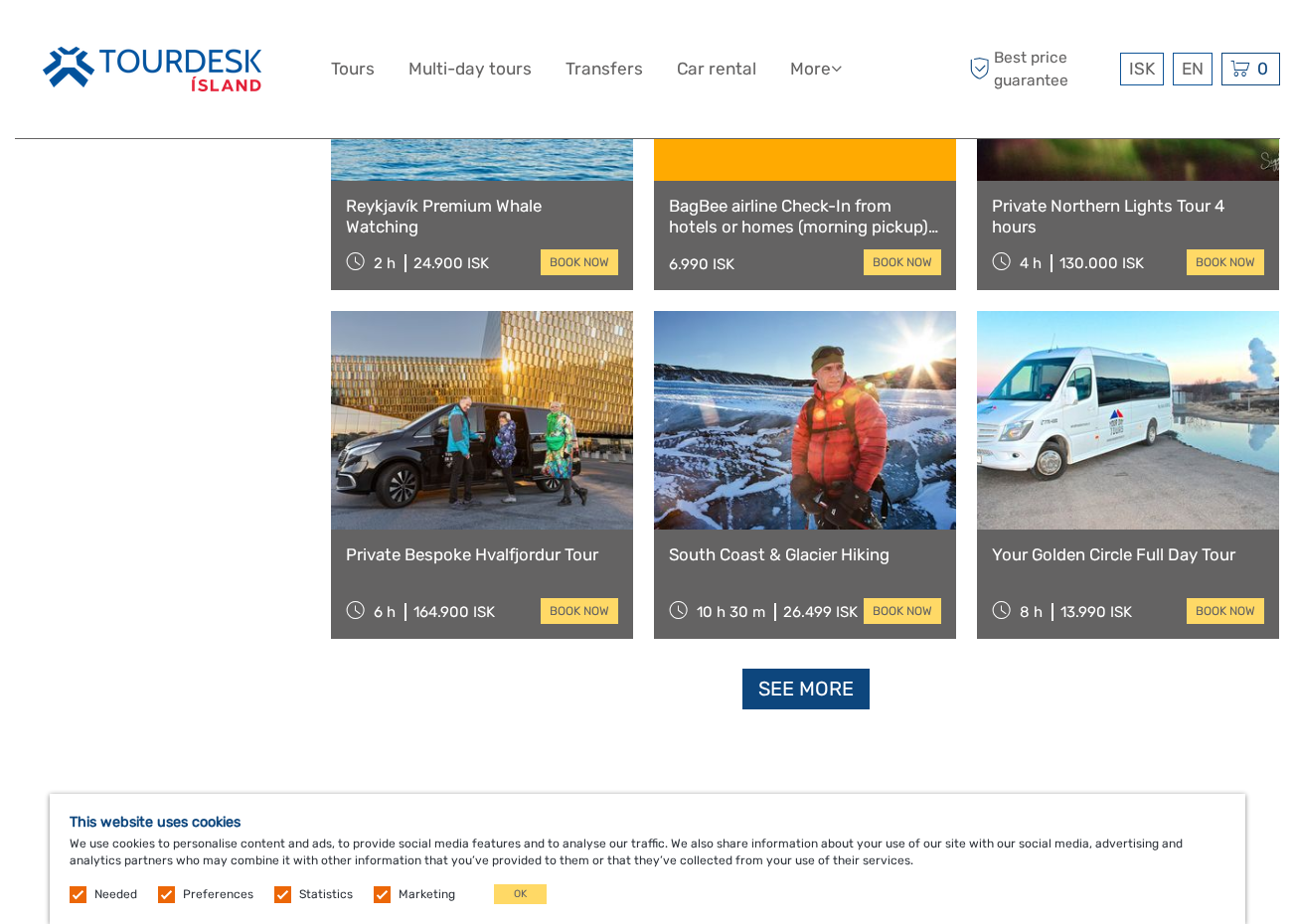 click on "See more" at bounding box center (806, 689) 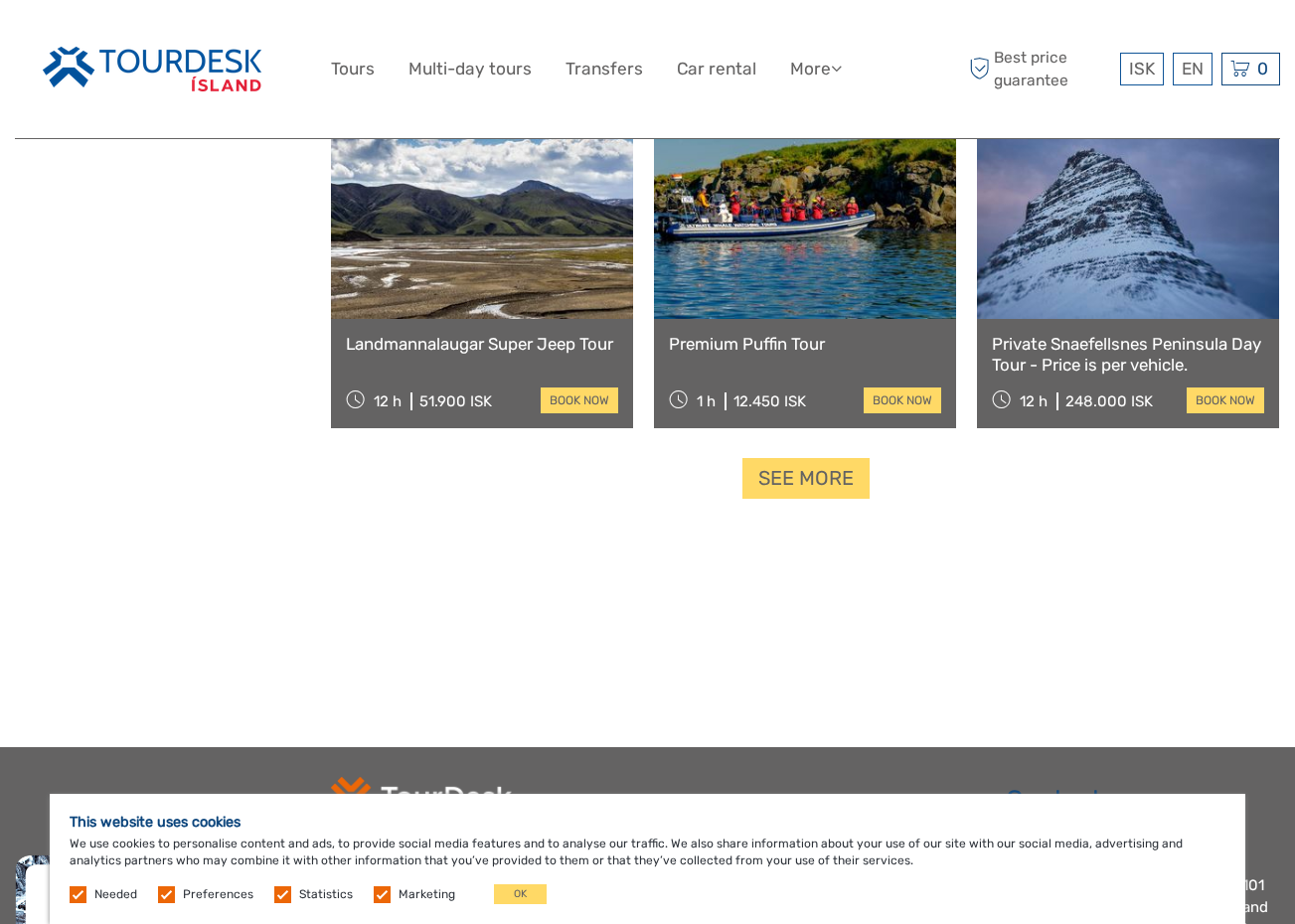 scroll, scrollTop: 35503, scrollLeft: 0, axis: vertical 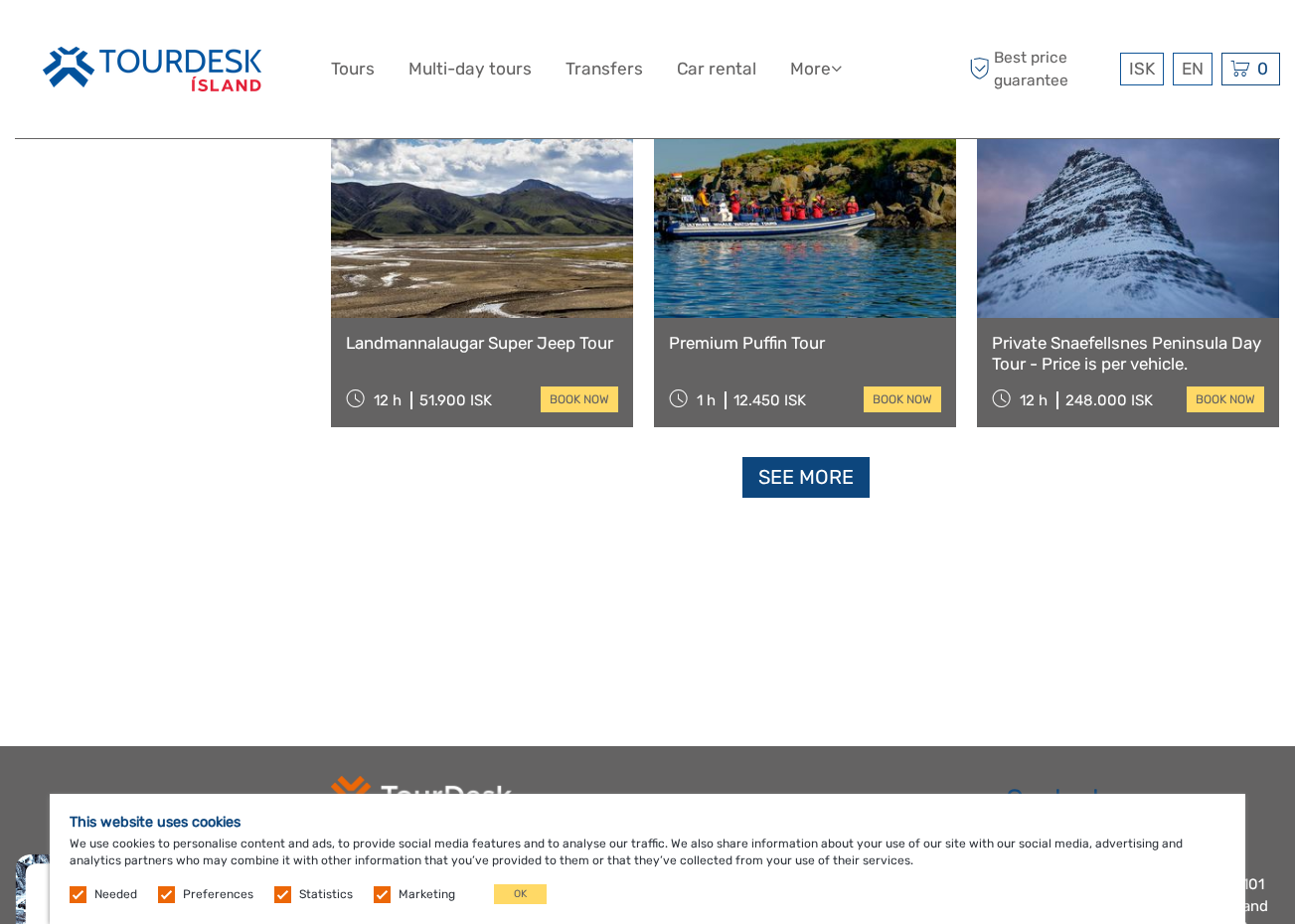 click on "See more" at bounding box center [806, 477] 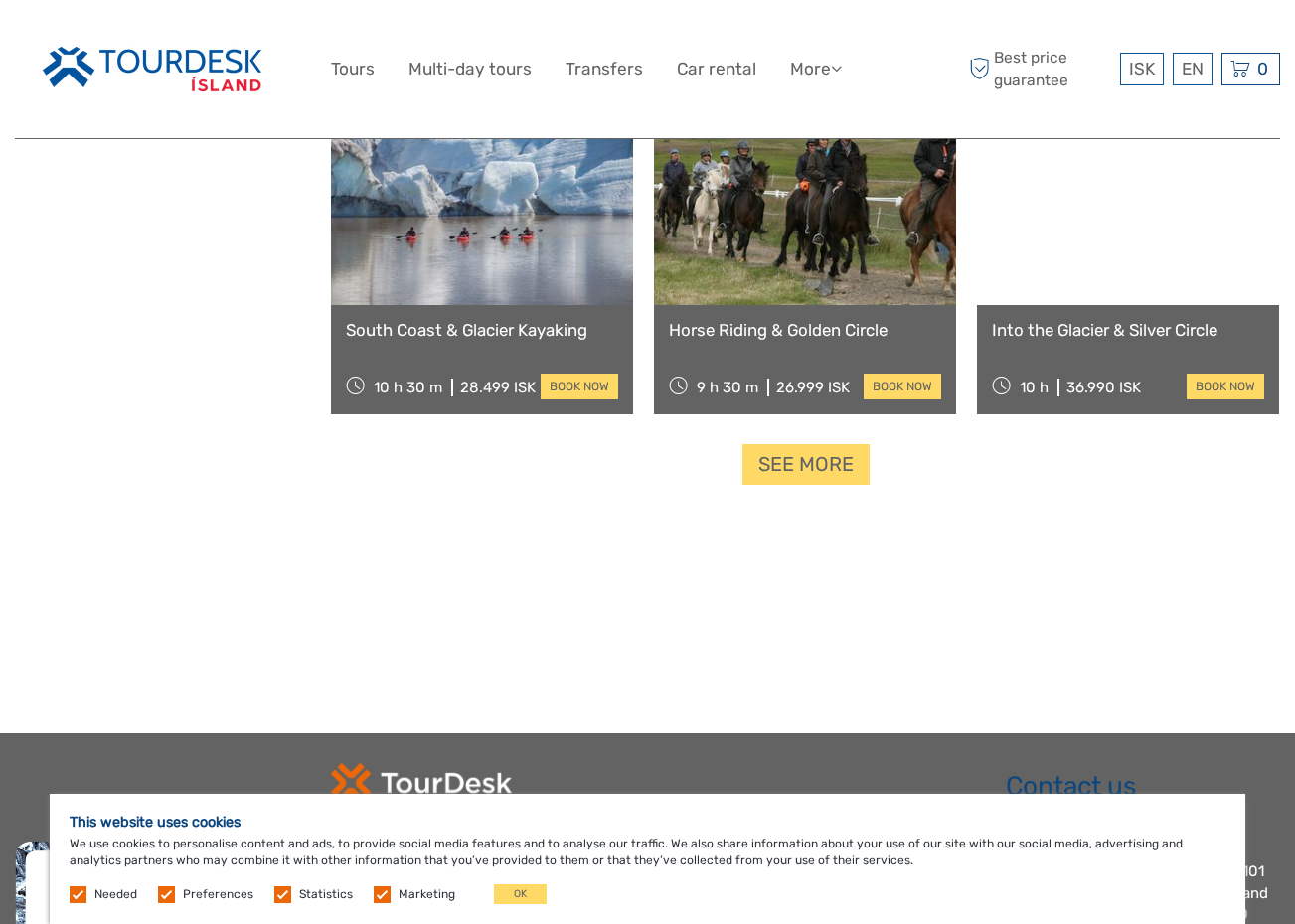 scroll, scrollTop: 37616, scrollLeft: 0, axis: vertical 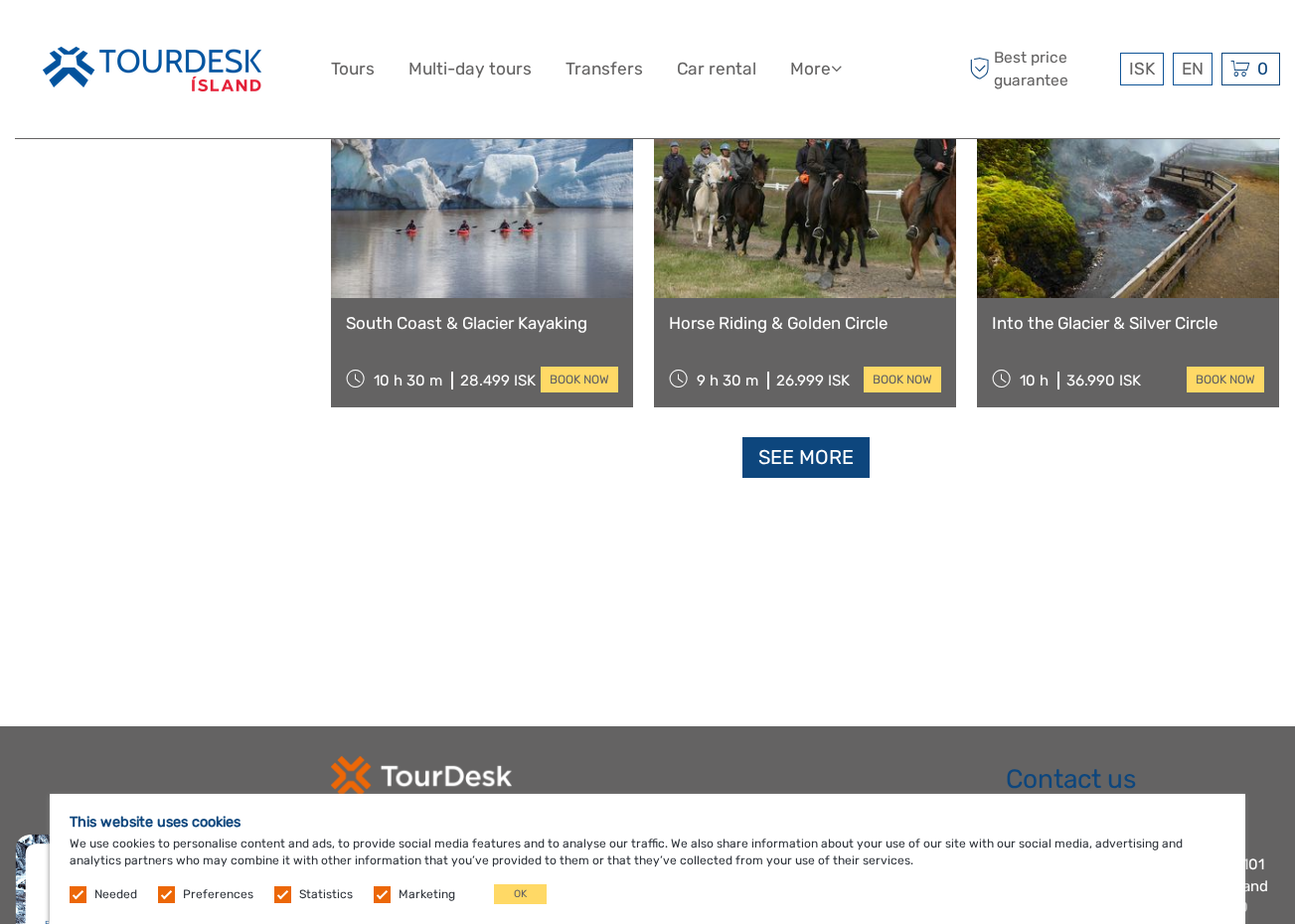 click on "See more" at bounding box center (806, 457) 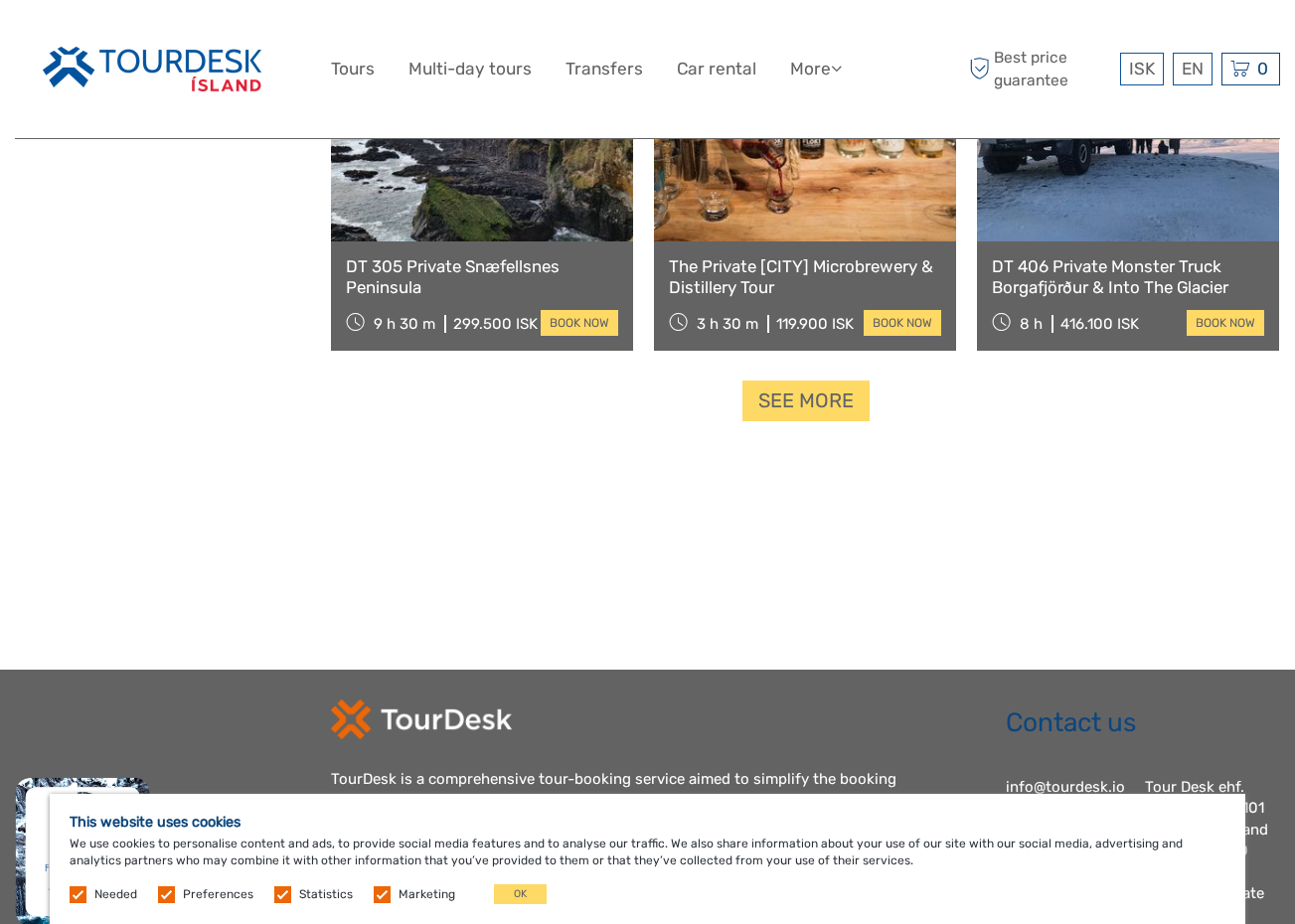 scroll, scrollTop: 39777, scrollLeft: 0, axis: vertical 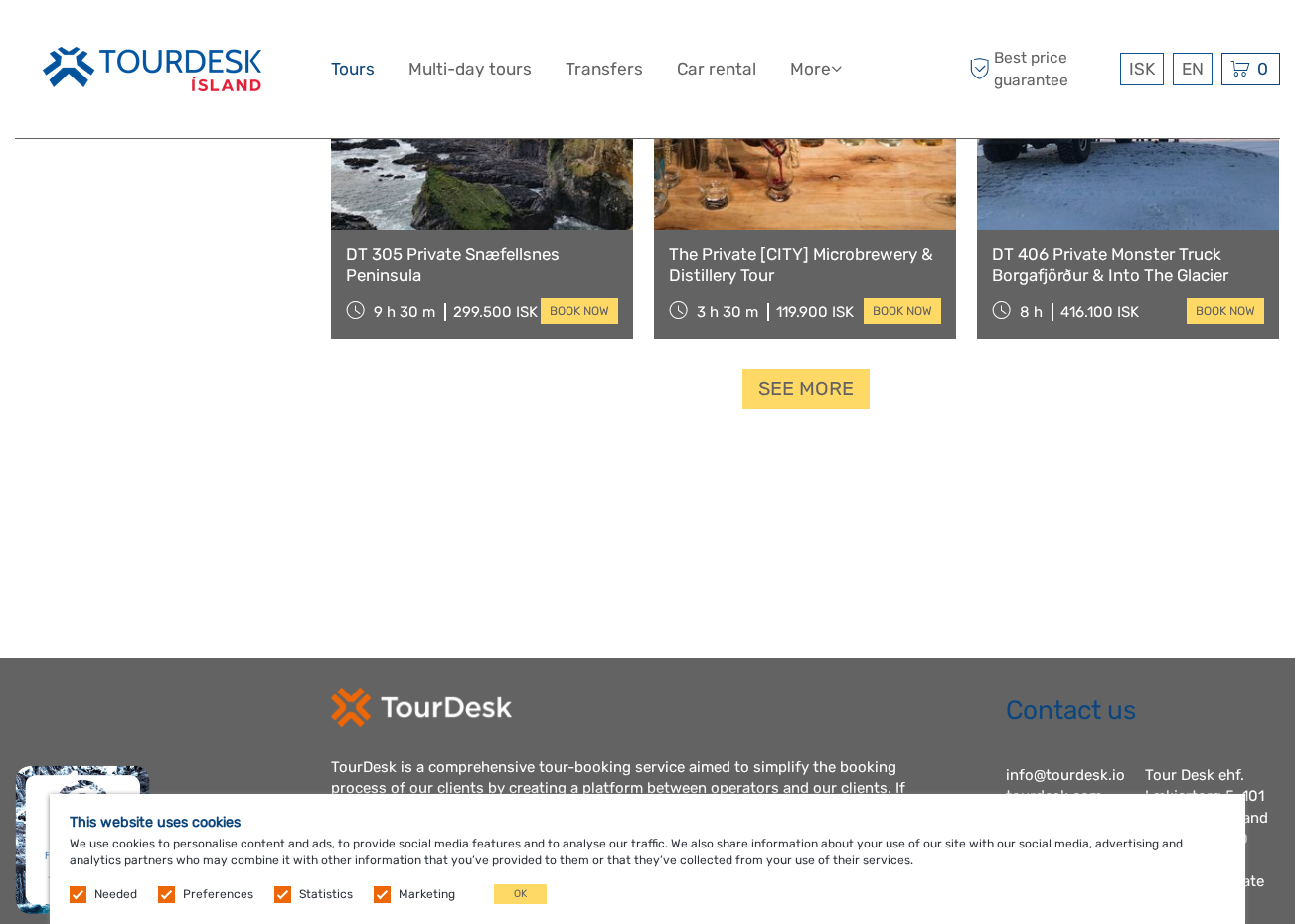 click on "Tours" at bounding box center [353, 69] 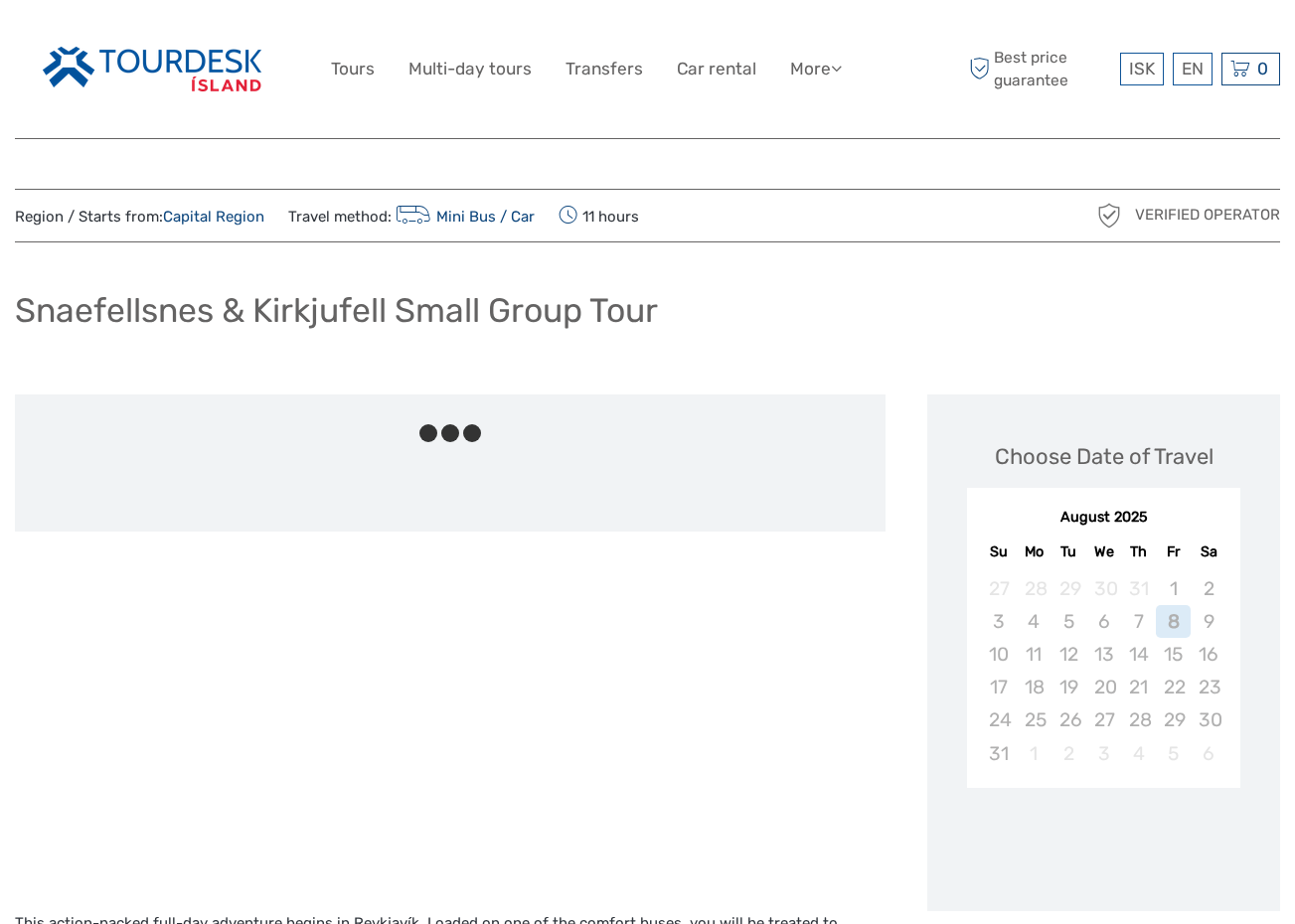 scroll, scrollTop: 0, scrollLeft: 0, axis: both 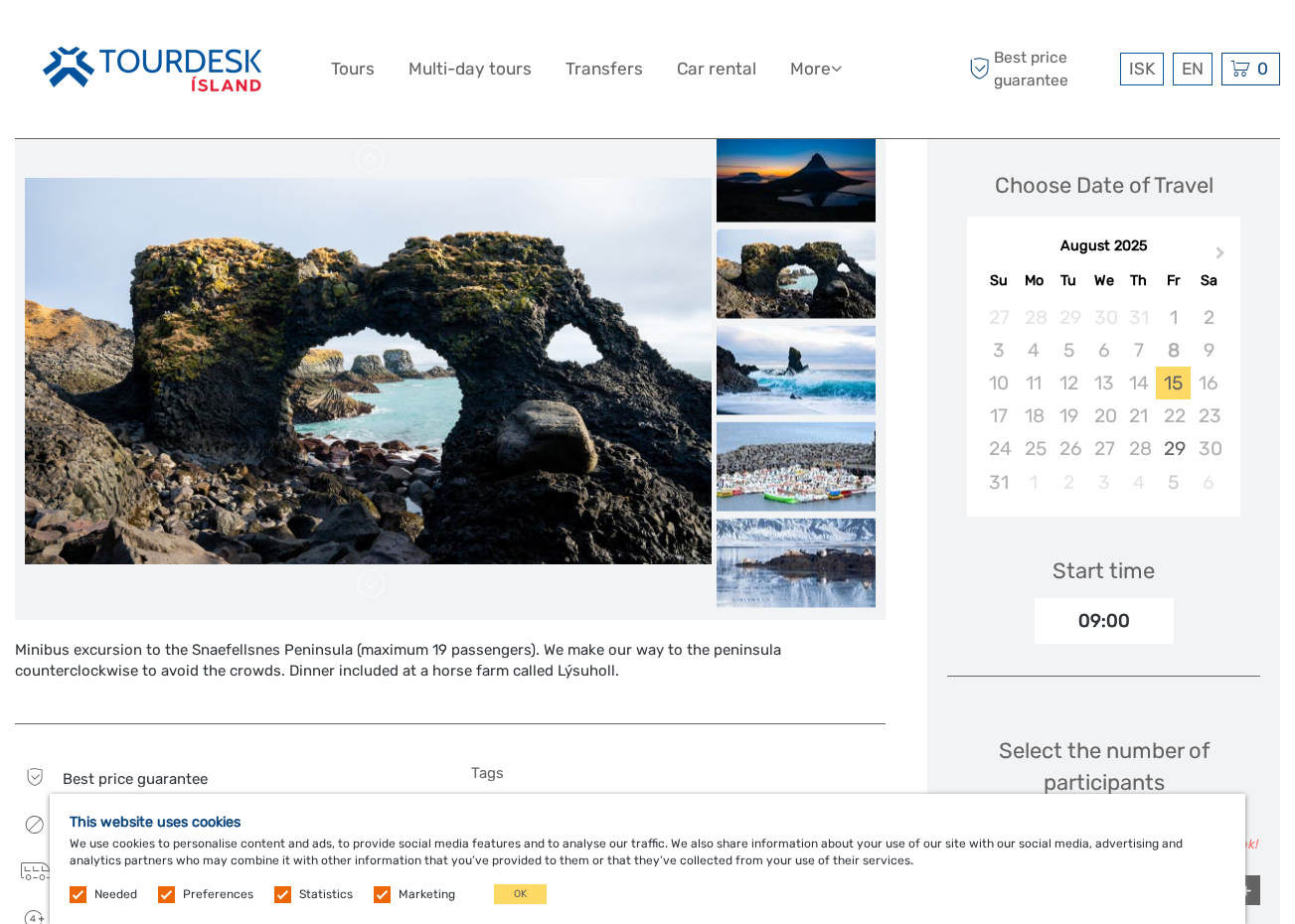 click at bounding box center (368, 371) 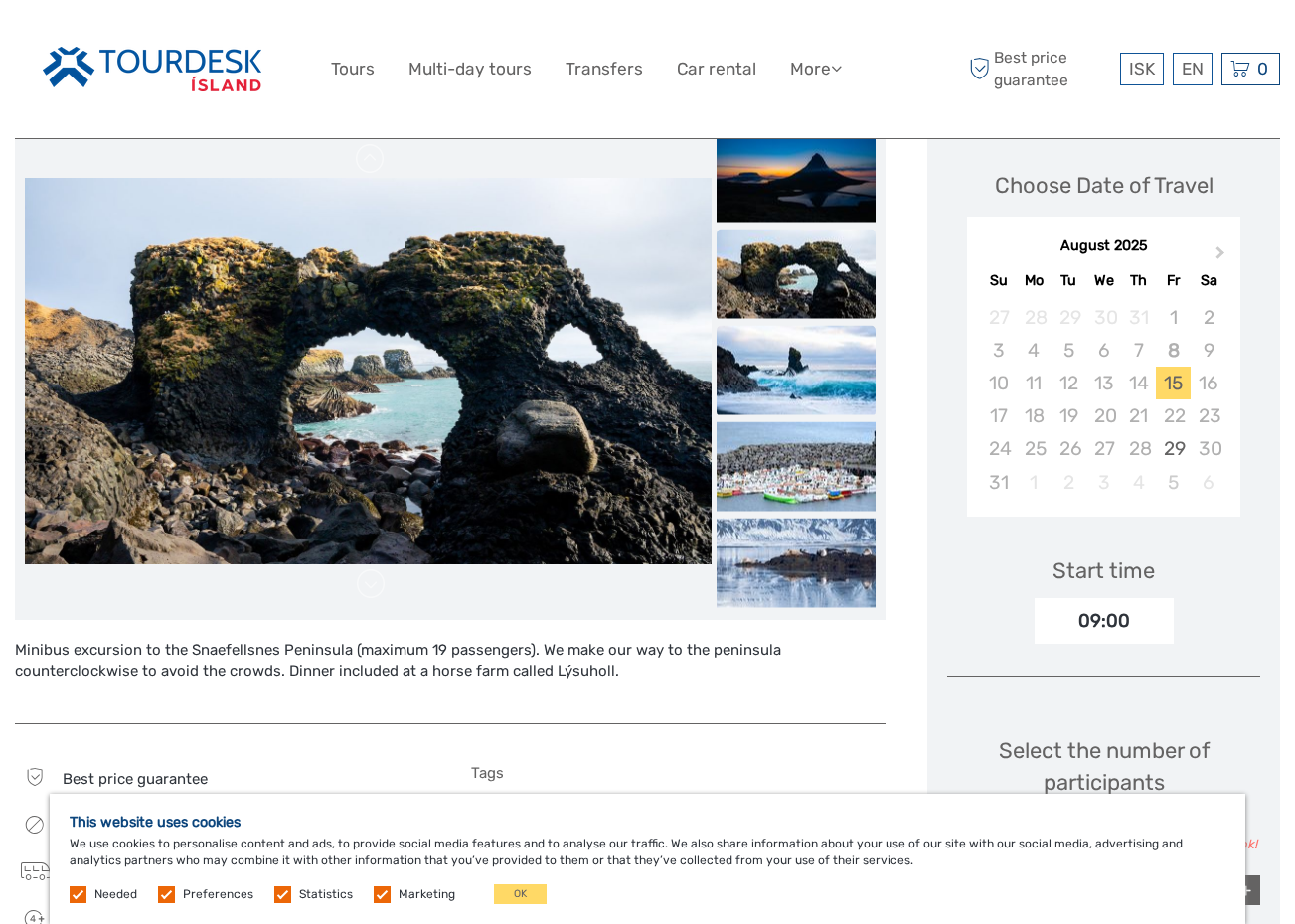 click at bounding box center [796, 370] 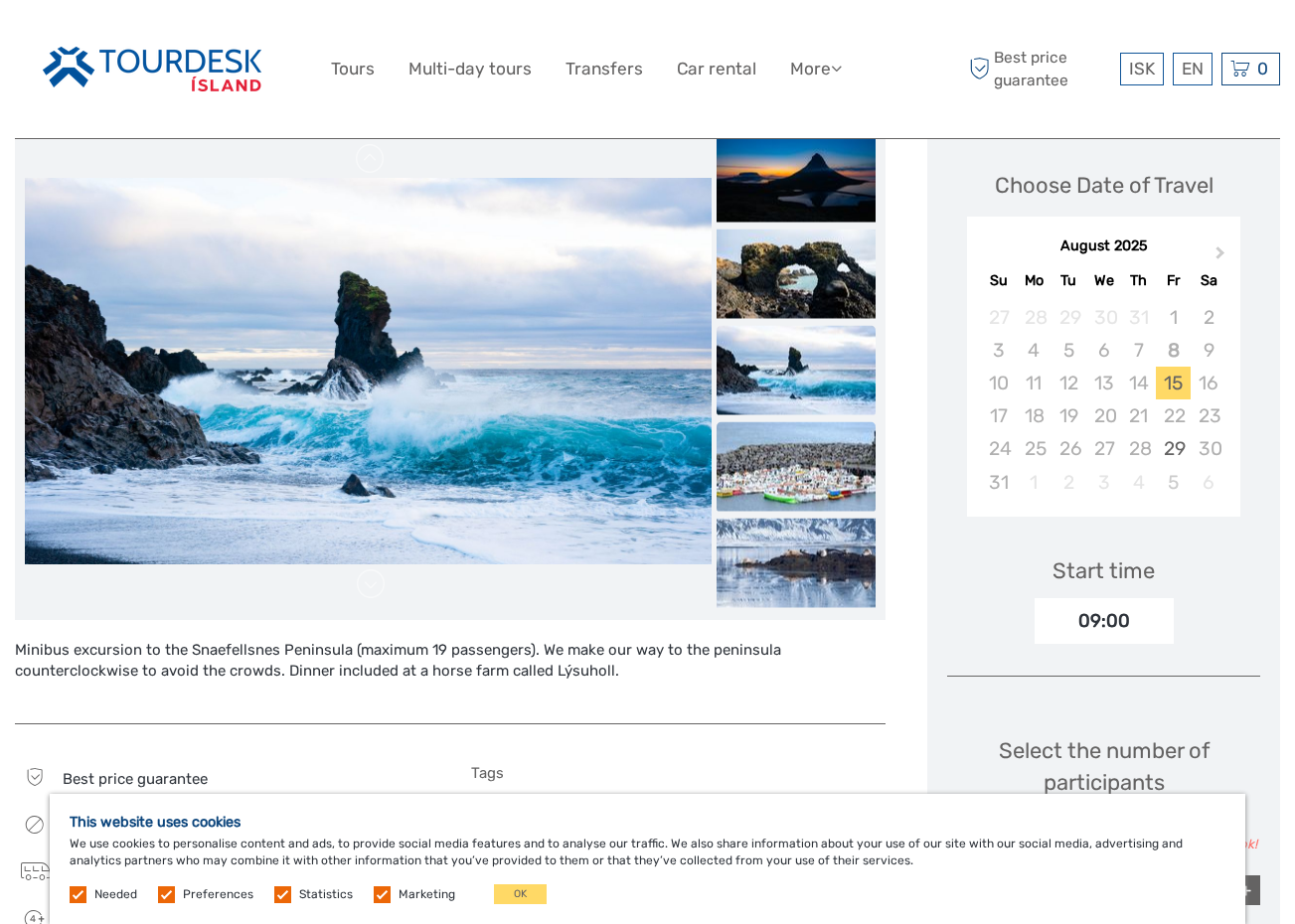 click at bounding box center (796, 466) 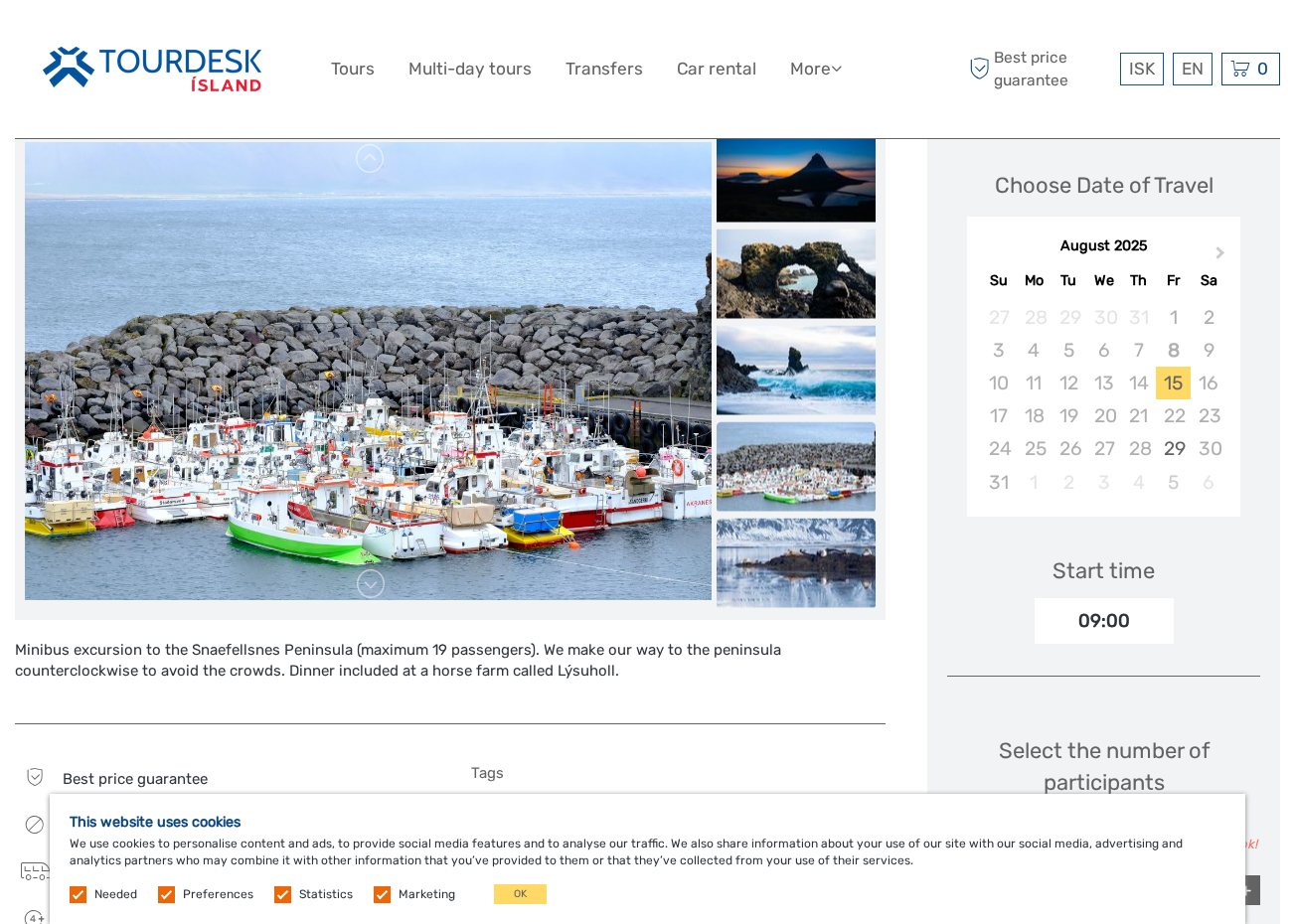 click at bounding box center [796, 562] 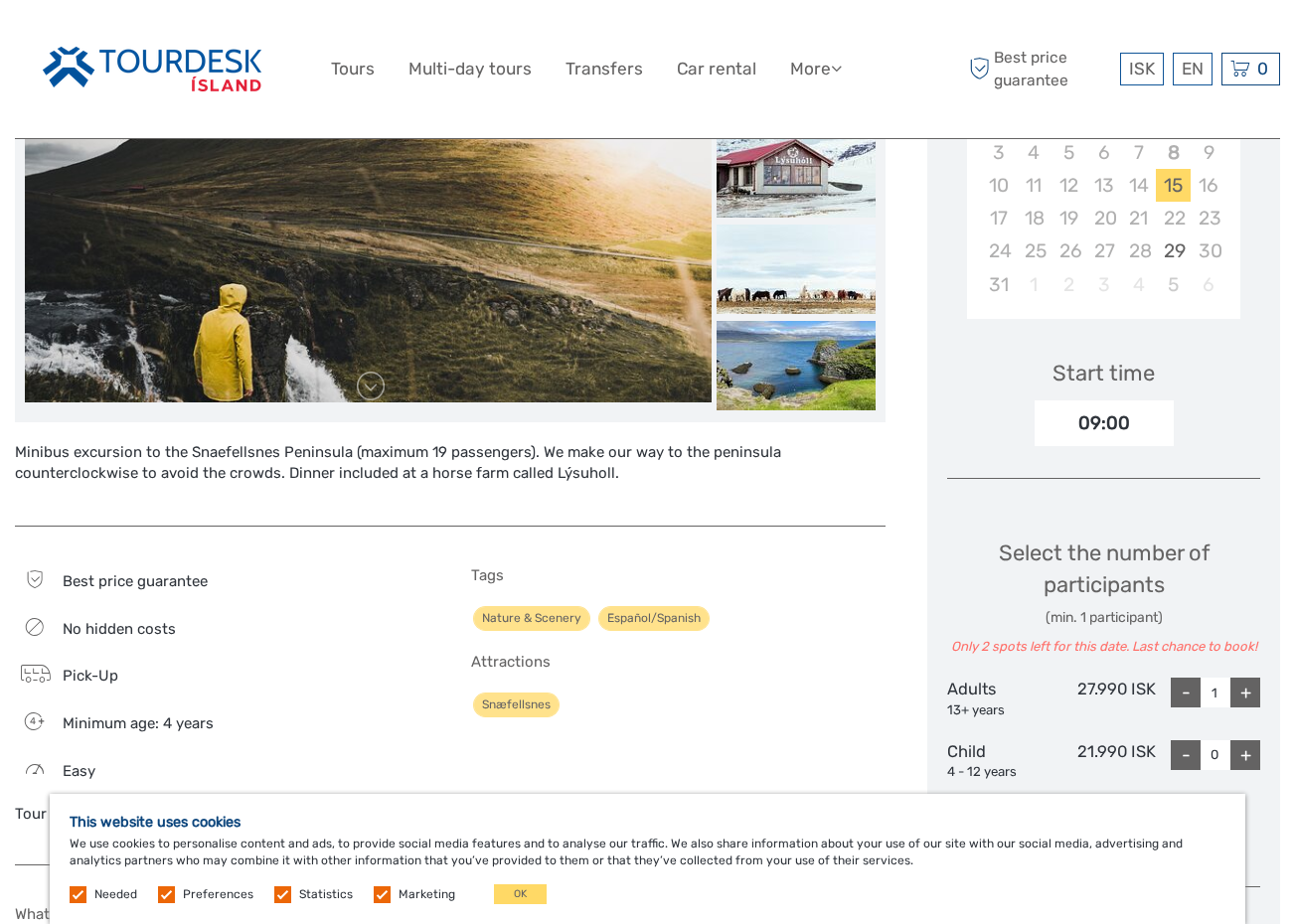 scroll, scrollTop: 474, scrollLeft: 0, axis: vertical 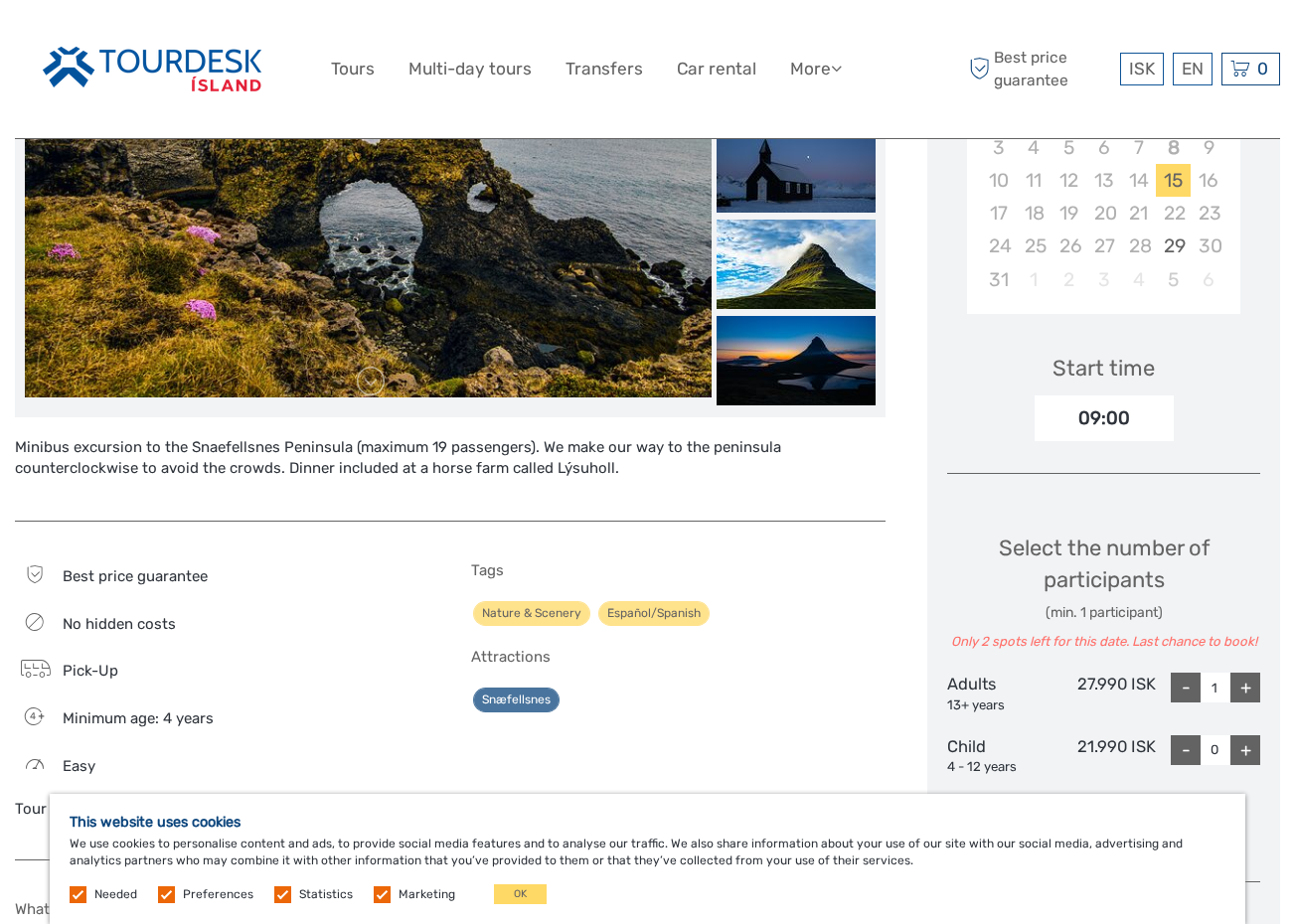 click on "Snæfellsnes" at bounding box center [516, 699] 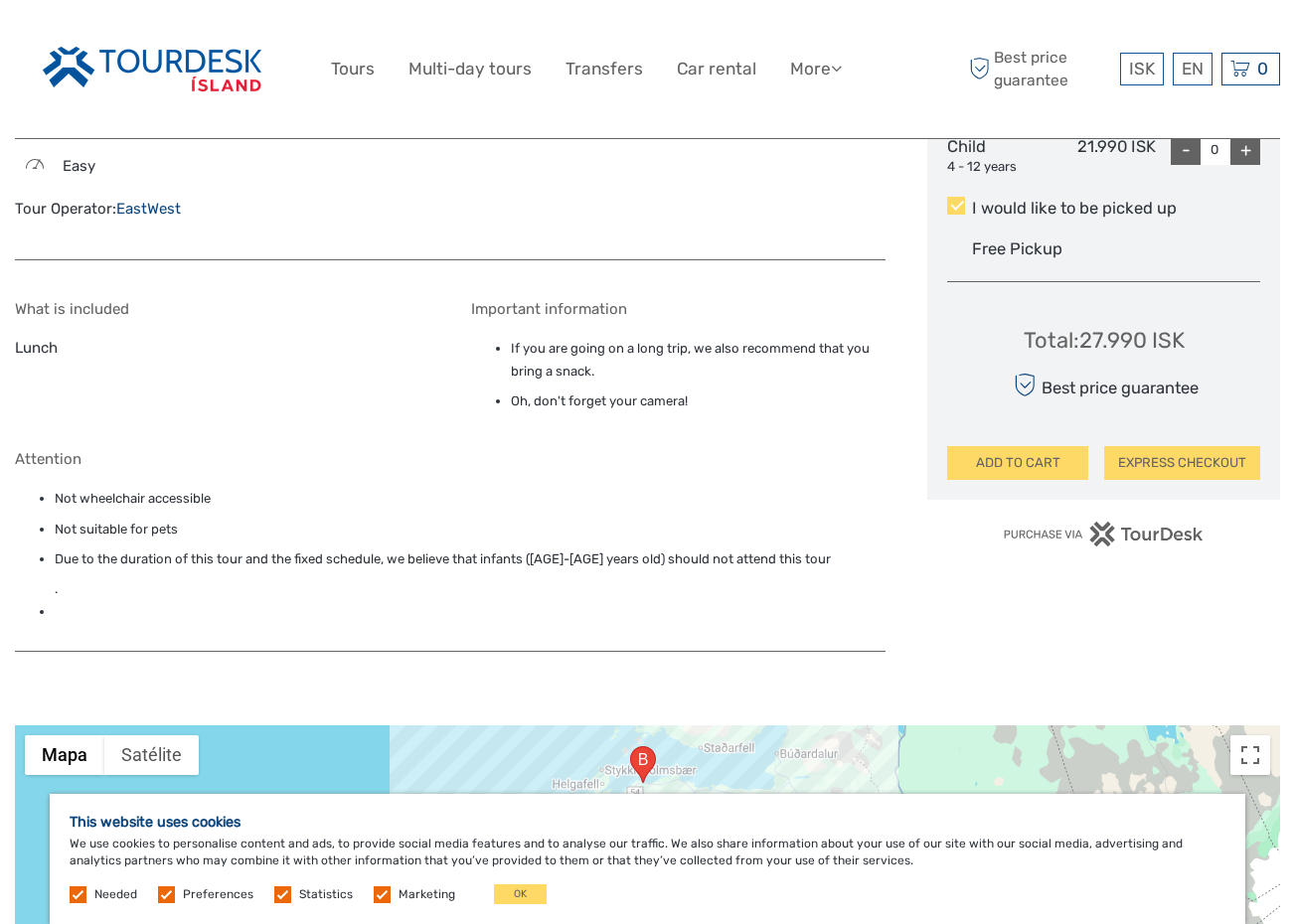 scroll, scrollTop: 1078, scrollLeft: 0, axis: vertical 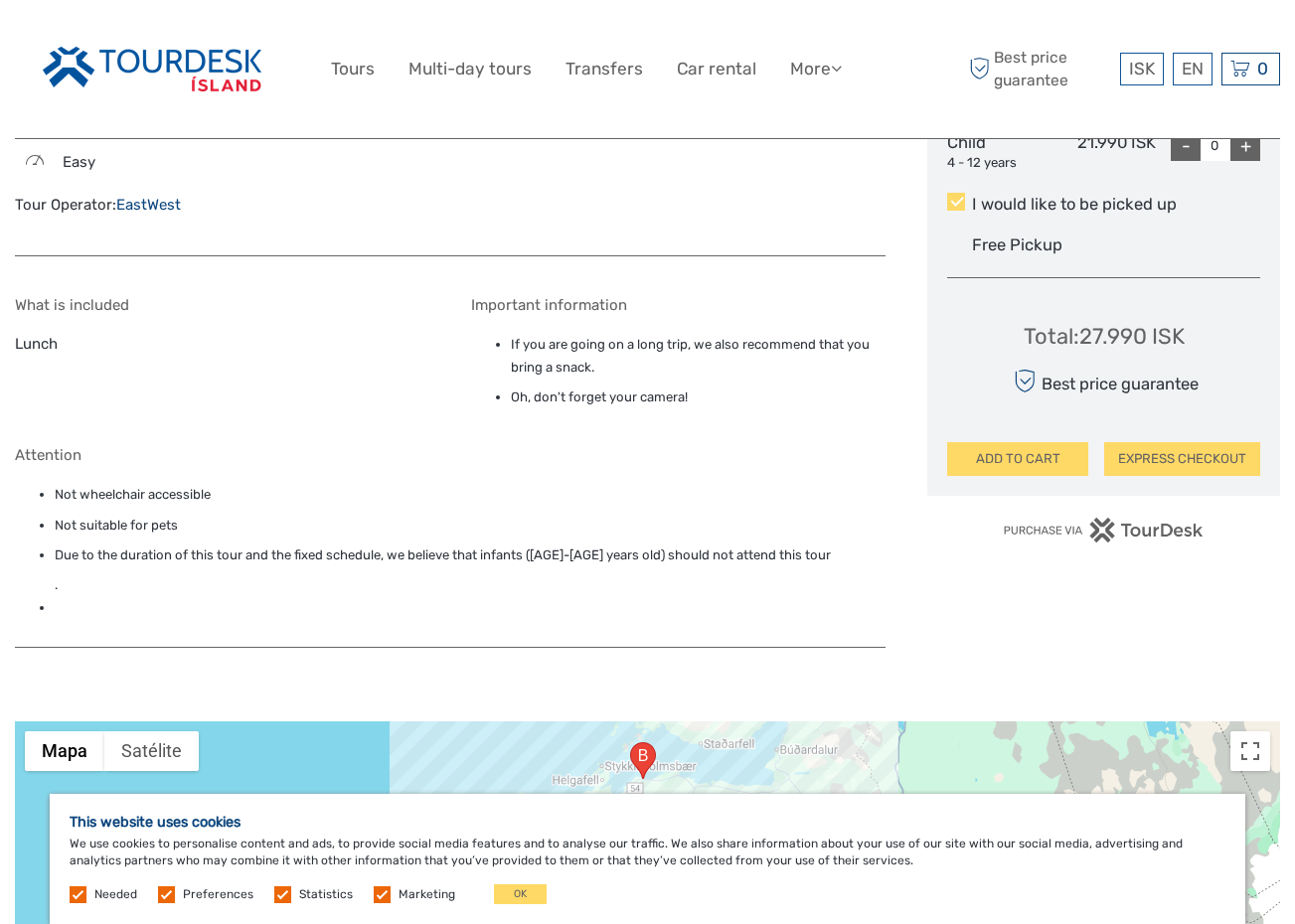 click at bounding box center (470, 608) 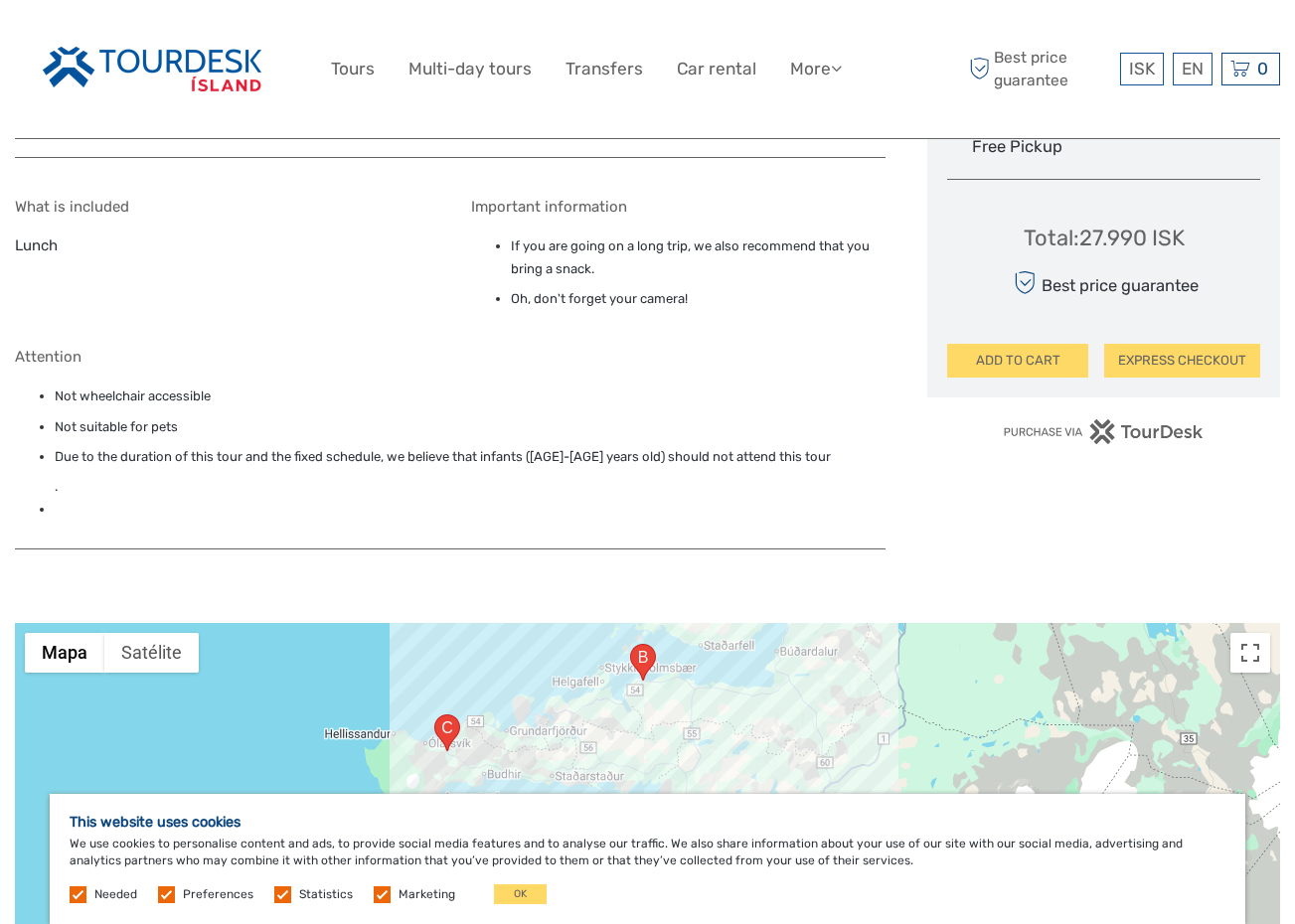 scroll, scrollTop: 1139, scrollLeft: 0, axis: vertical 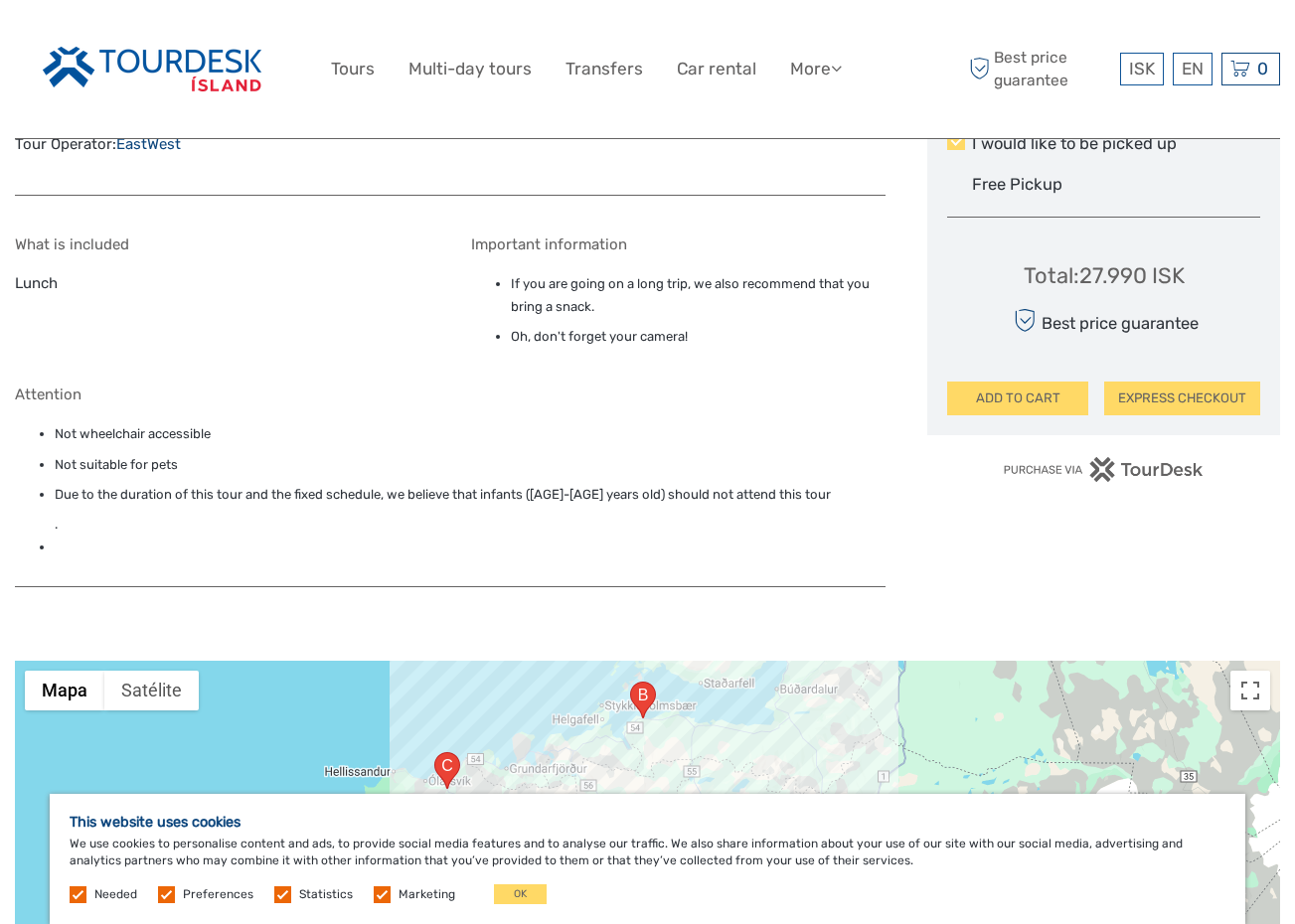 click on "Not wheelchair accessible" at bounding box center (470, 434) 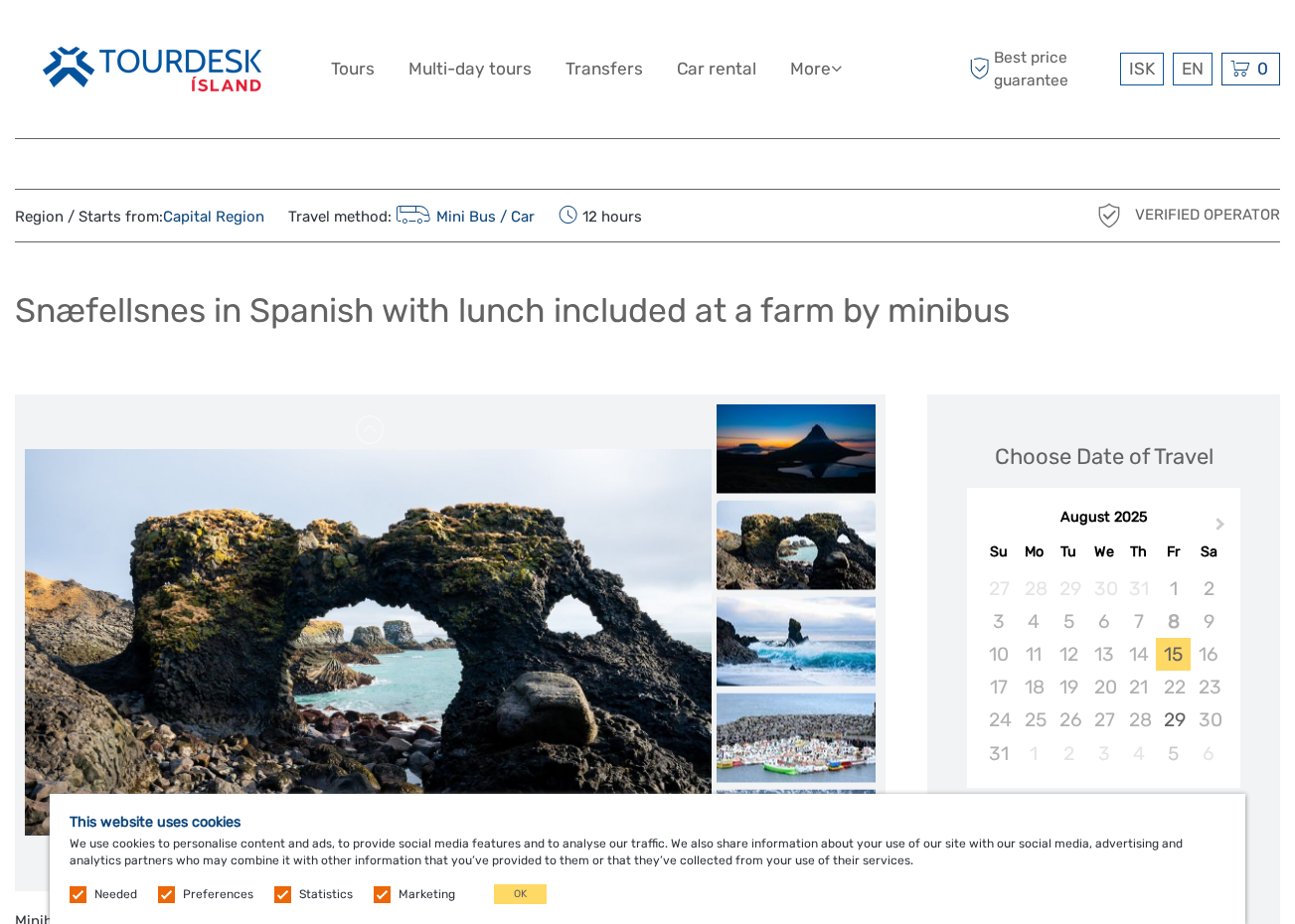 scroll, scrollTop: 0, scrollLeft: 0, axis: both 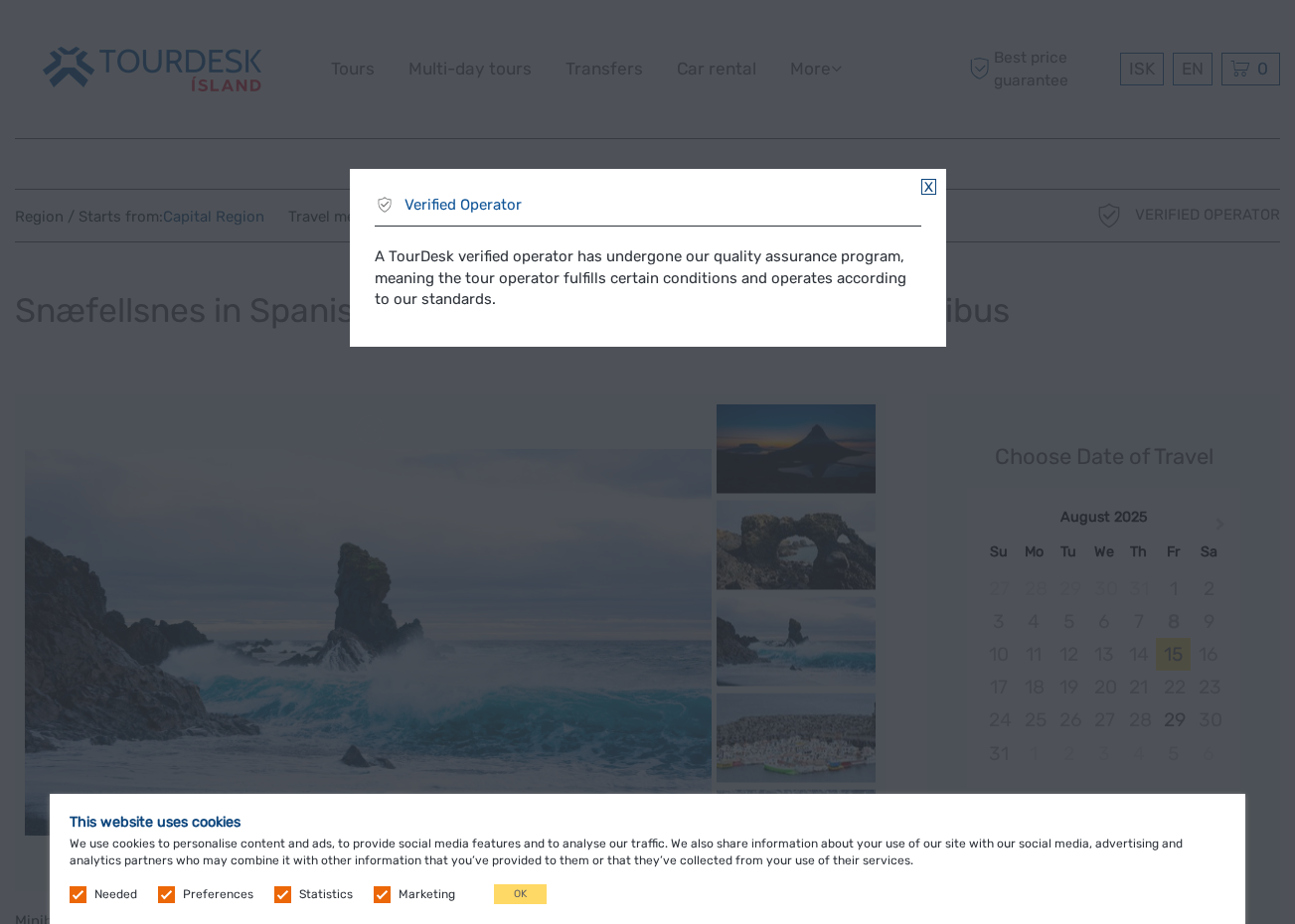 click at bounding box center (928, 187) 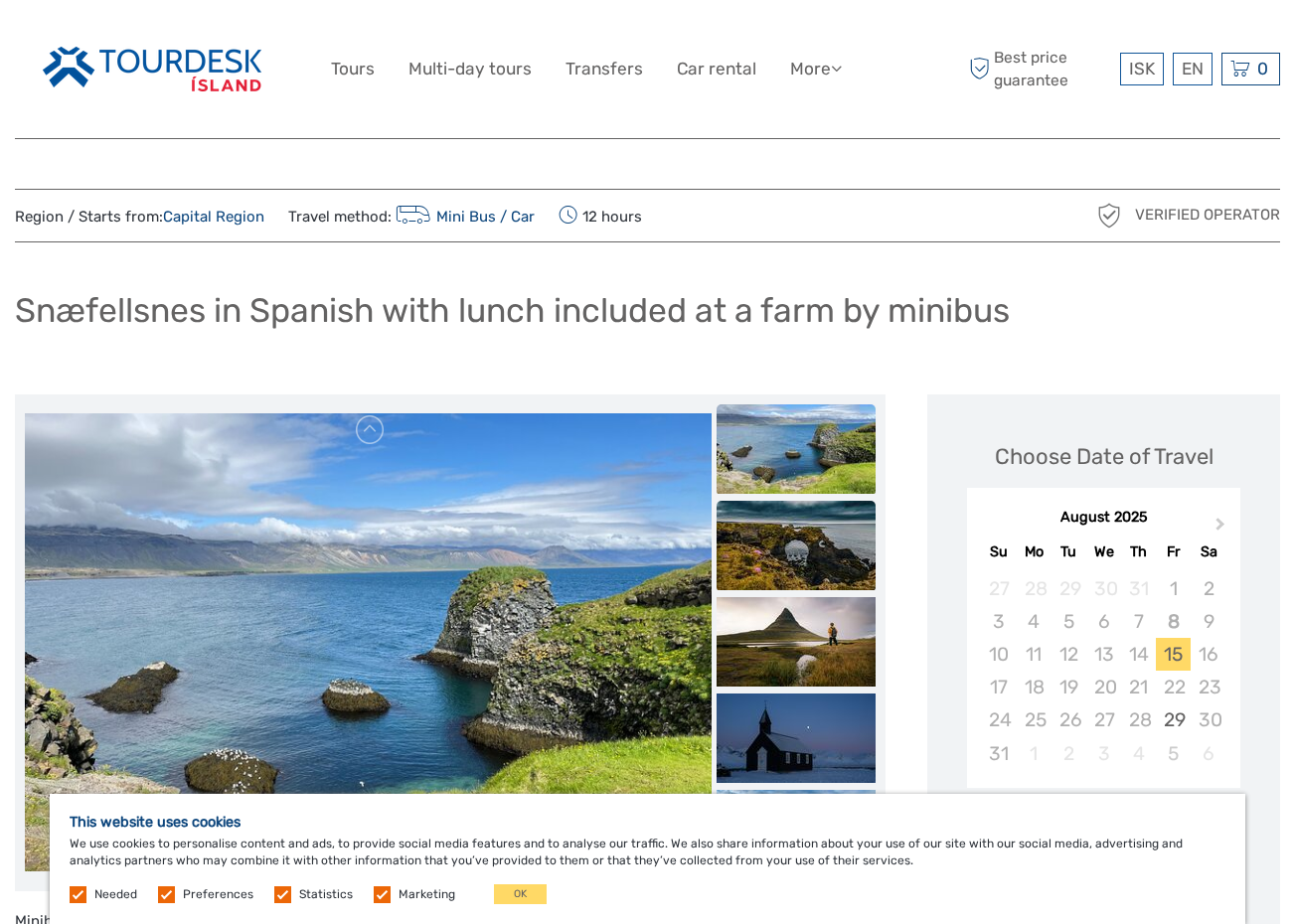scroll, scrollTop: 0, scrollLeft: 0, axis: both 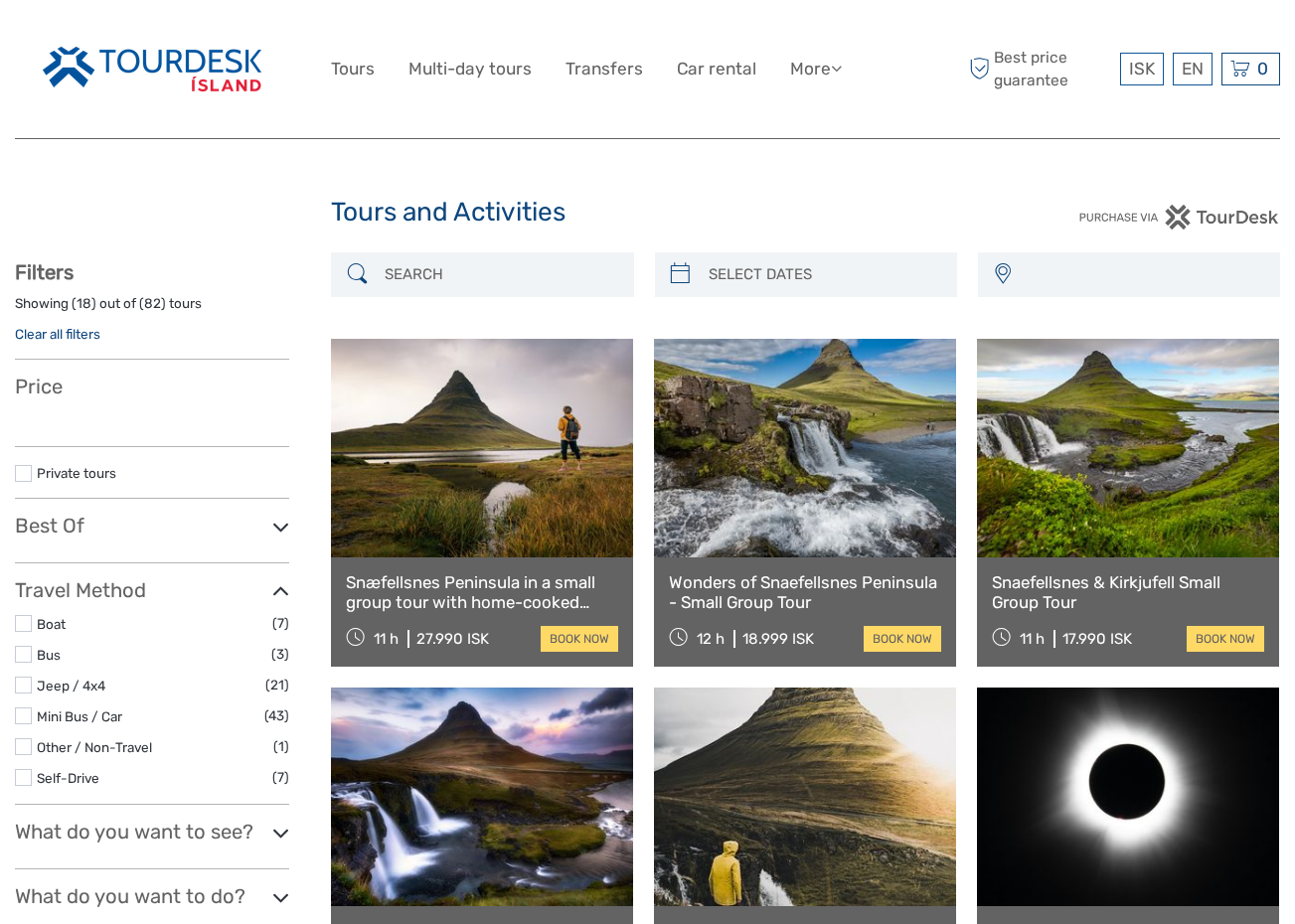 select 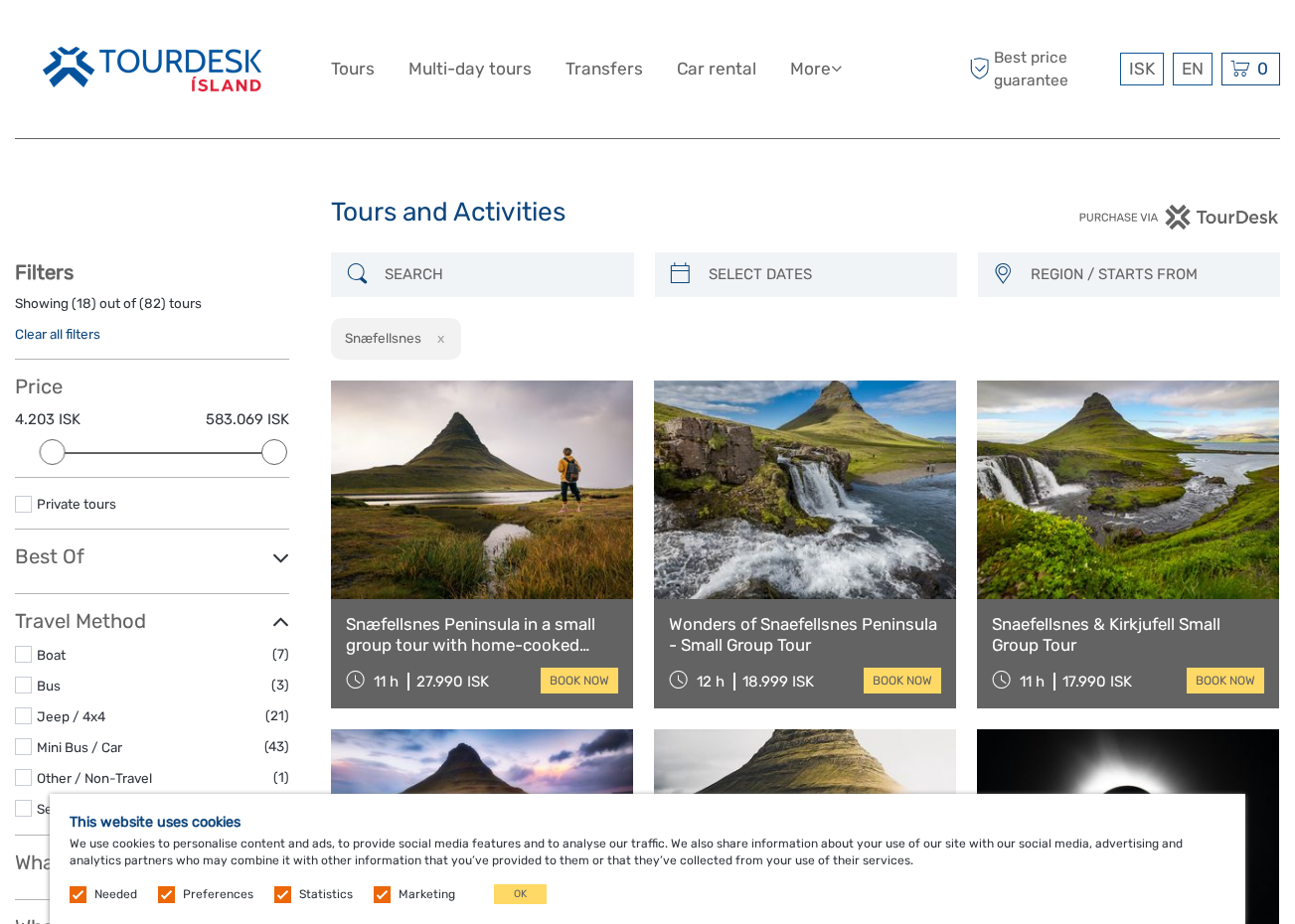 scroll, scrollTop: 0, scrollLeft: 0, axis: both 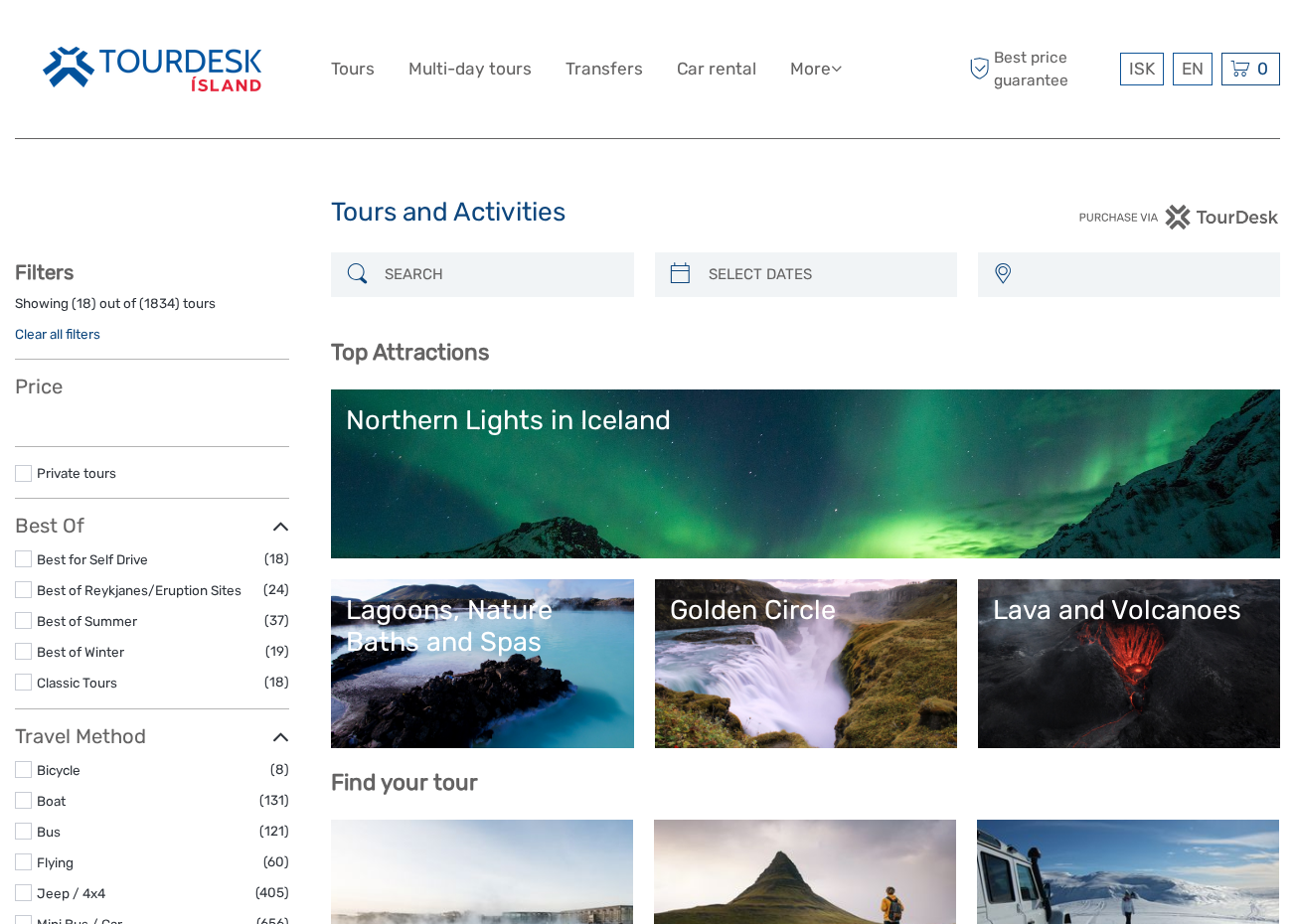 select 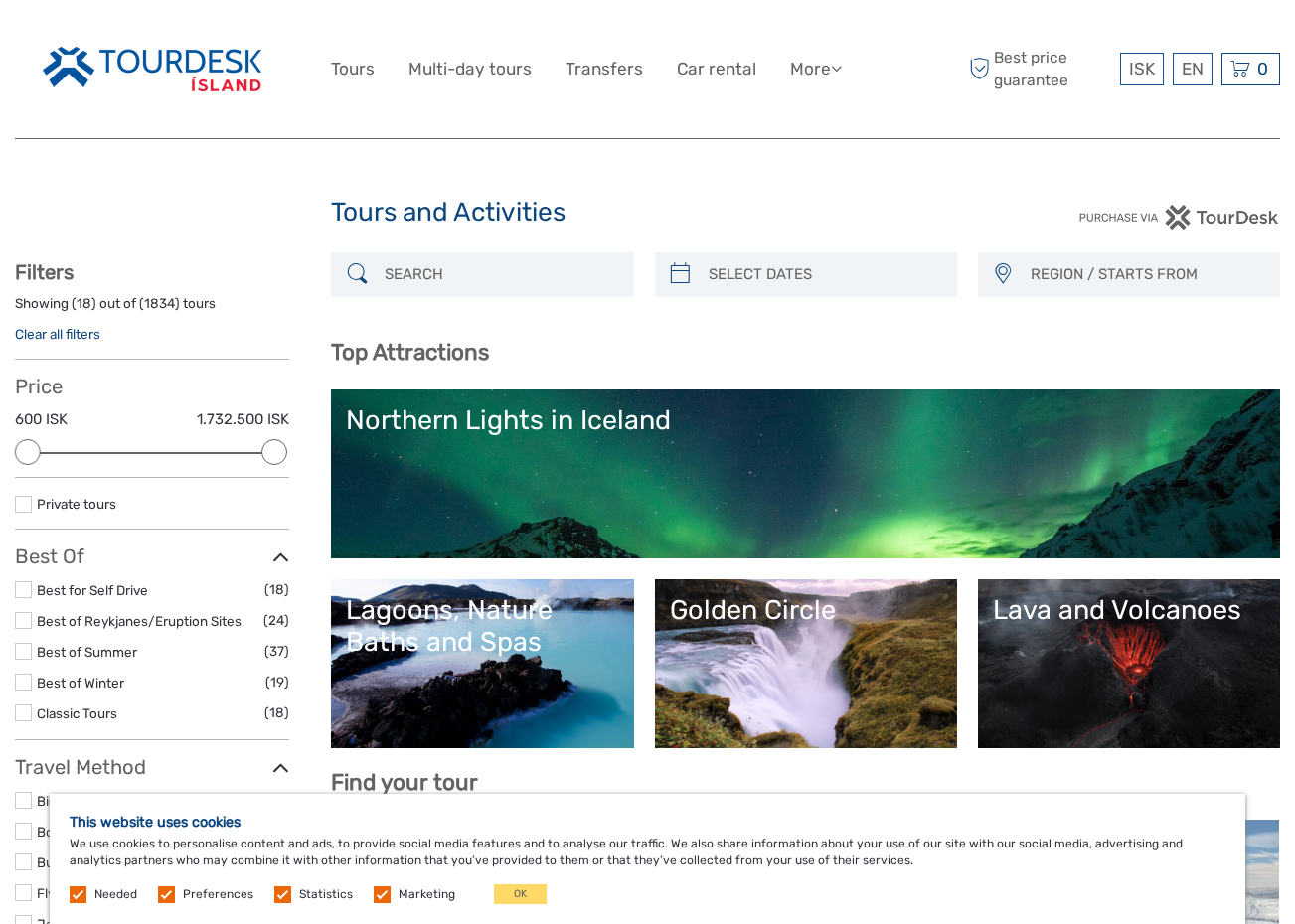 scroll, scrollTop: 0, scrollLeft: 0, axis: both 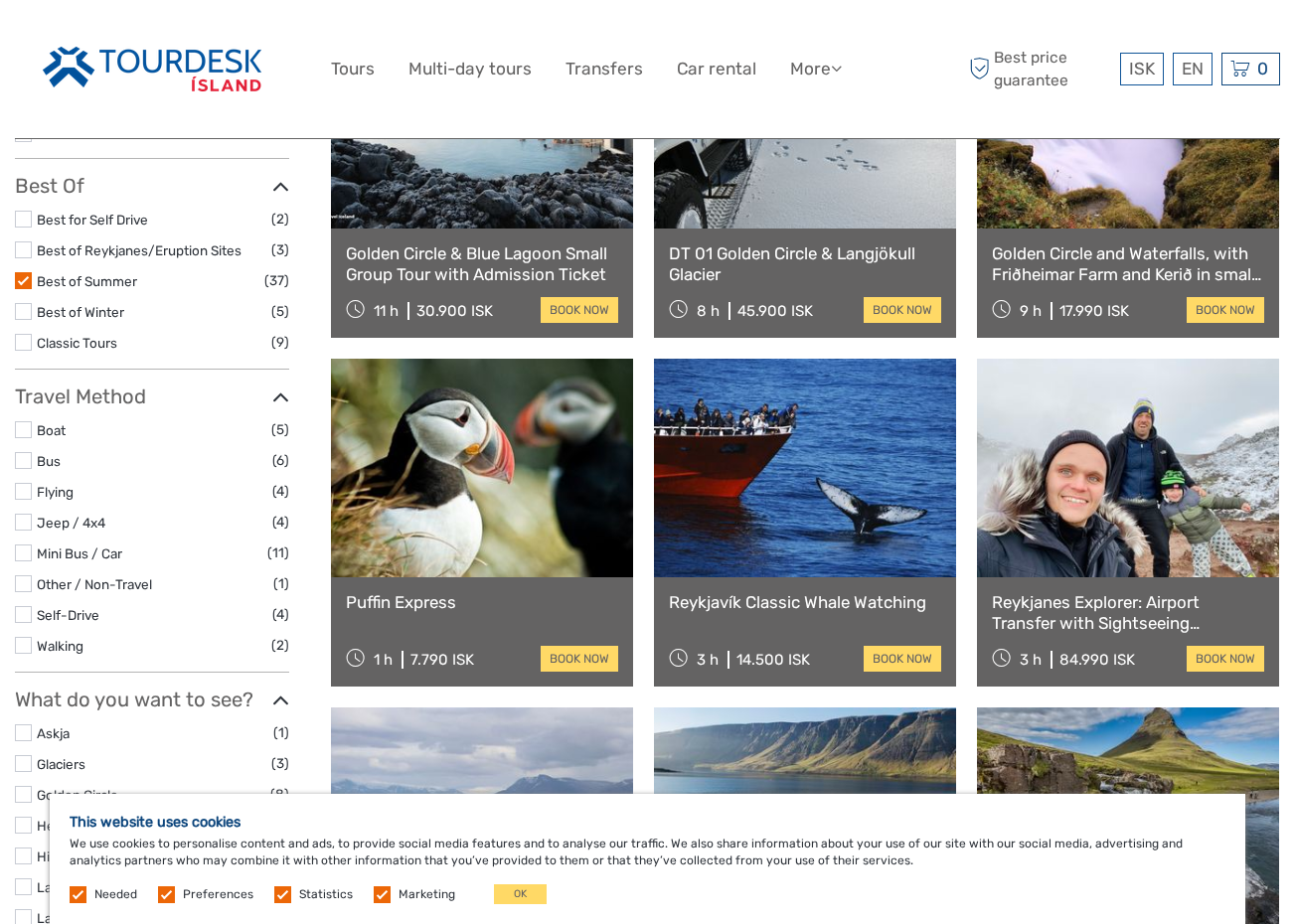 click at bounding box center (23, 522) 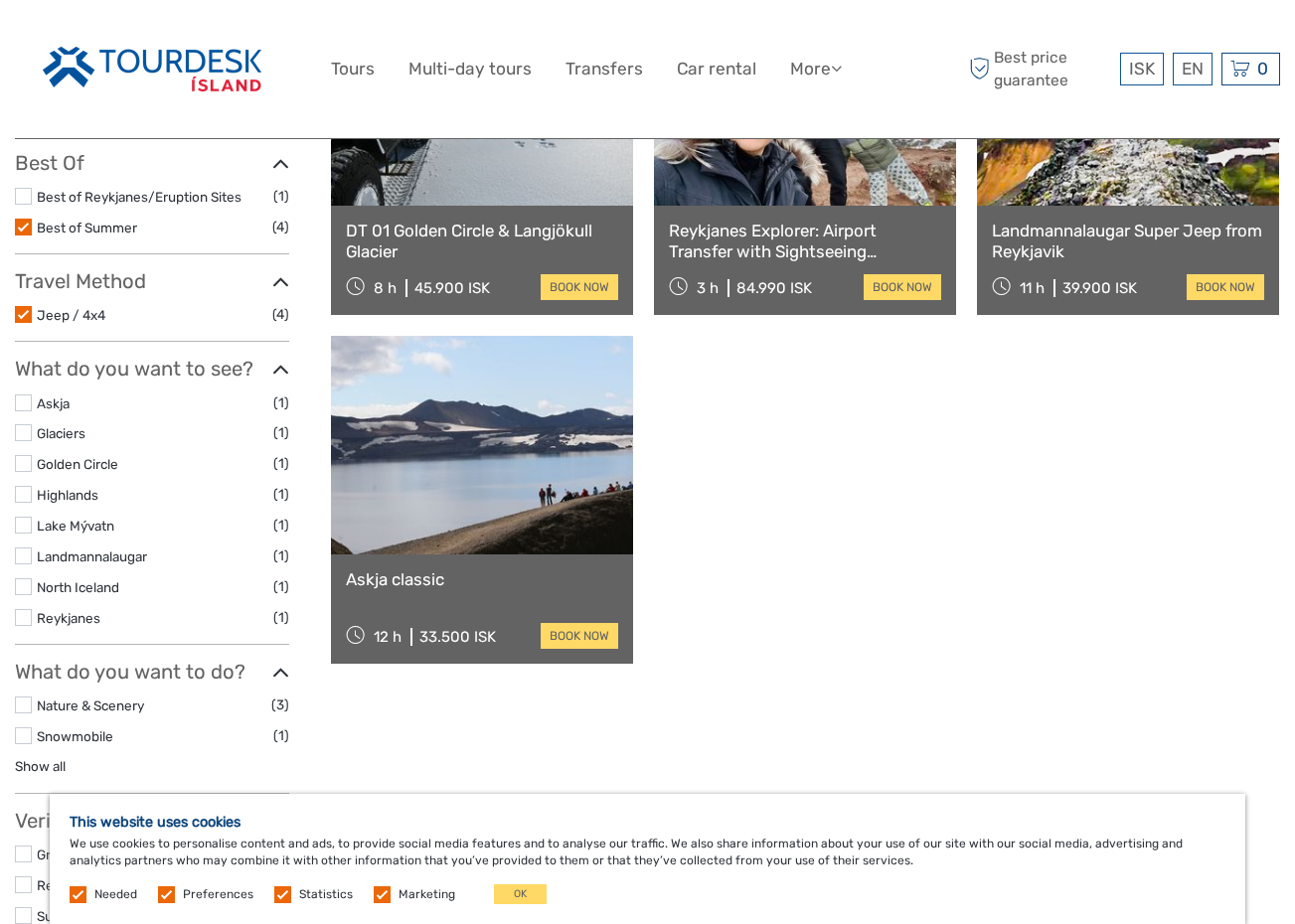 scroll, scrollTop: 392, scrollLeft: 0, axis: vertical 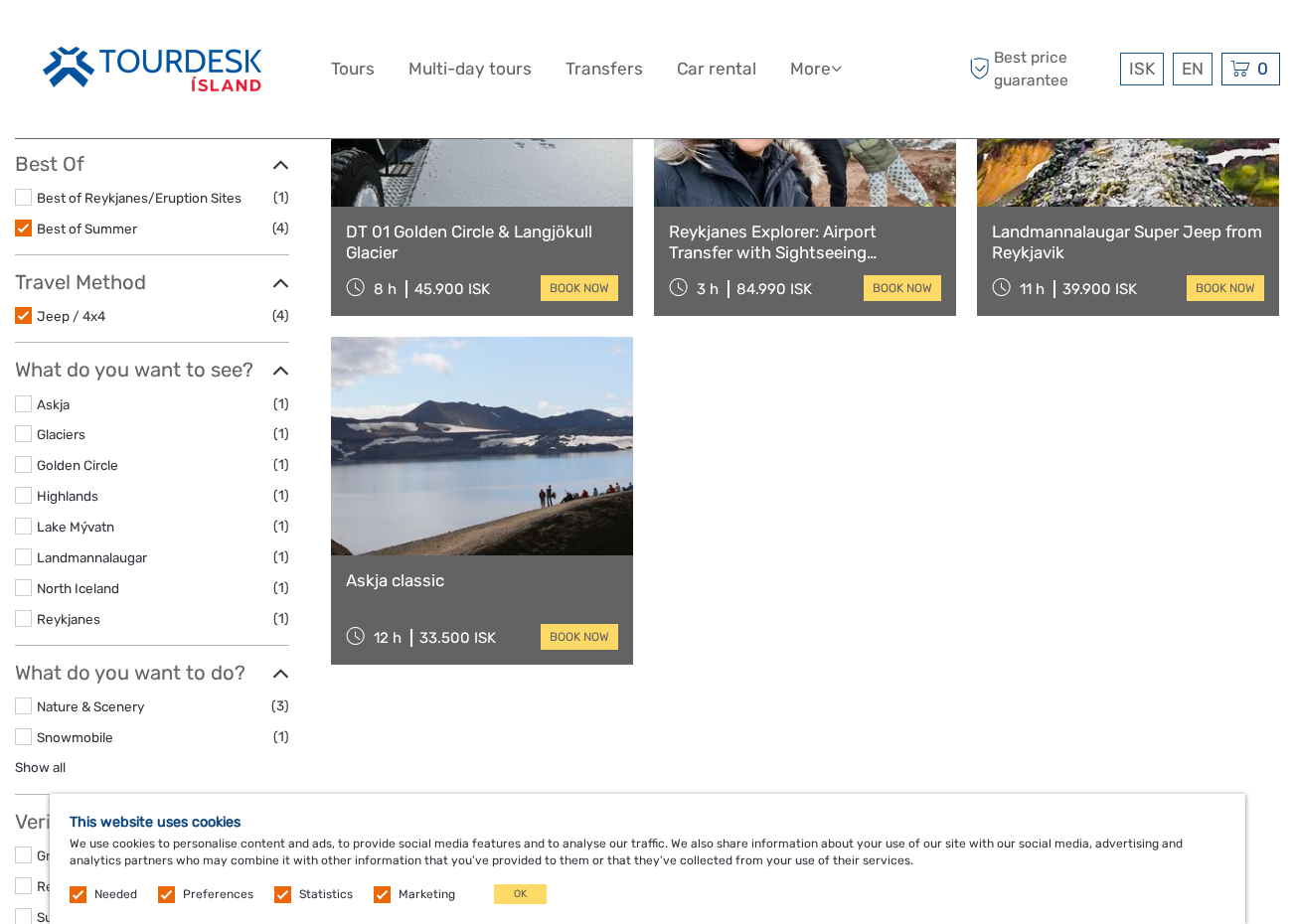 click at bounding box center [23, 526] 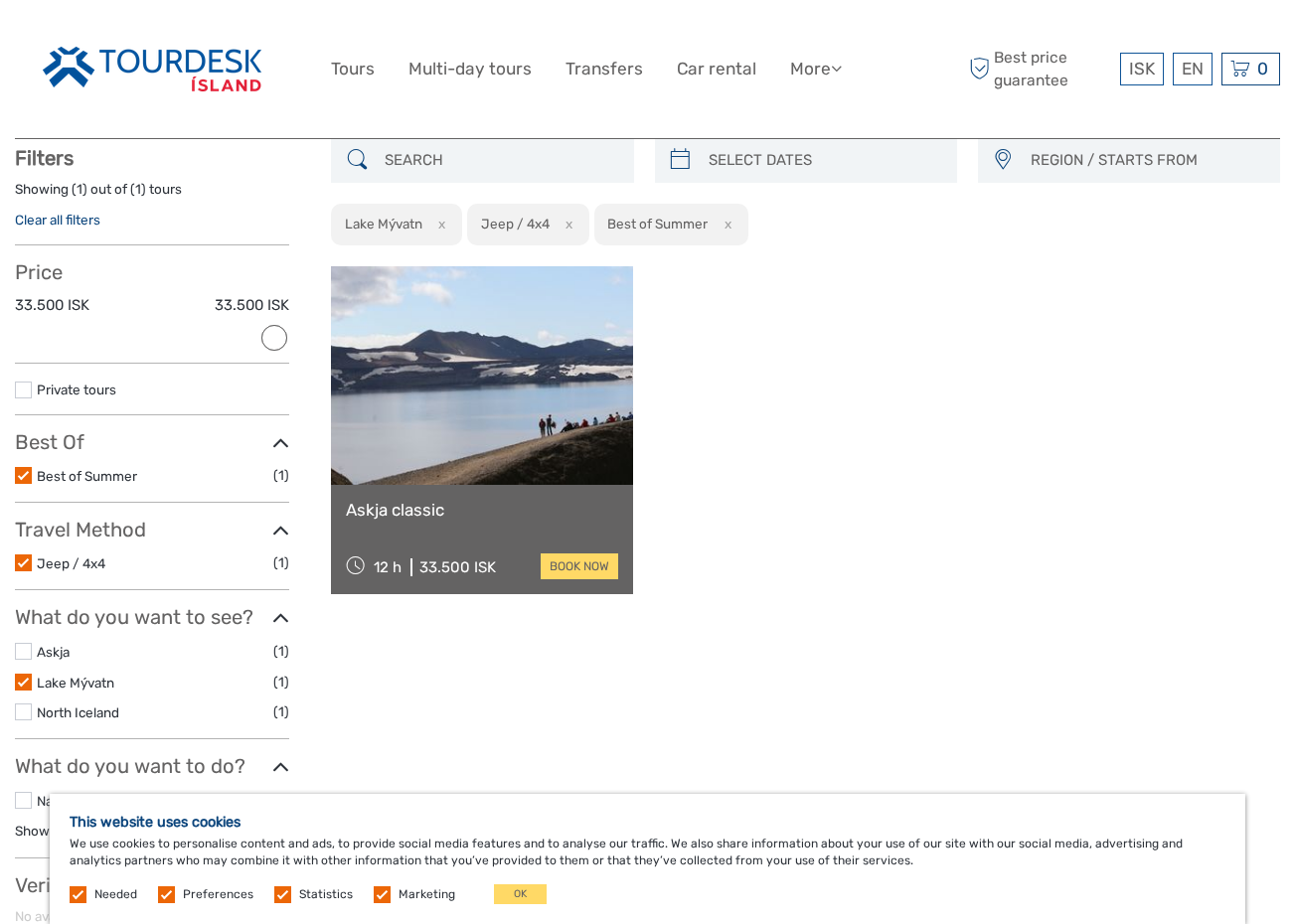 scroll, scrollTop: 112, scrollLeft: 0, axis: vertical 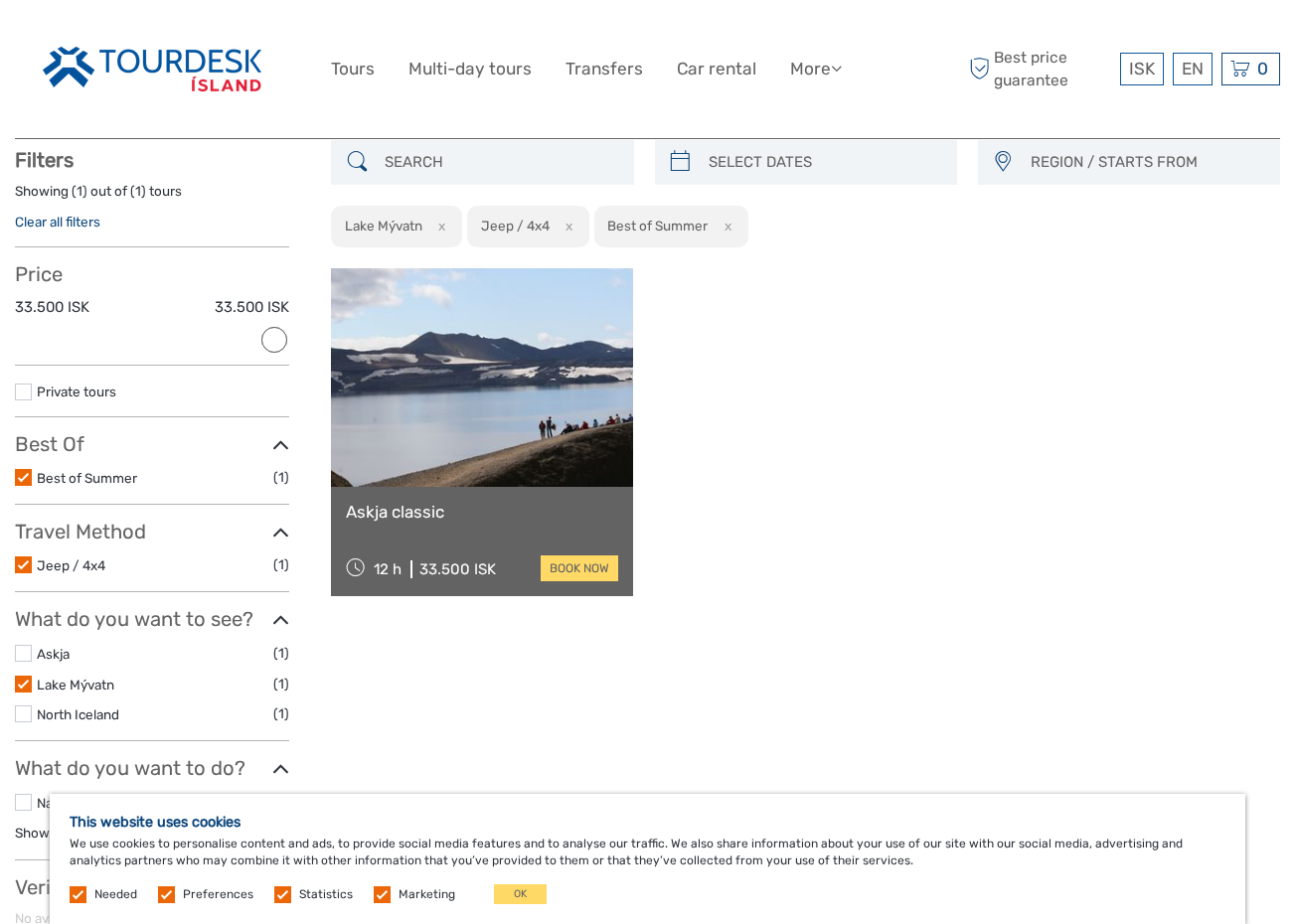 click at bounding box center (280, 620) 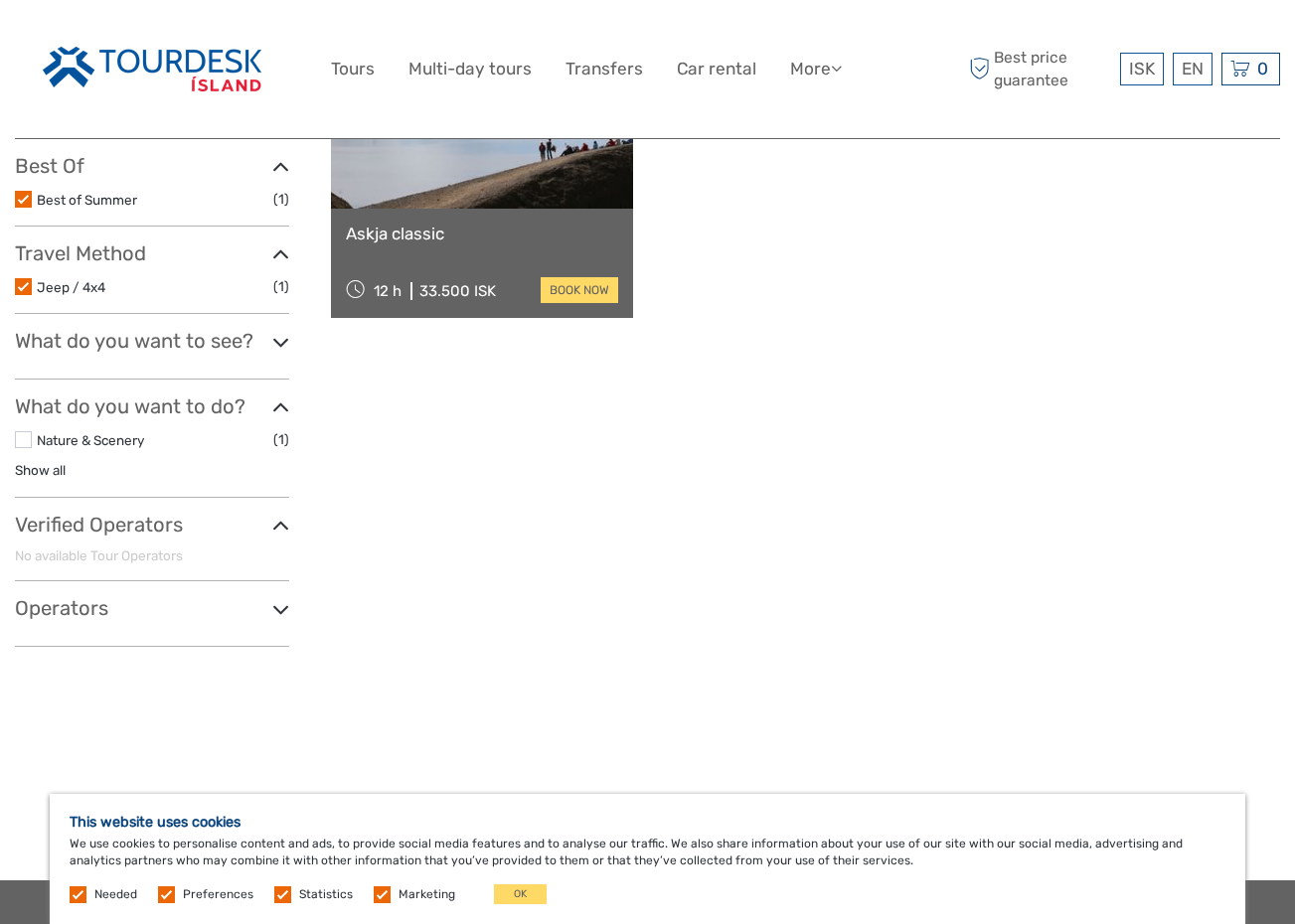 scroll, scrollTop: 407, scrollLeft: 0, axis: vertical 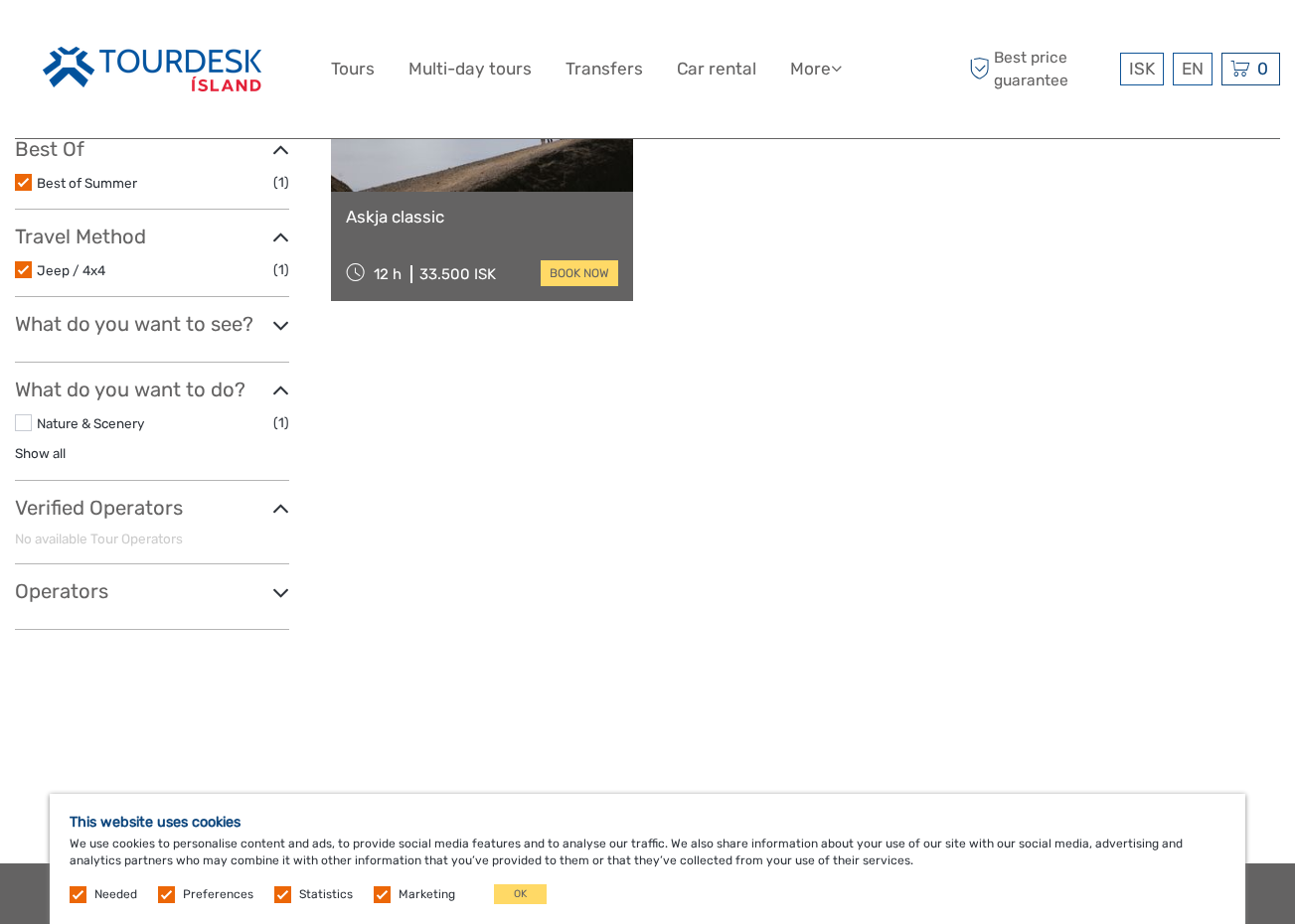 click at bounding box center [23, 422] 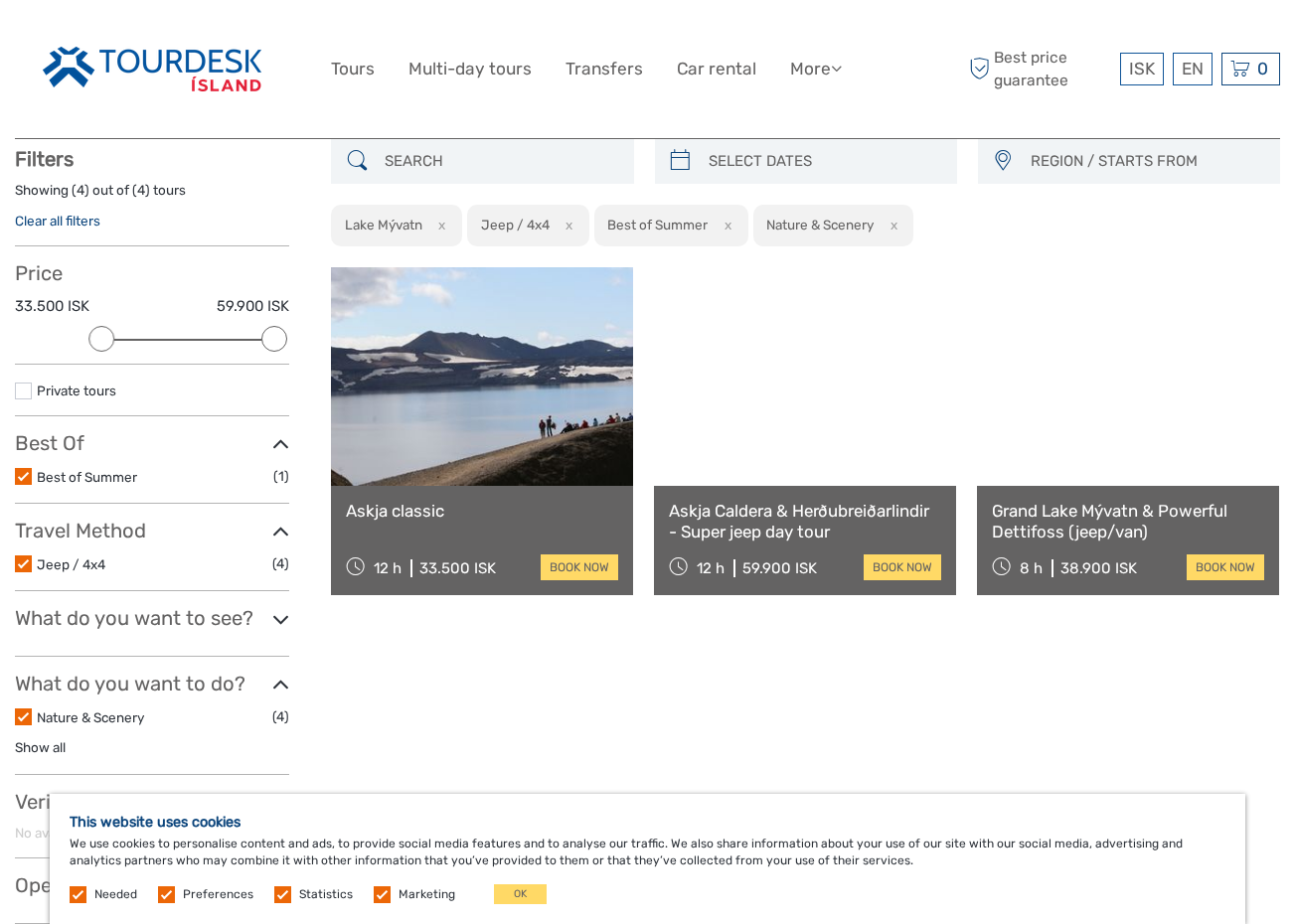 scroll, scrollTop: 112, scrollLeft: 0, axis: vertical 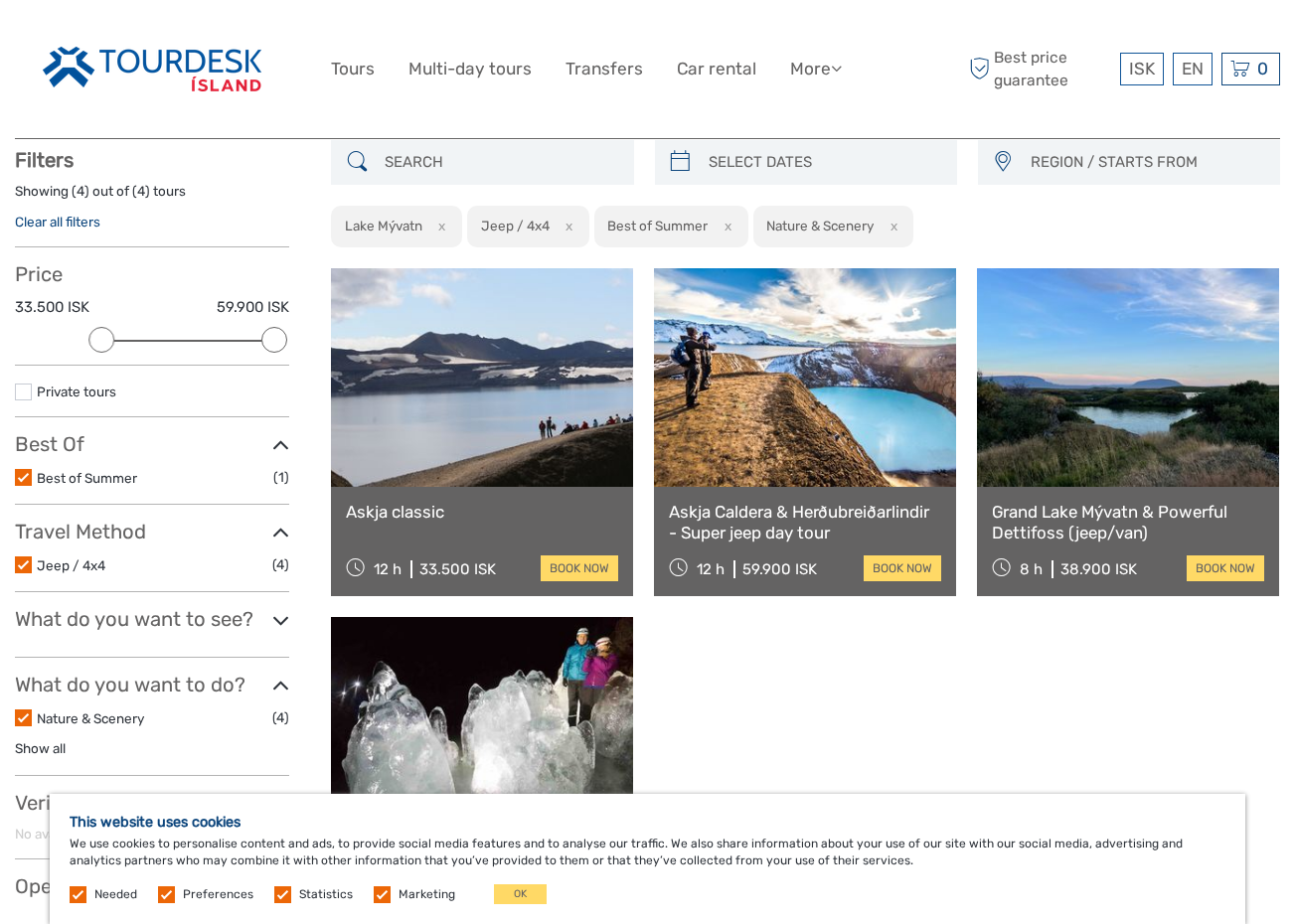 click at bounding box center (280, 445) 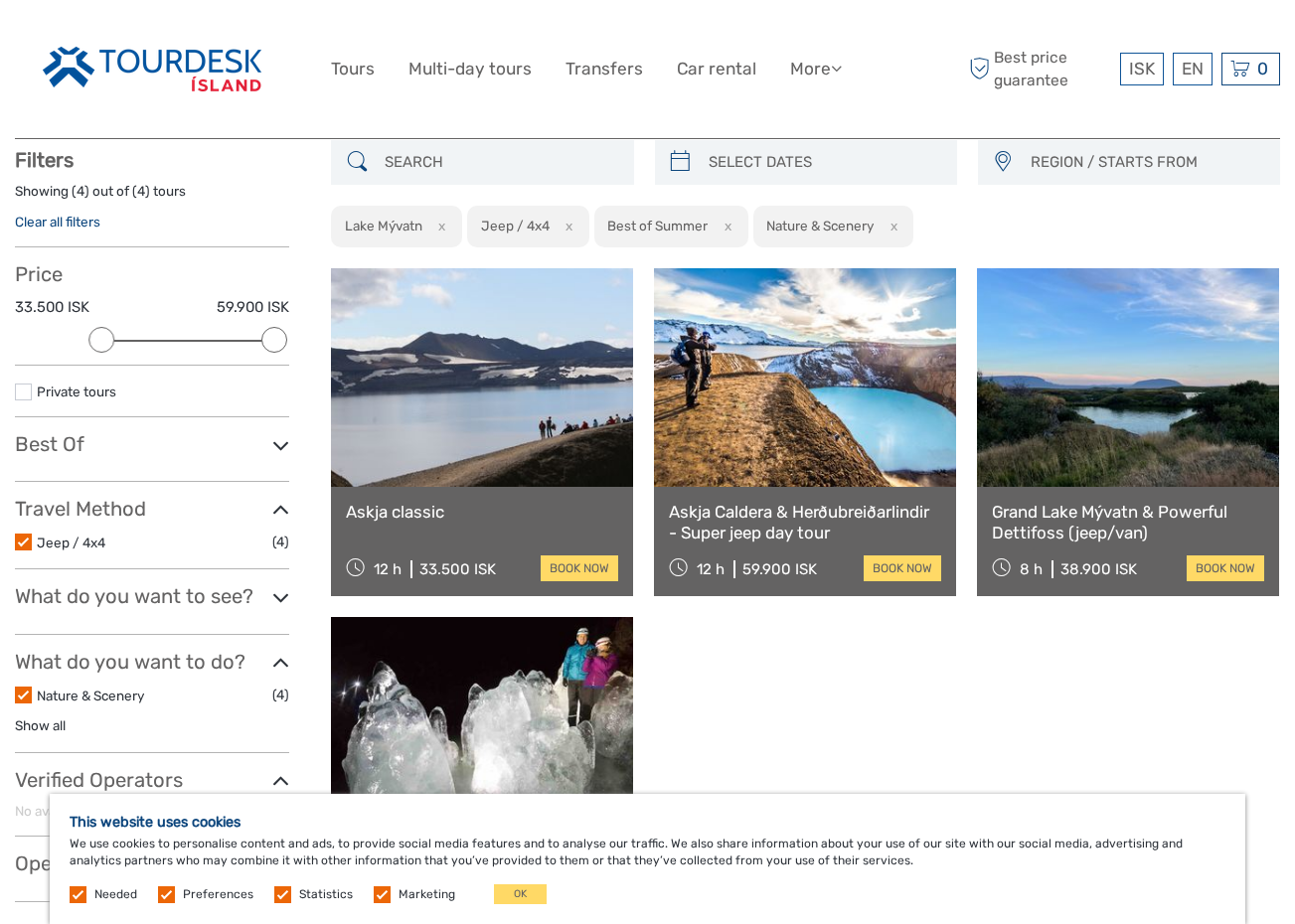 click at bounding box center [280, 597] 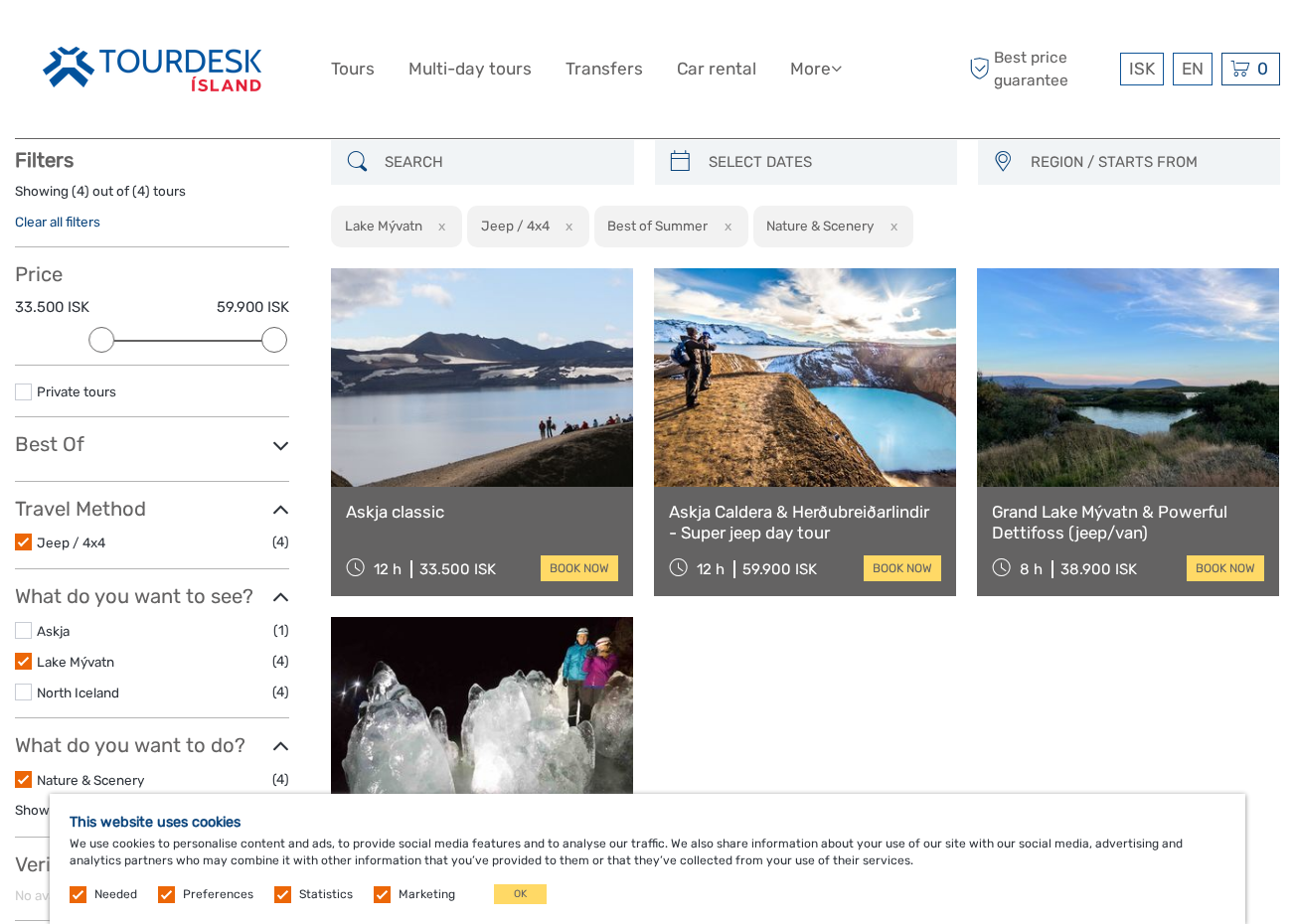 click at bounding box center (23, 692) 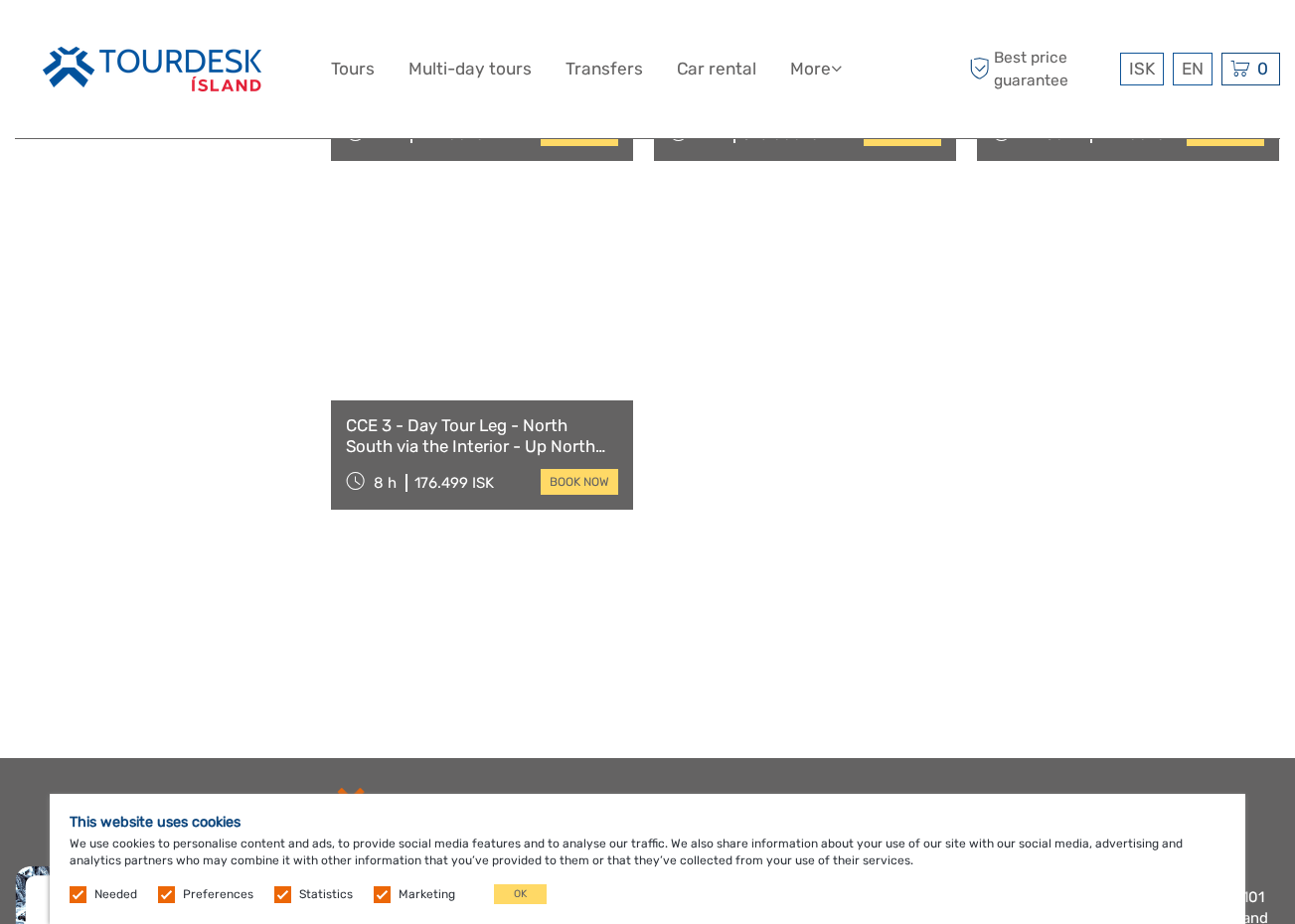 scroll, scrollTop: 1242, scrollLeft: 0, axis: vertical 